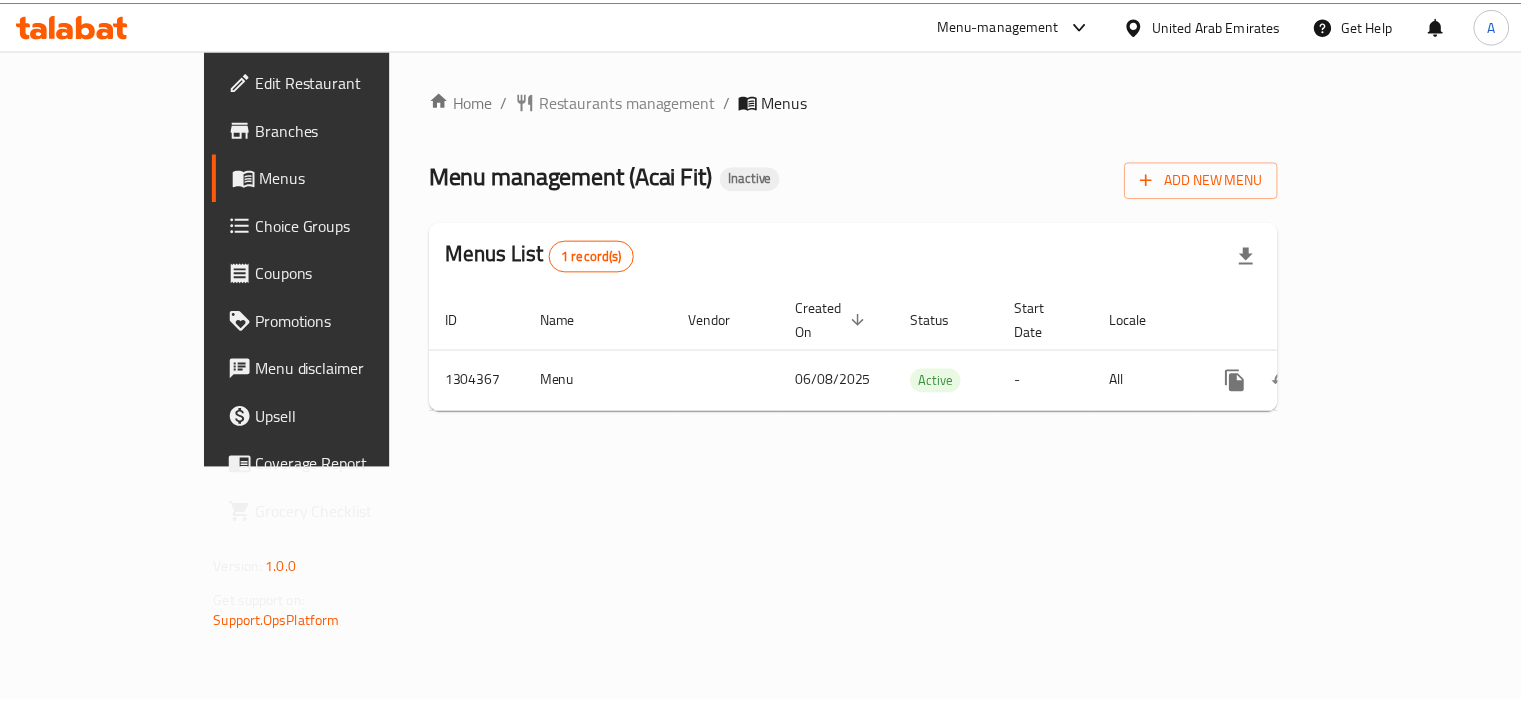scroll, scrollTop: 0, scrollLeft: 0, axis: both 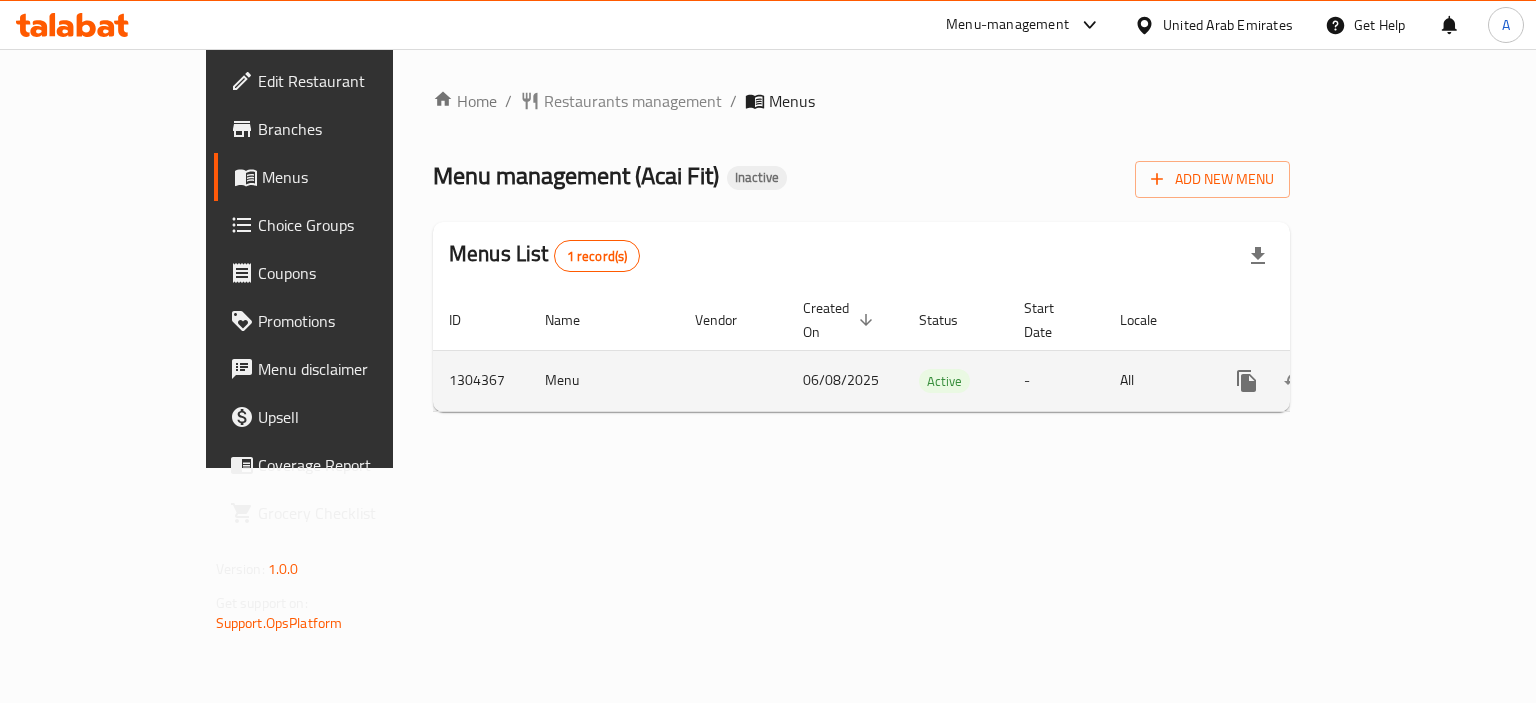 click at bounding box center (1319, 380) 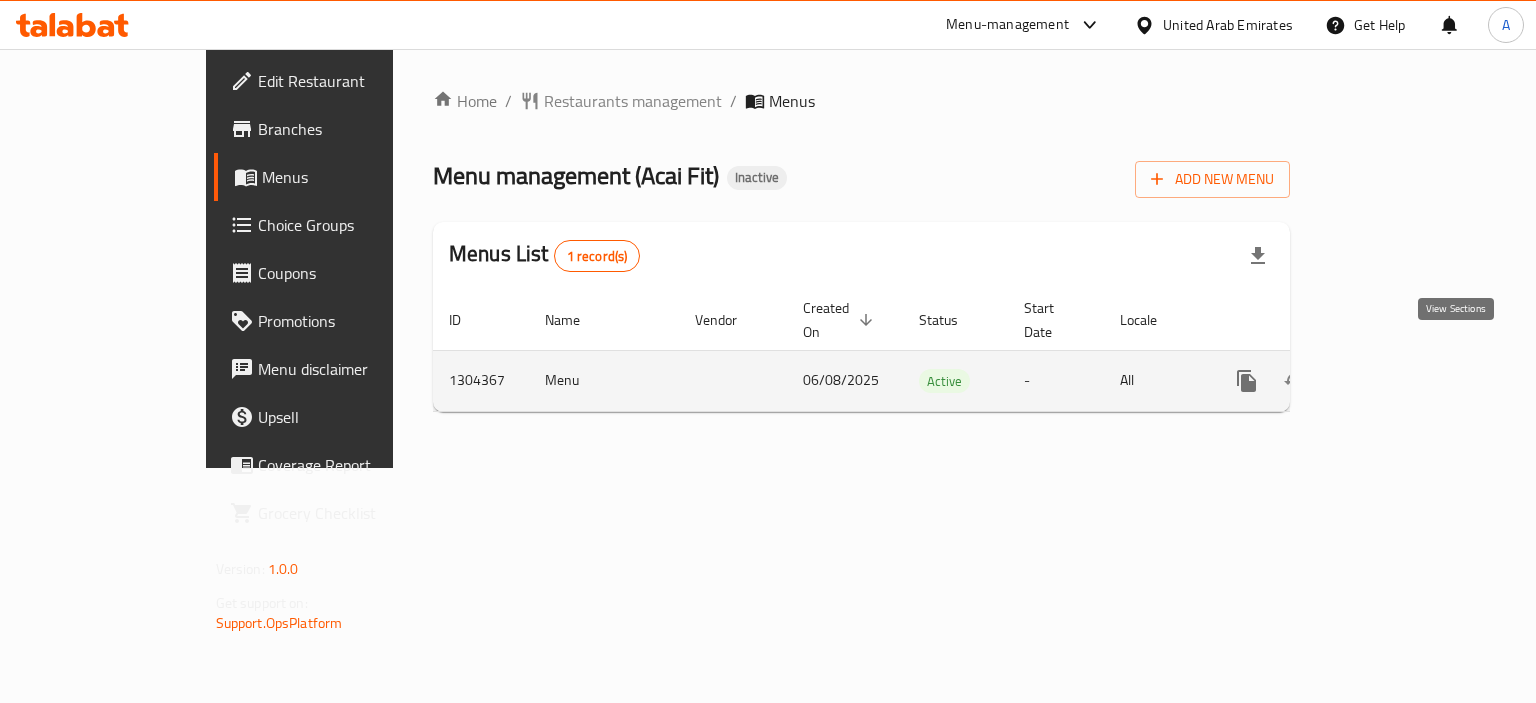 click 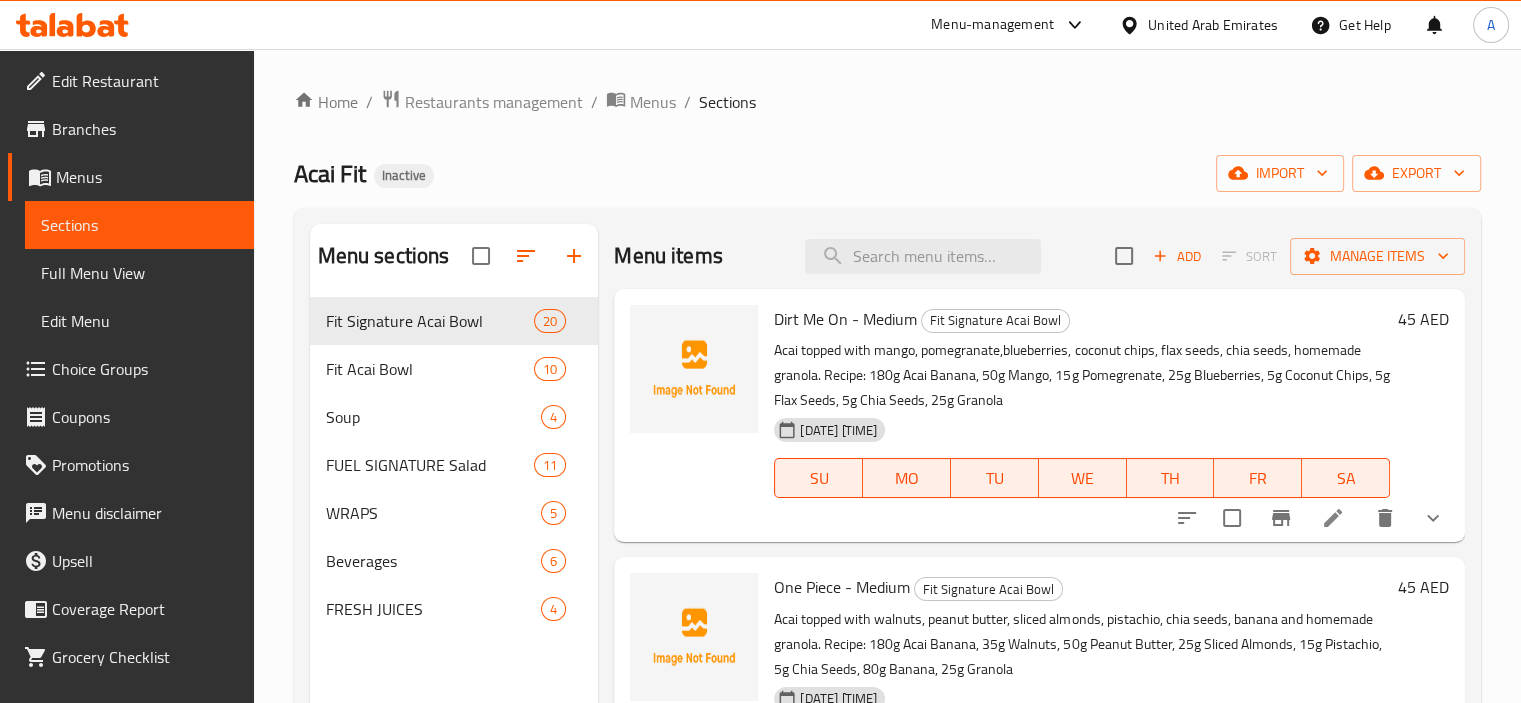 click at bounding box center [1433, 518] 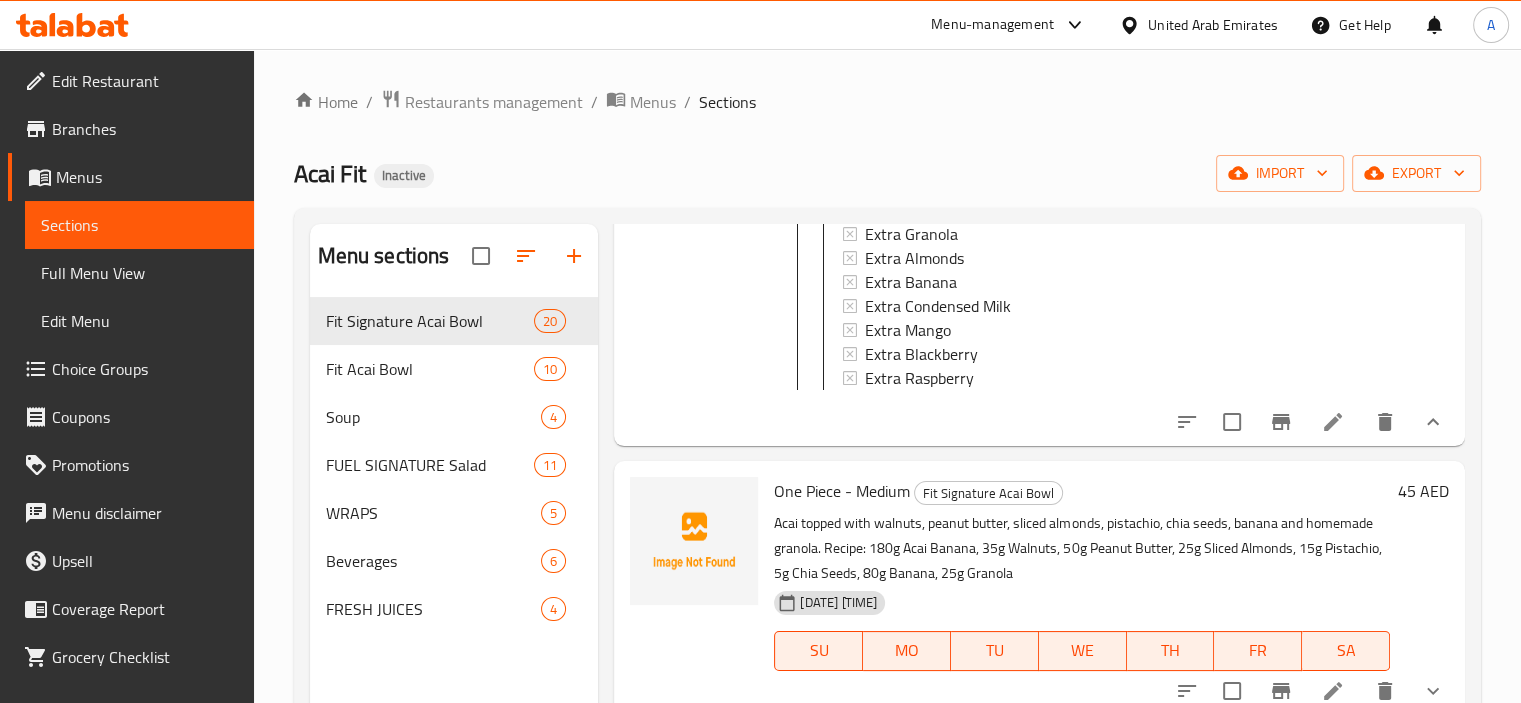 scroll, scrollTop: 800, scrollLeft: 0, axis: vertical 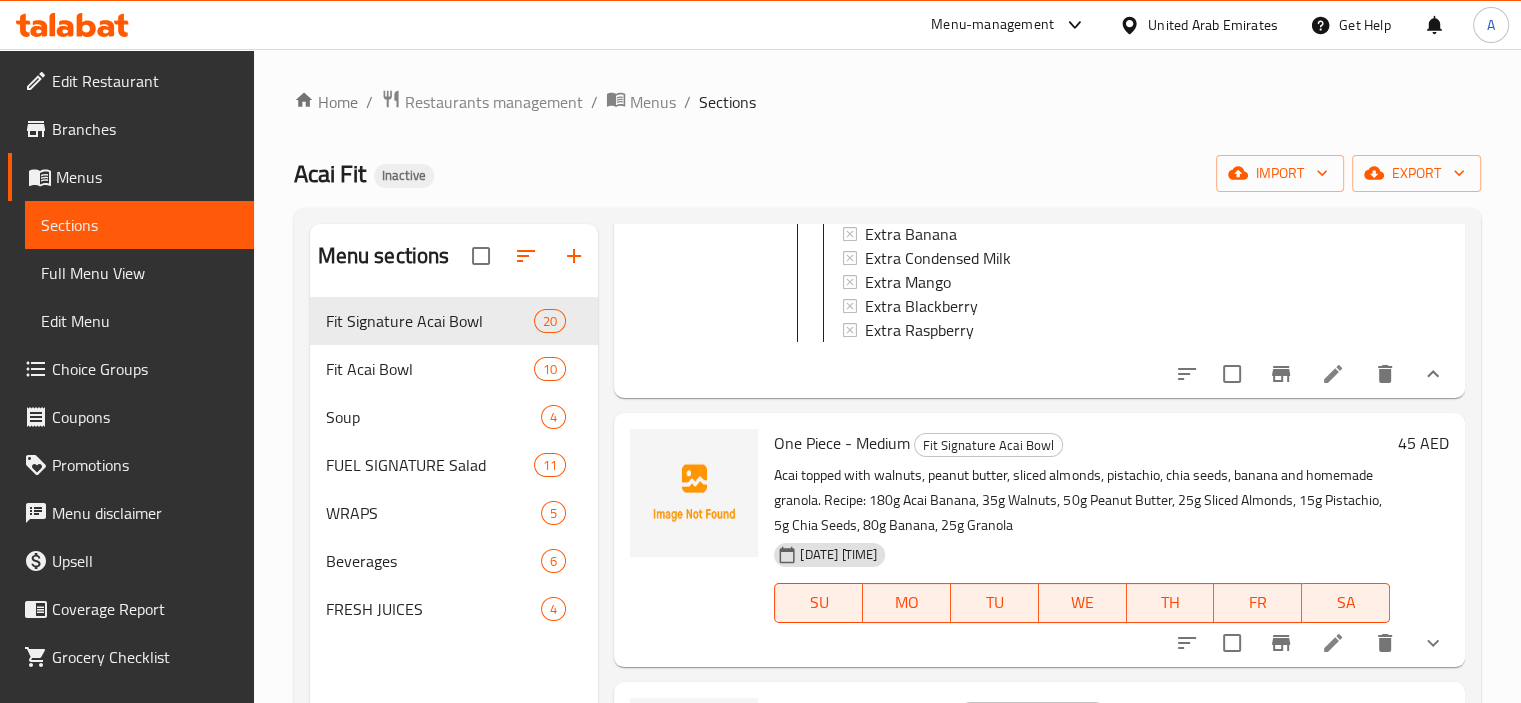 click at bounding box center (1433, 374) 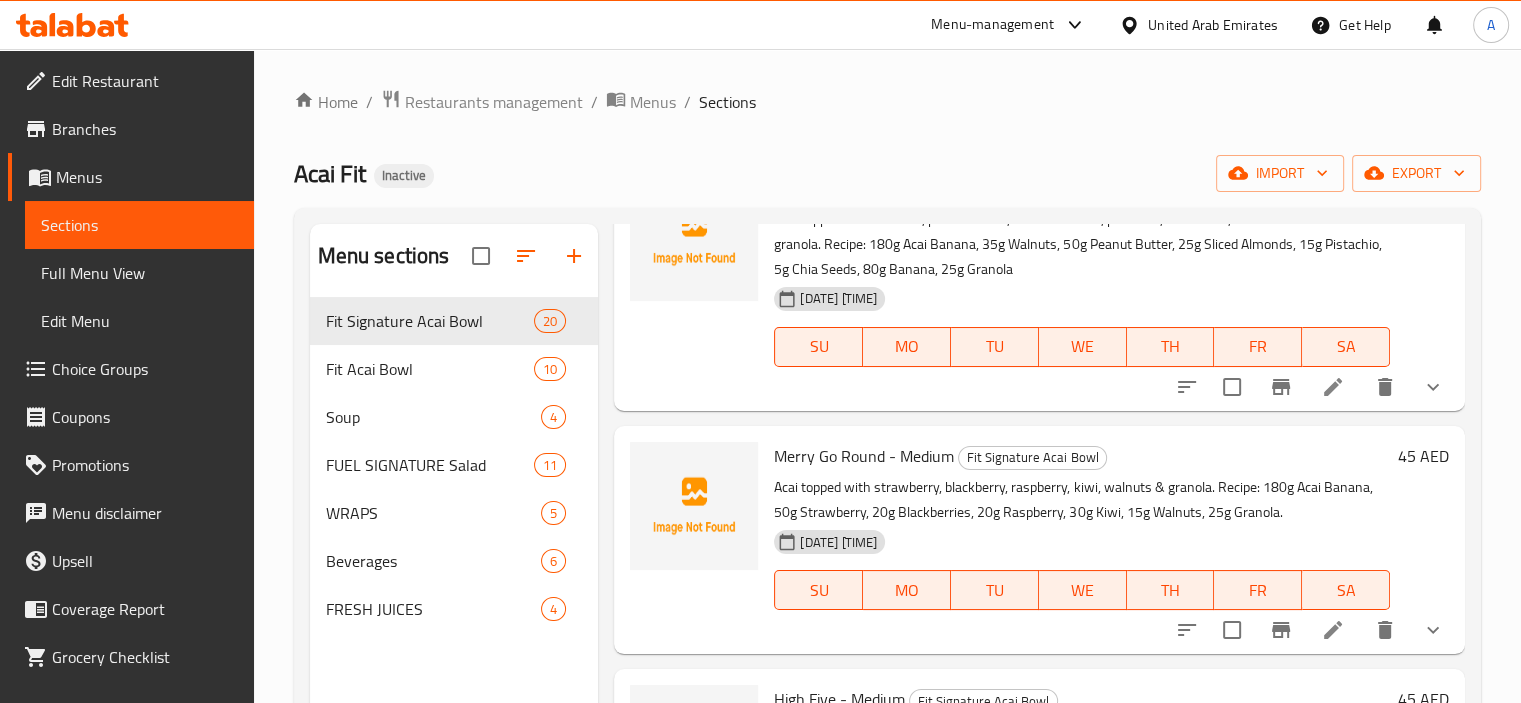 scroll, scrollTop: 0, scrollLeft: 0, axis: both 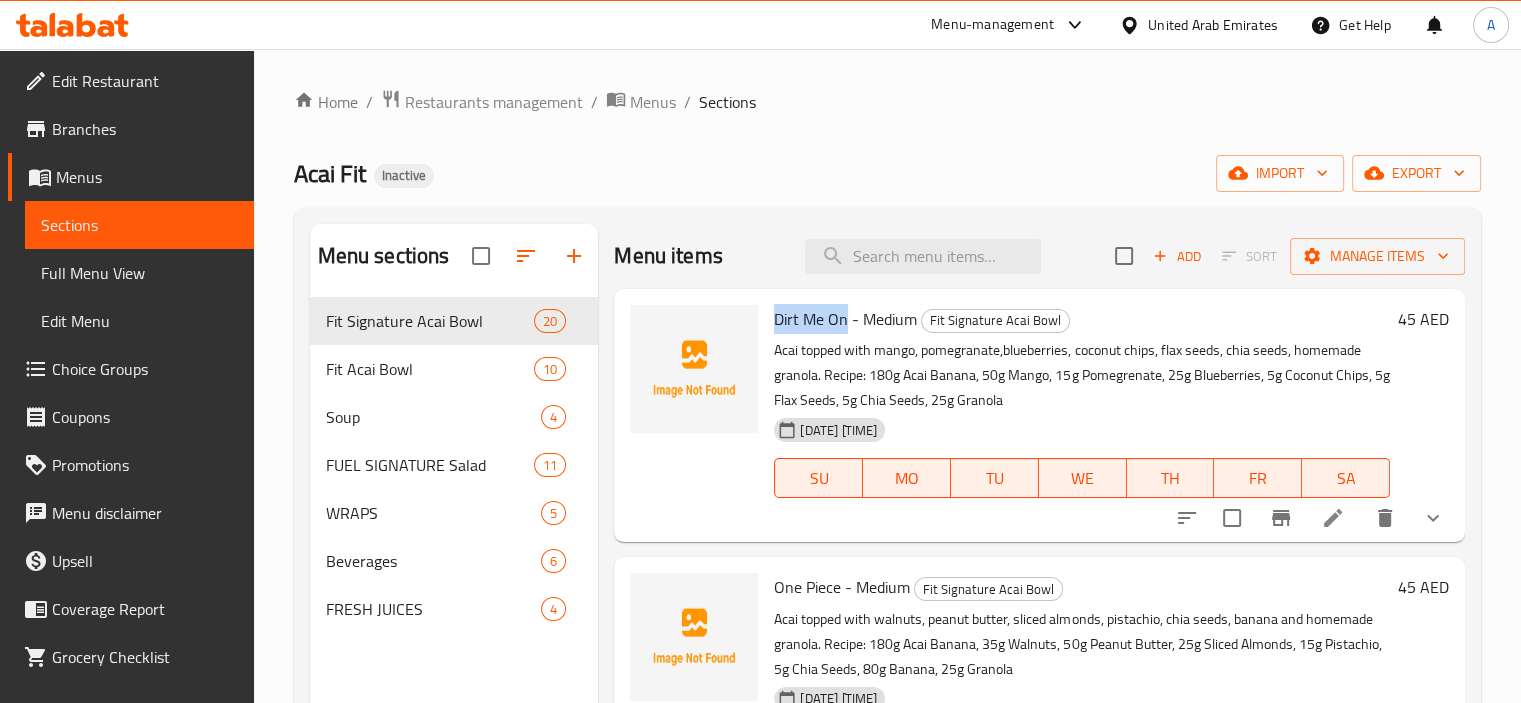 drag, startPoint x: 768, startPoint y: 319, endPoint x: 845, endPoint y: 315, distance: 77.10383 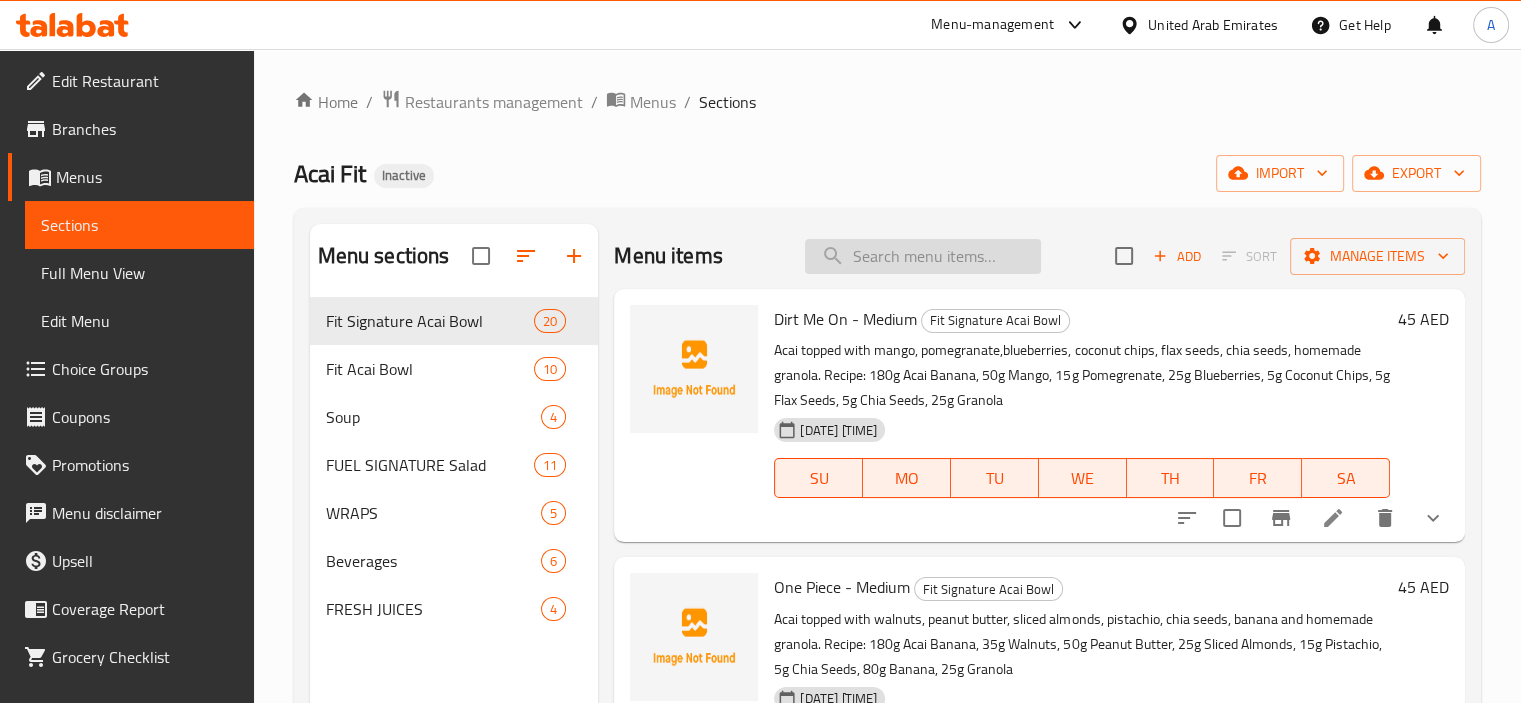 click at bounding box center (923, 256) 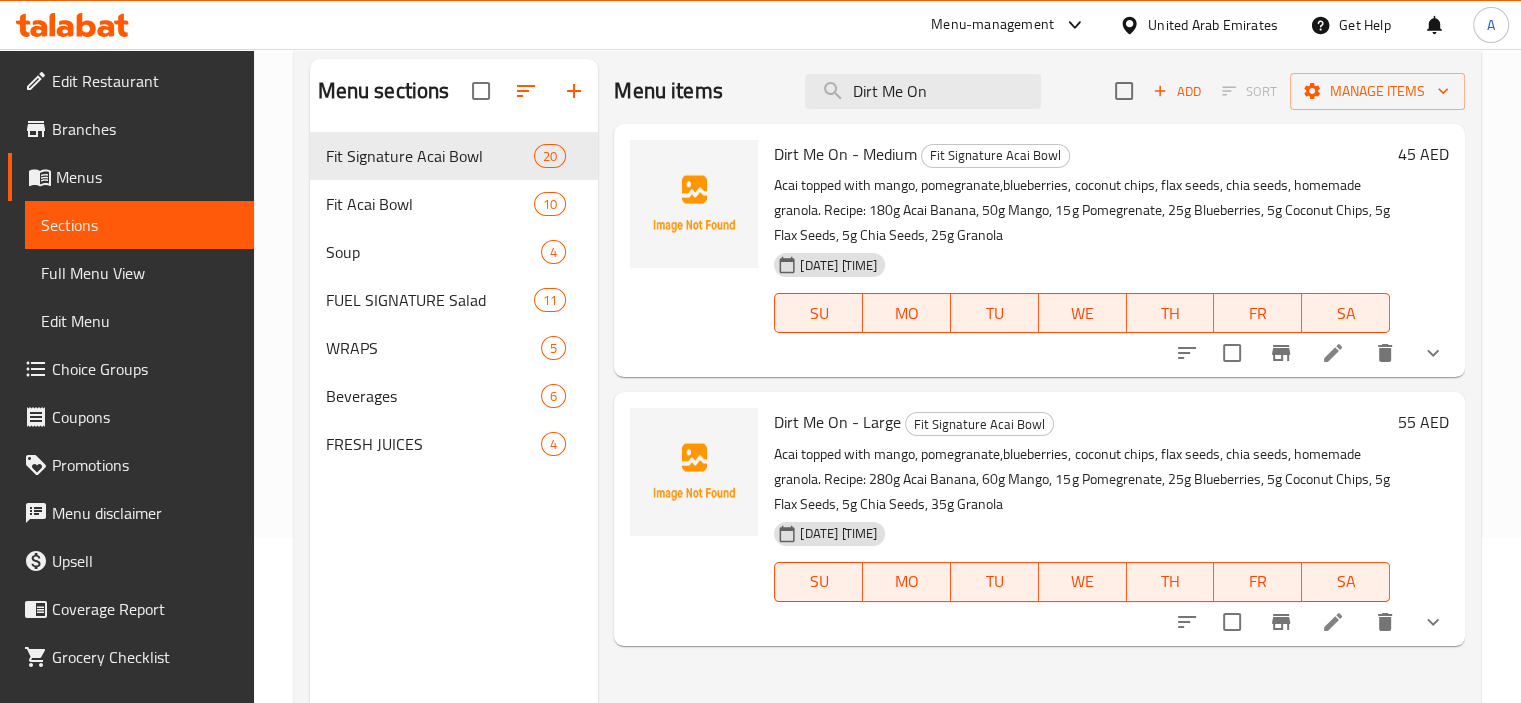 scroll, scrollTop: 0, scrollLeft: 0, axis: both 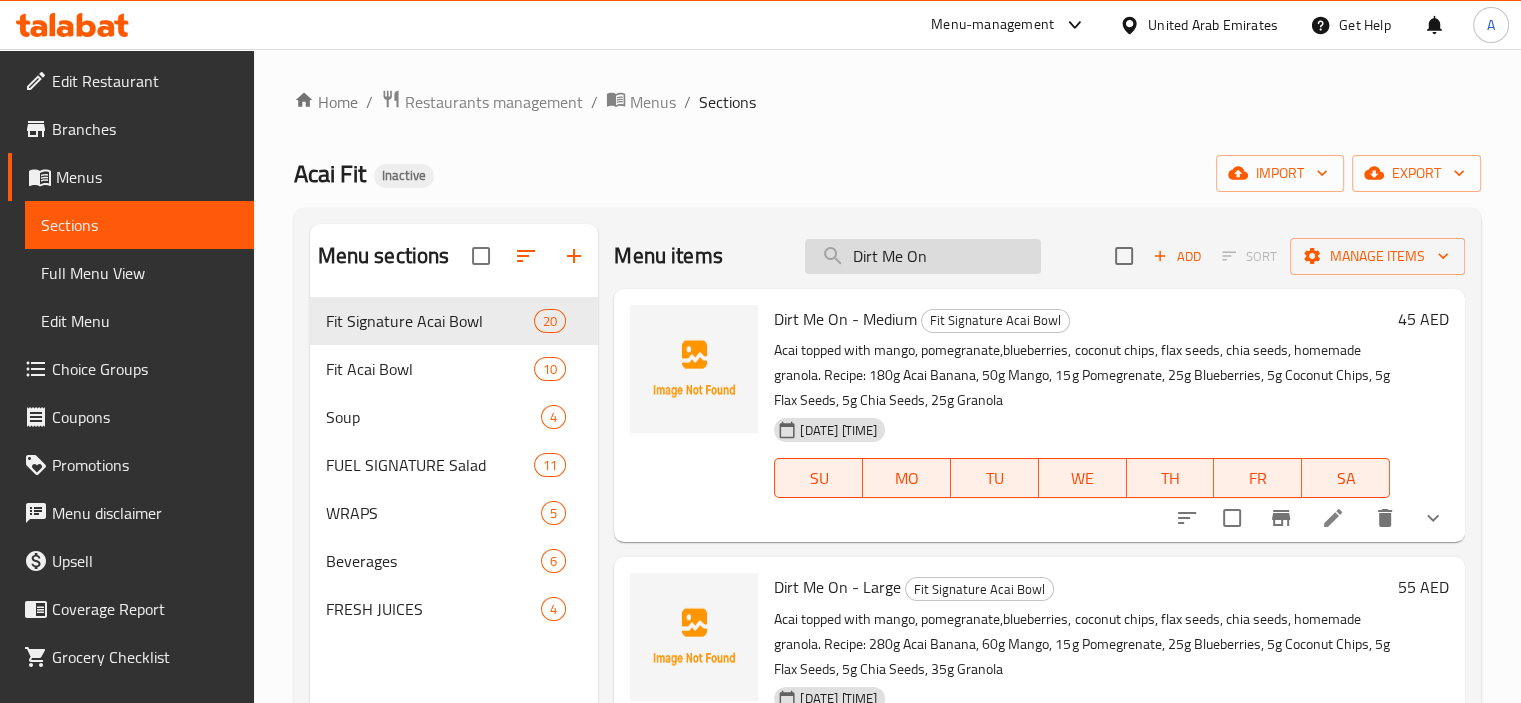 click on "Dirt Me On" at bounding box center [923, 256] 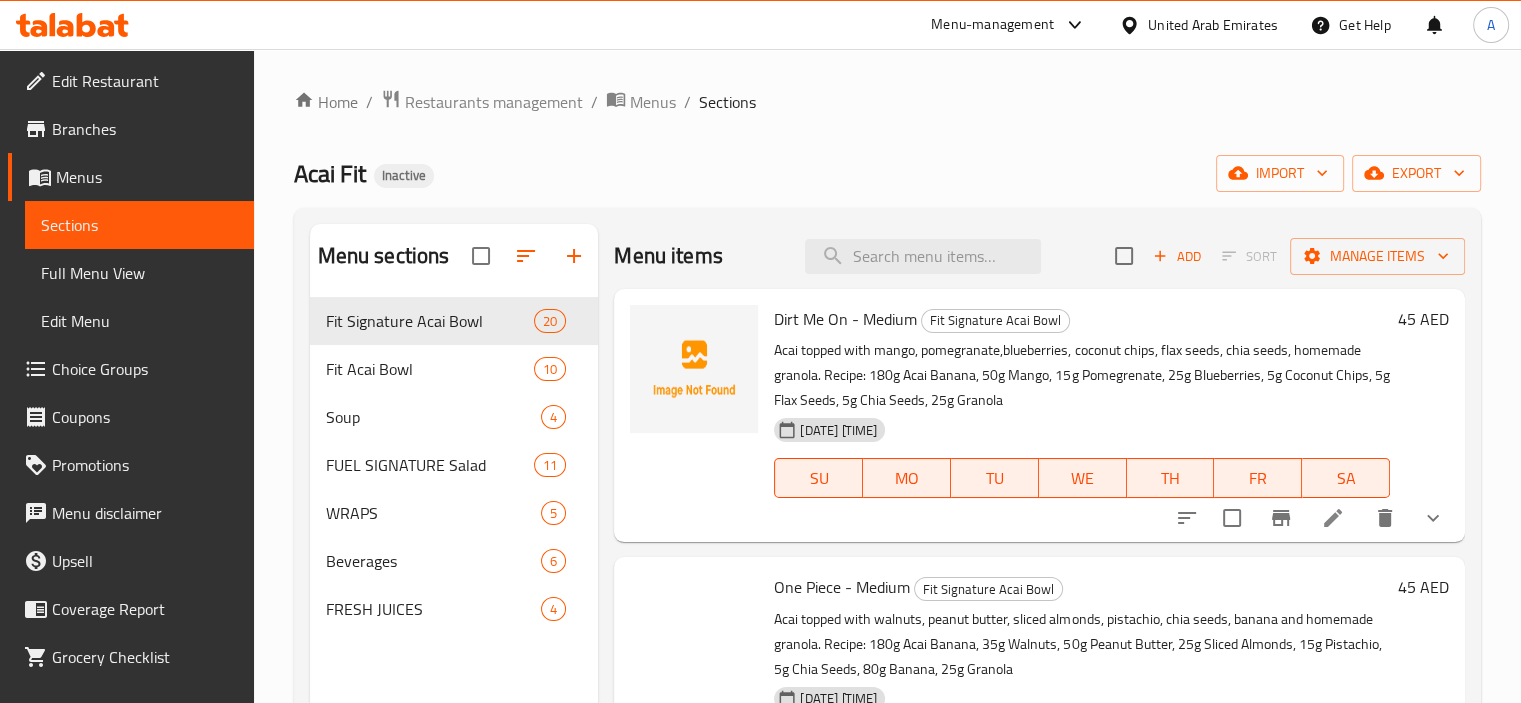 click on "Full Menu View" at bounding box center [139, 273] 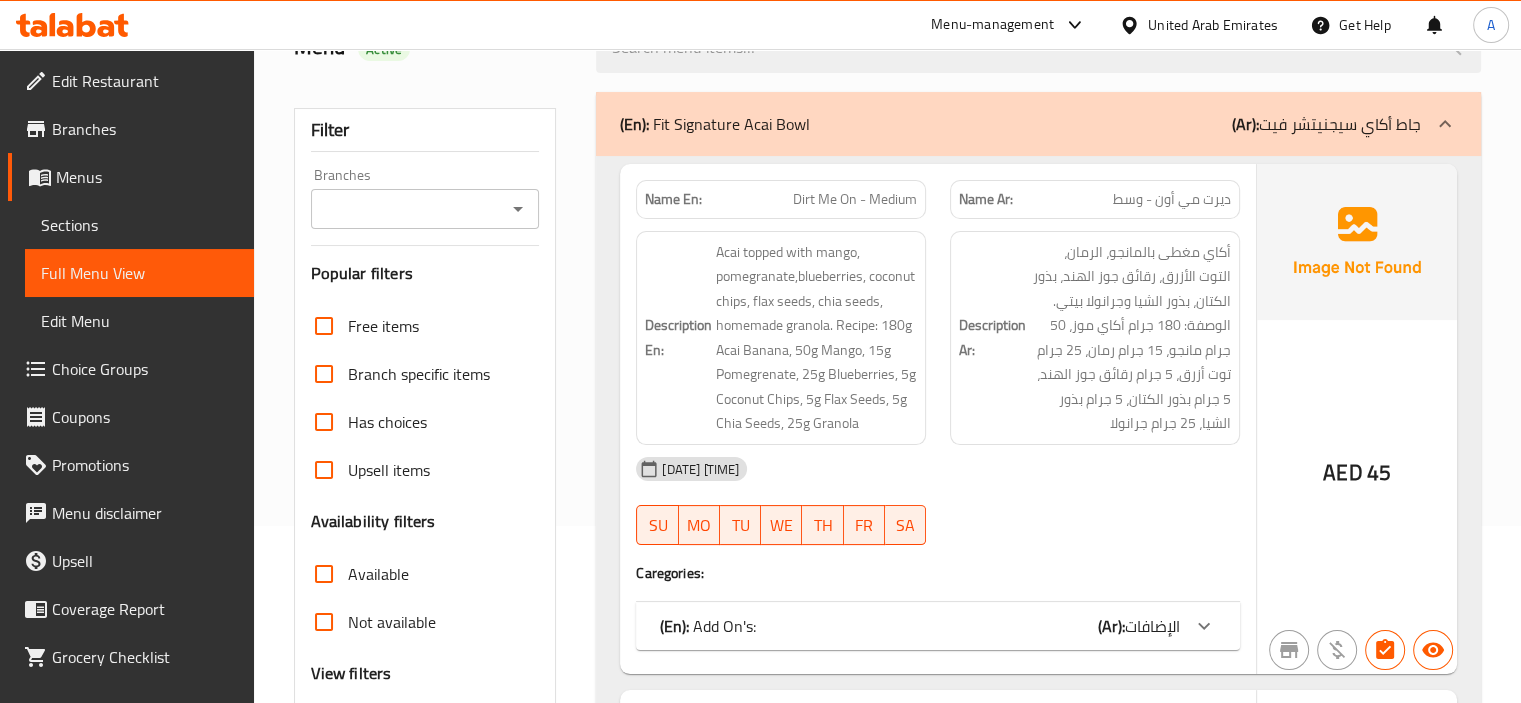 scroll, scrollTop: 300, scrollLeft: 0, axis: vertical 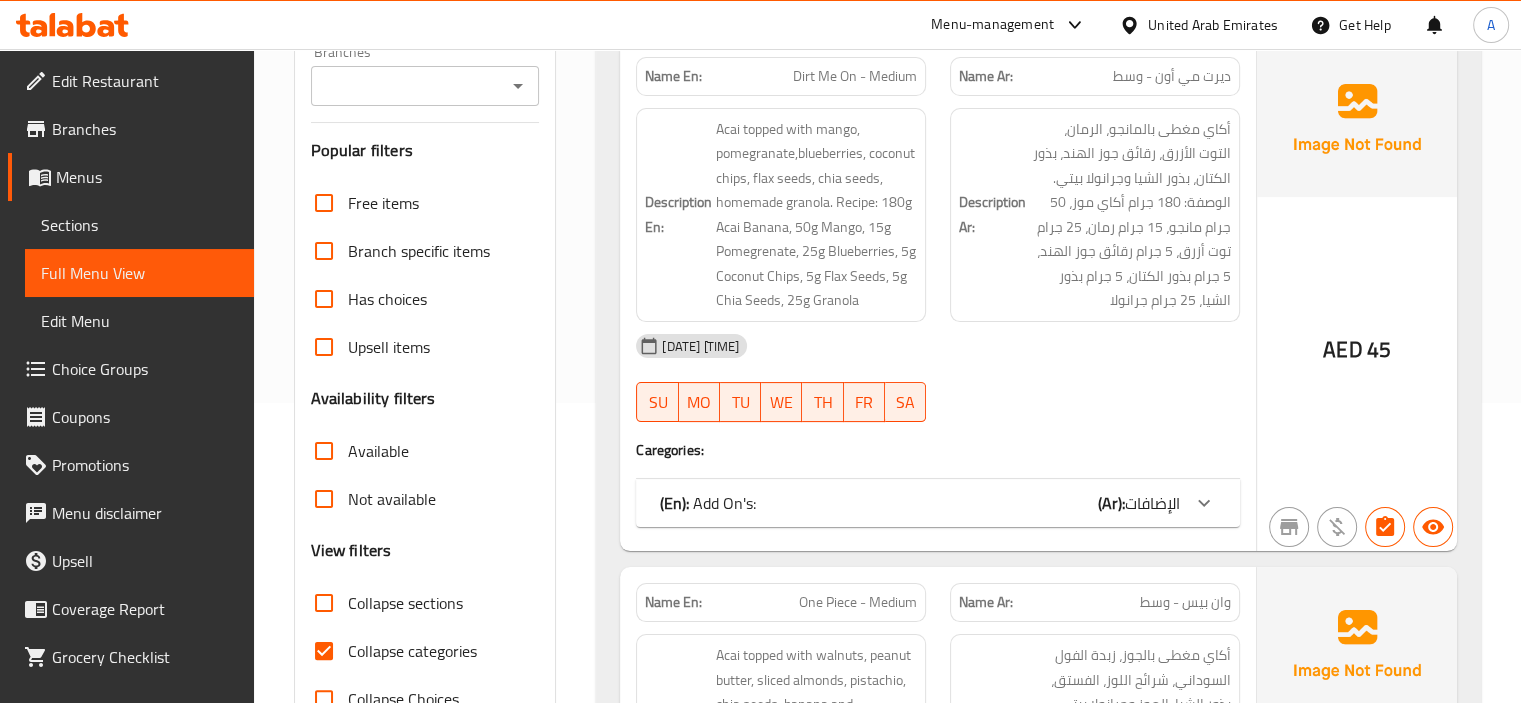 click on "Collapse categories" at bounding box center (412, 651) 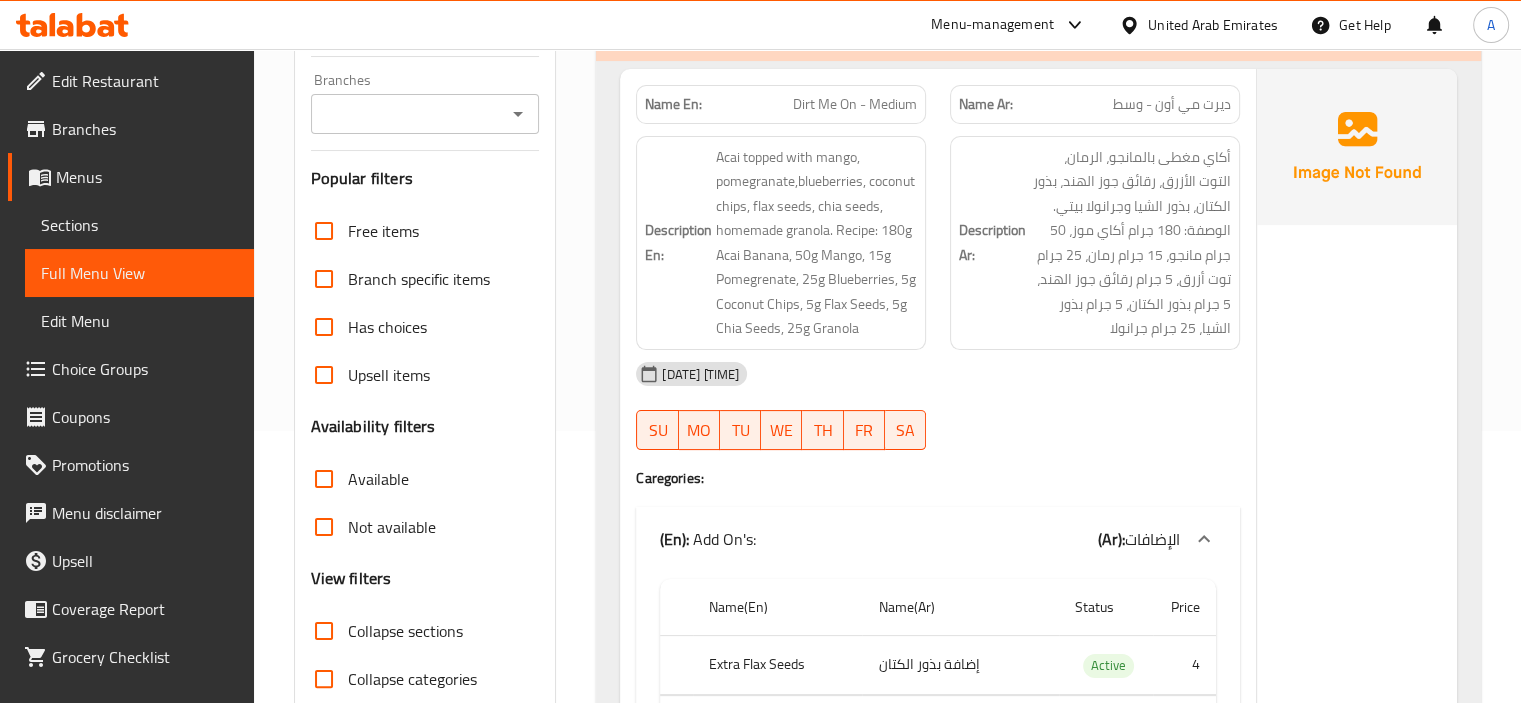 scroll, scrollTop: 0, scrollLeft: 0, axis: both 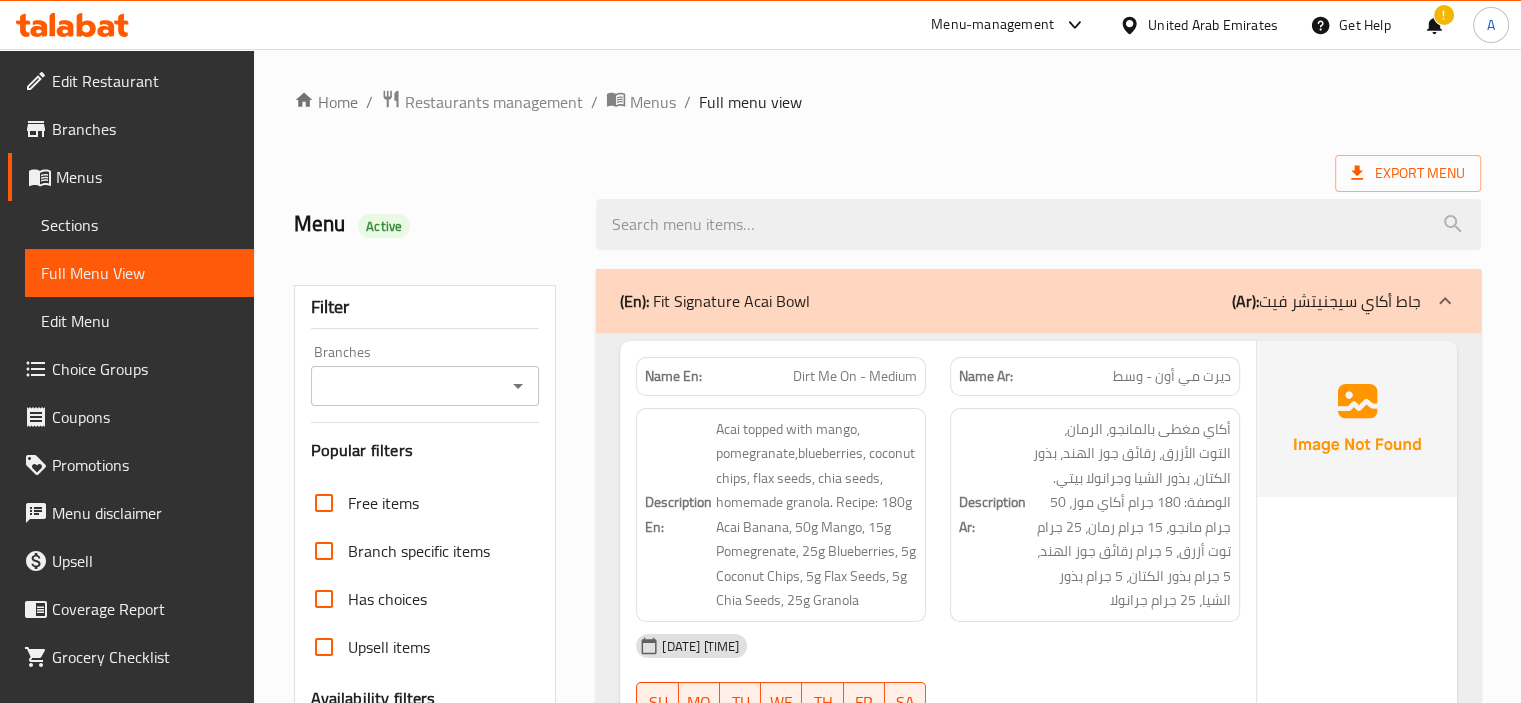 click on "Sections" at bounding box center [139, 225] 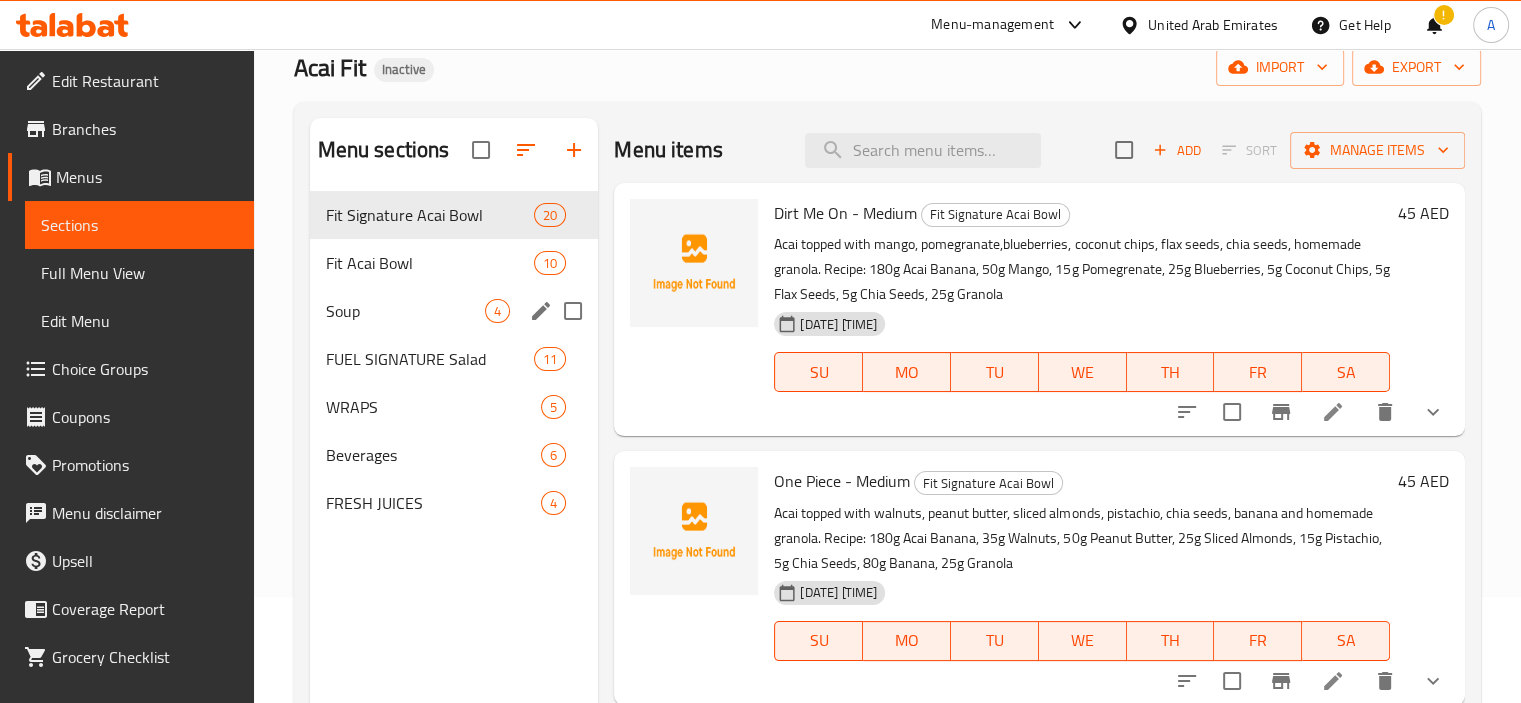 scroll, scrollTop: 200, scrollLeft: 0, axis: vertical 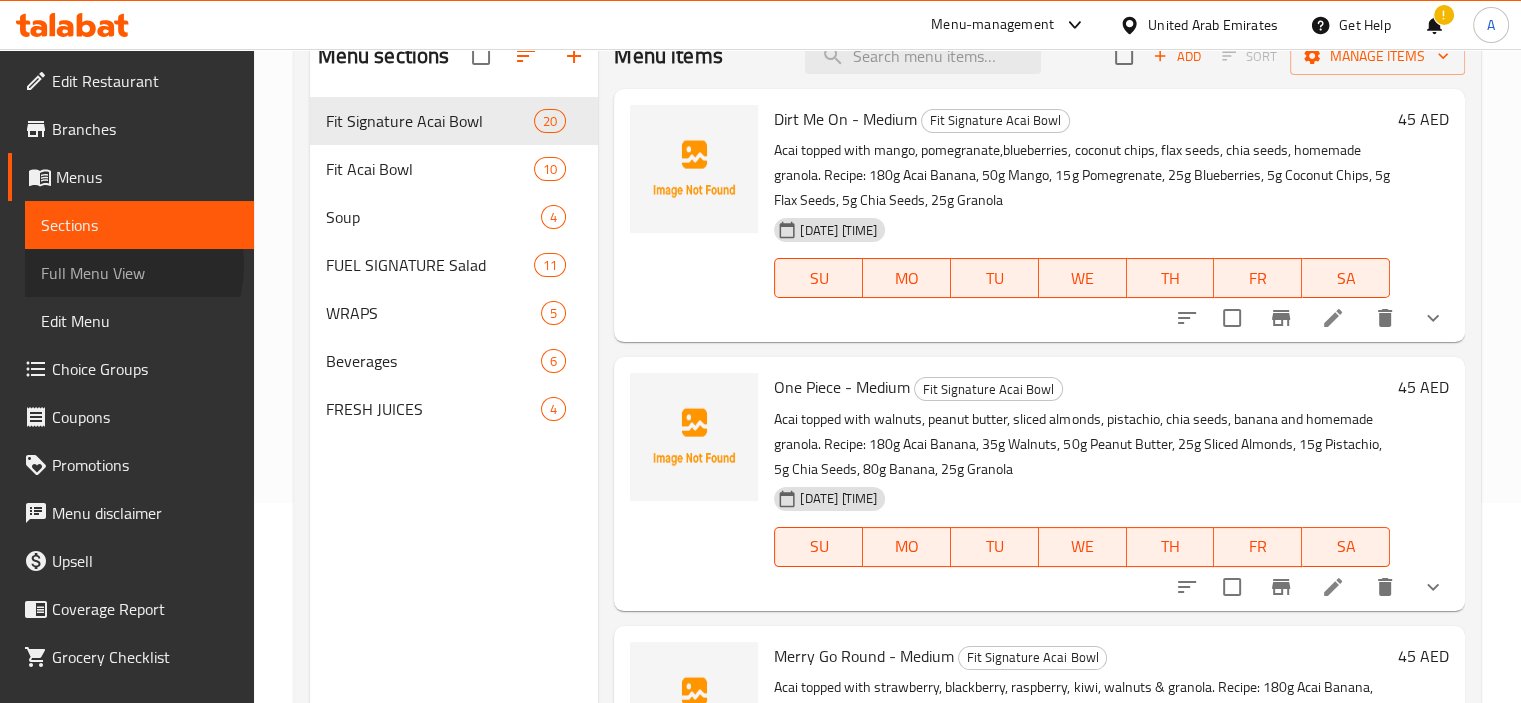 click on "Full Menu View" at bounding box center (139, 273) 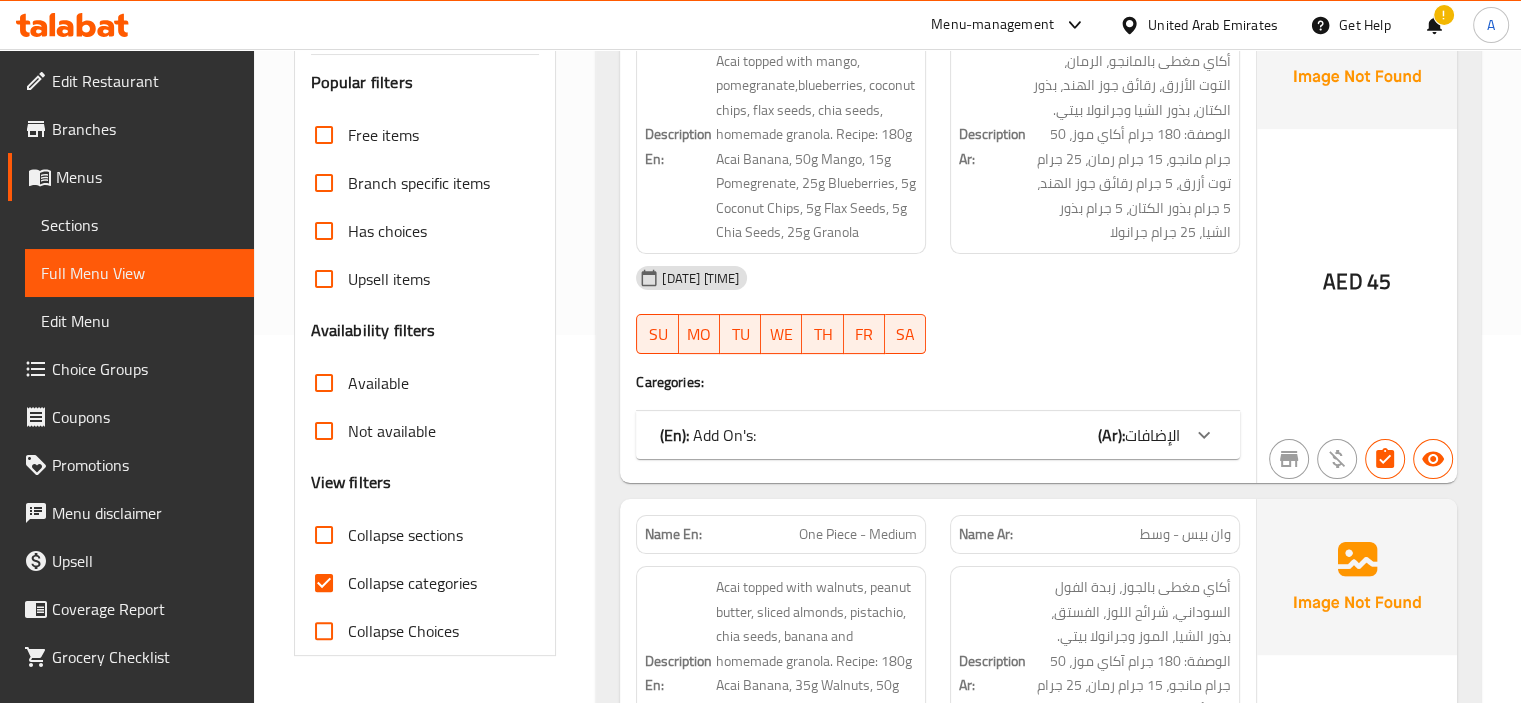 scroll, scrollTop: 500, scrollLeft: 0, axis: vertical 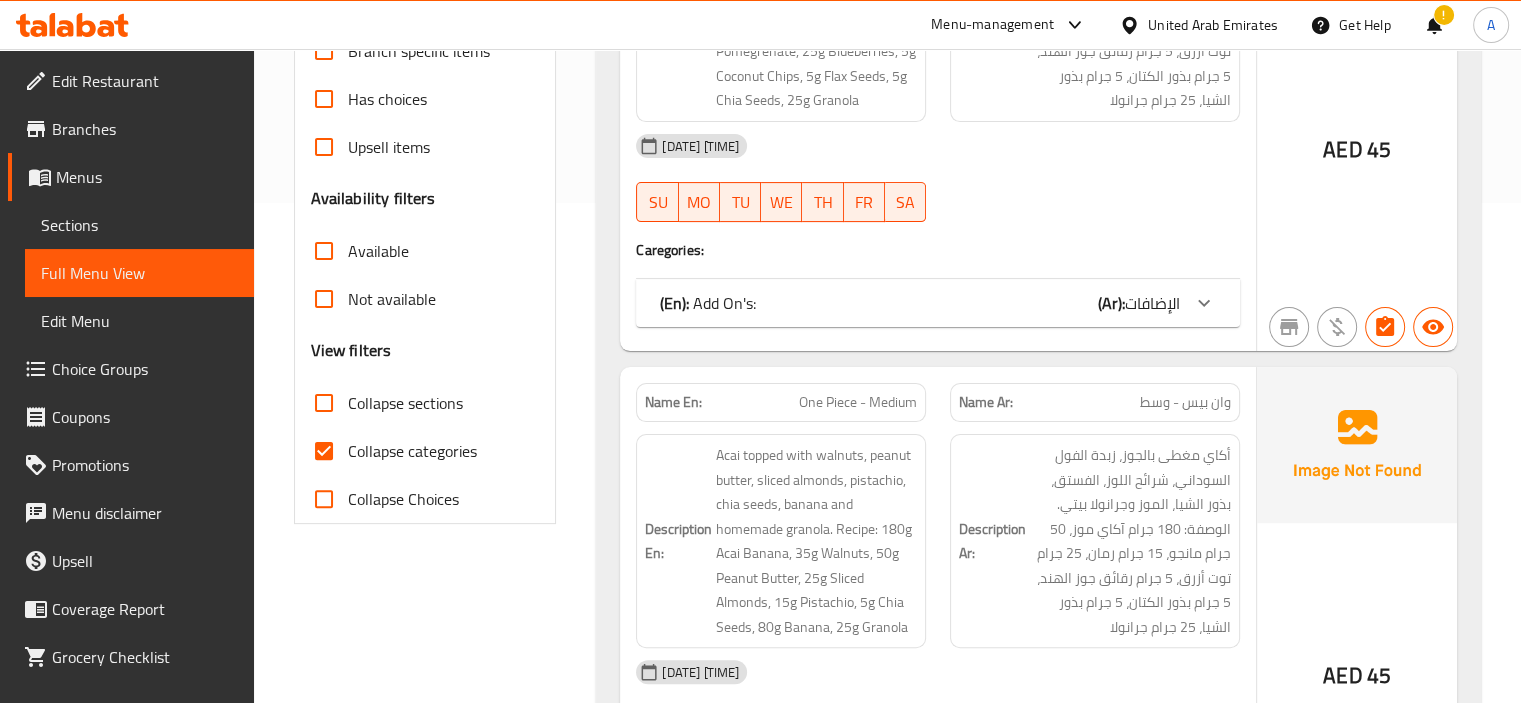 click on "Collapse categories" at bounding box center (412, 451) 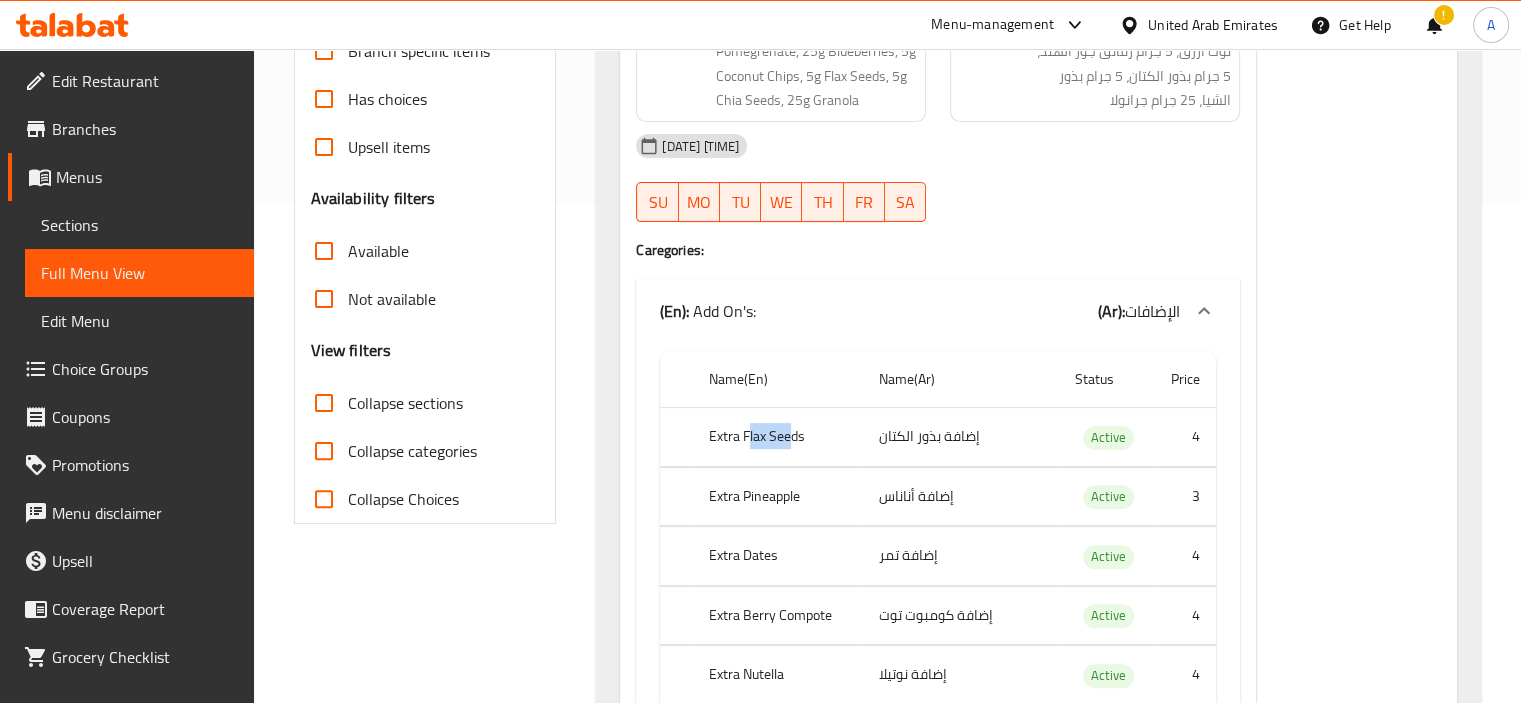 drag, startPoint x: 747, startPoint y: 429, endPoint x: 789, endPoint y: 429, distance: 42 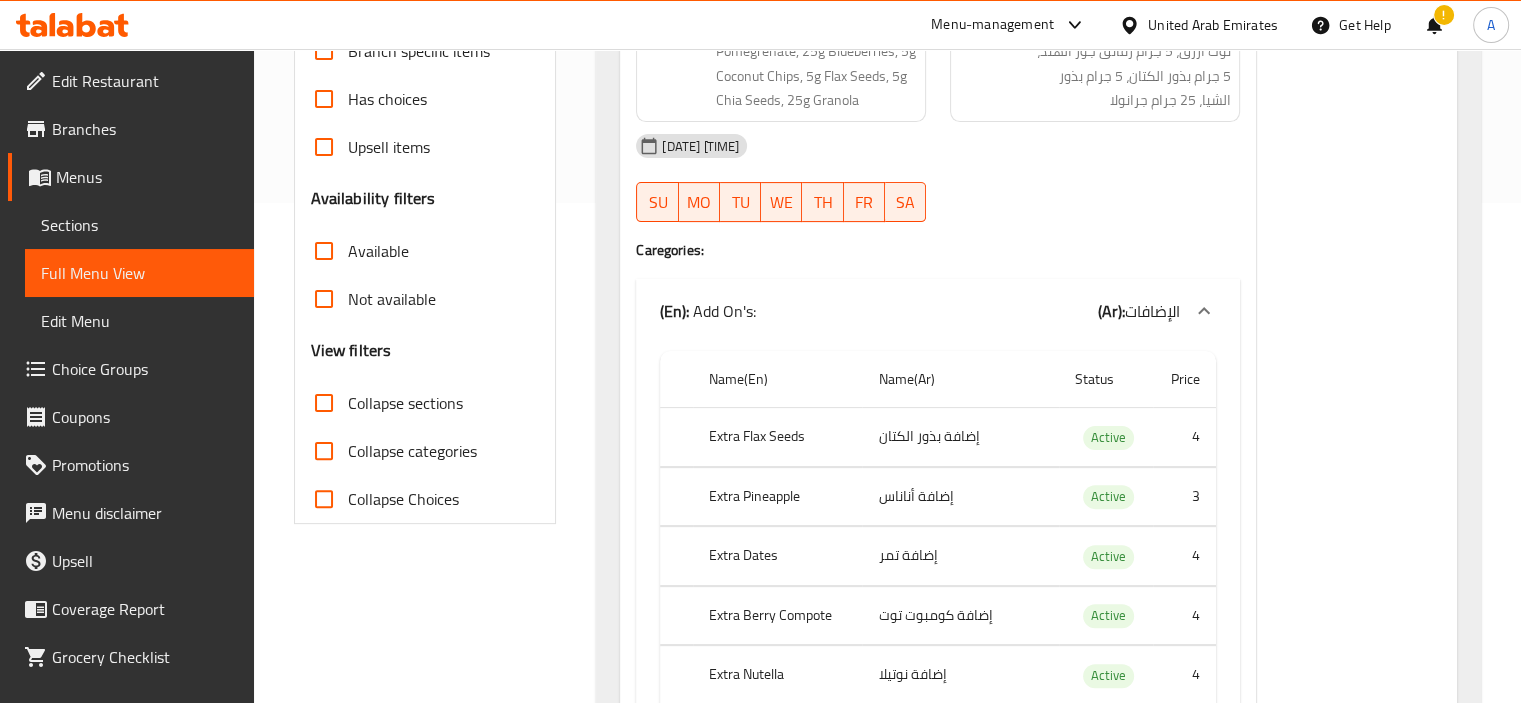 click on "Extra Flax Seeds" at bounding box center [777, 437] 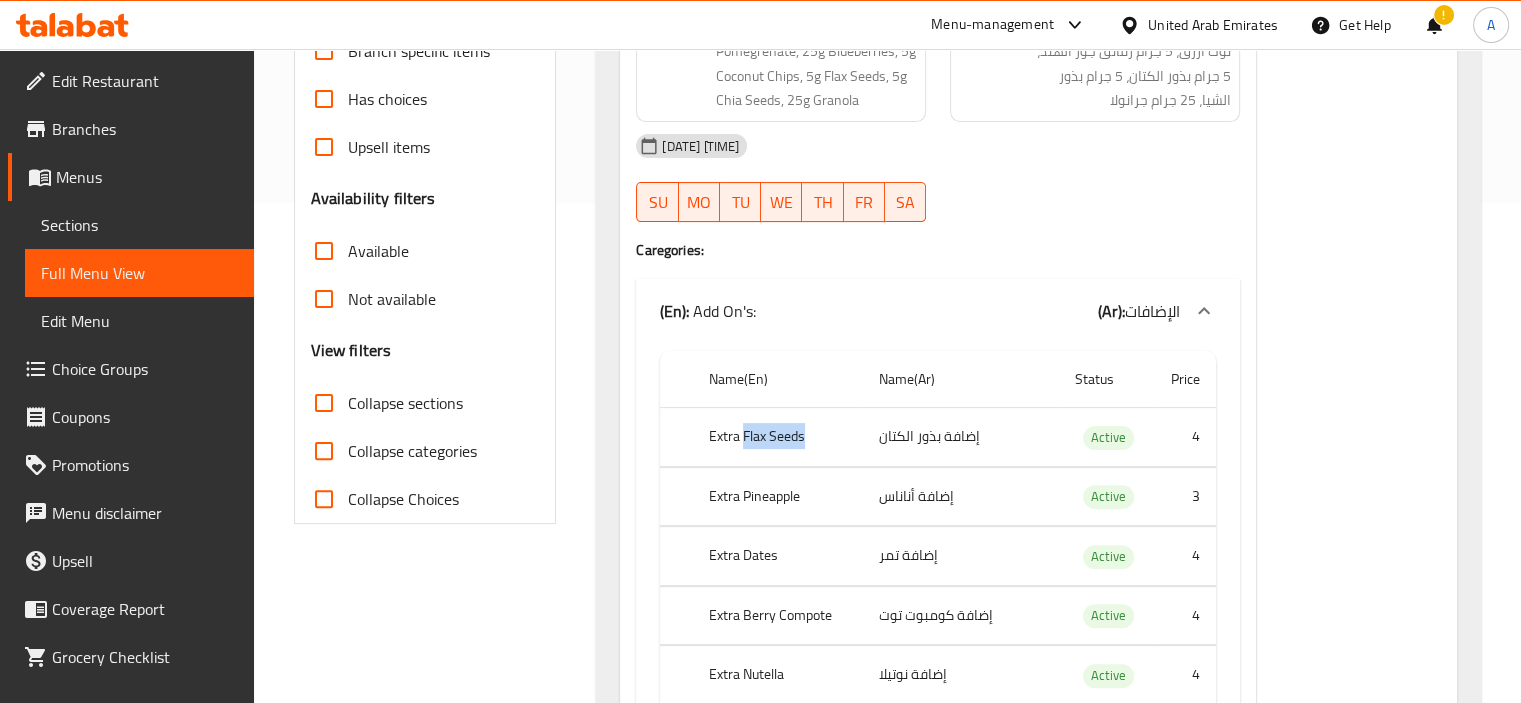 drag, startPoint x: 744, startPoint y: 436, endPoint x: 817, endPoint y: 430, distance: 73.24616 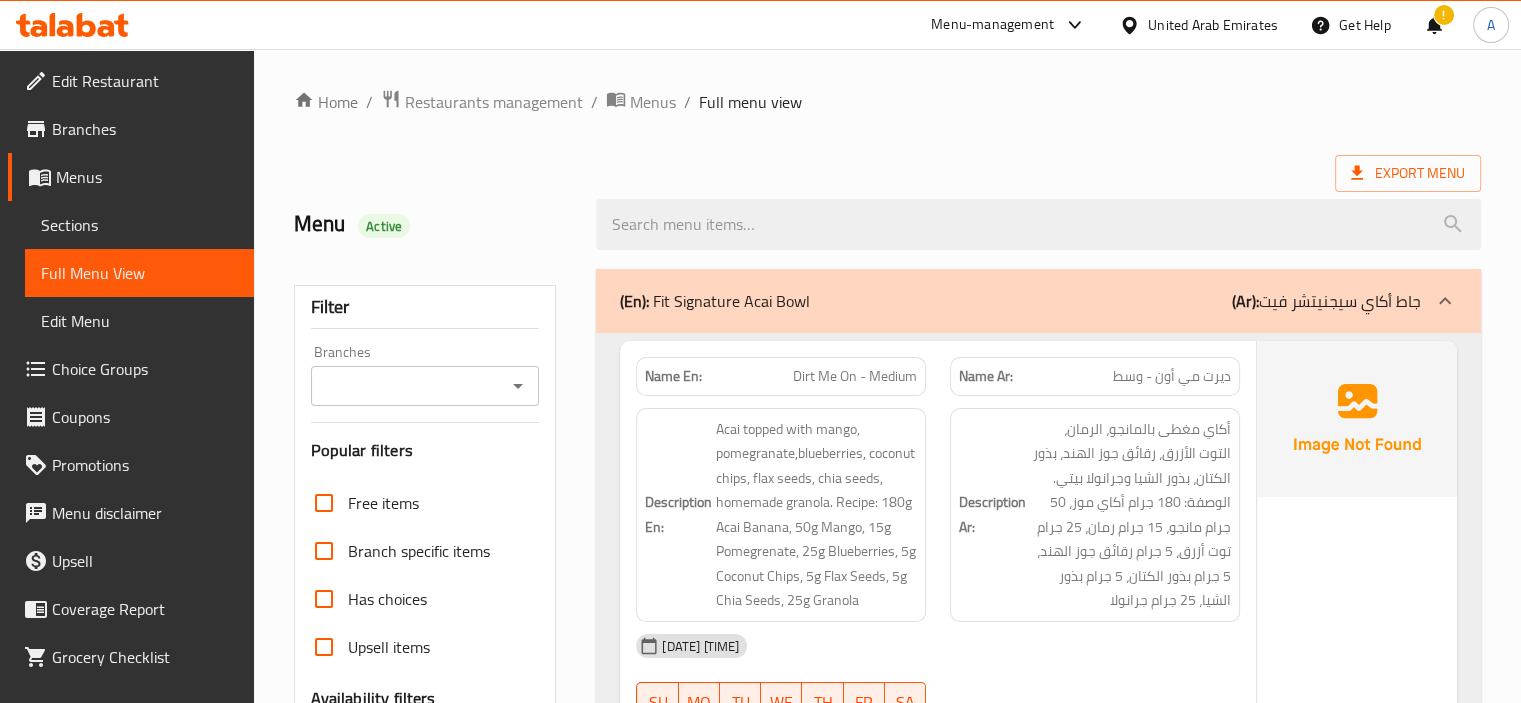 click on "Dirt Me On - Medium" at bounding box center (855, 376) 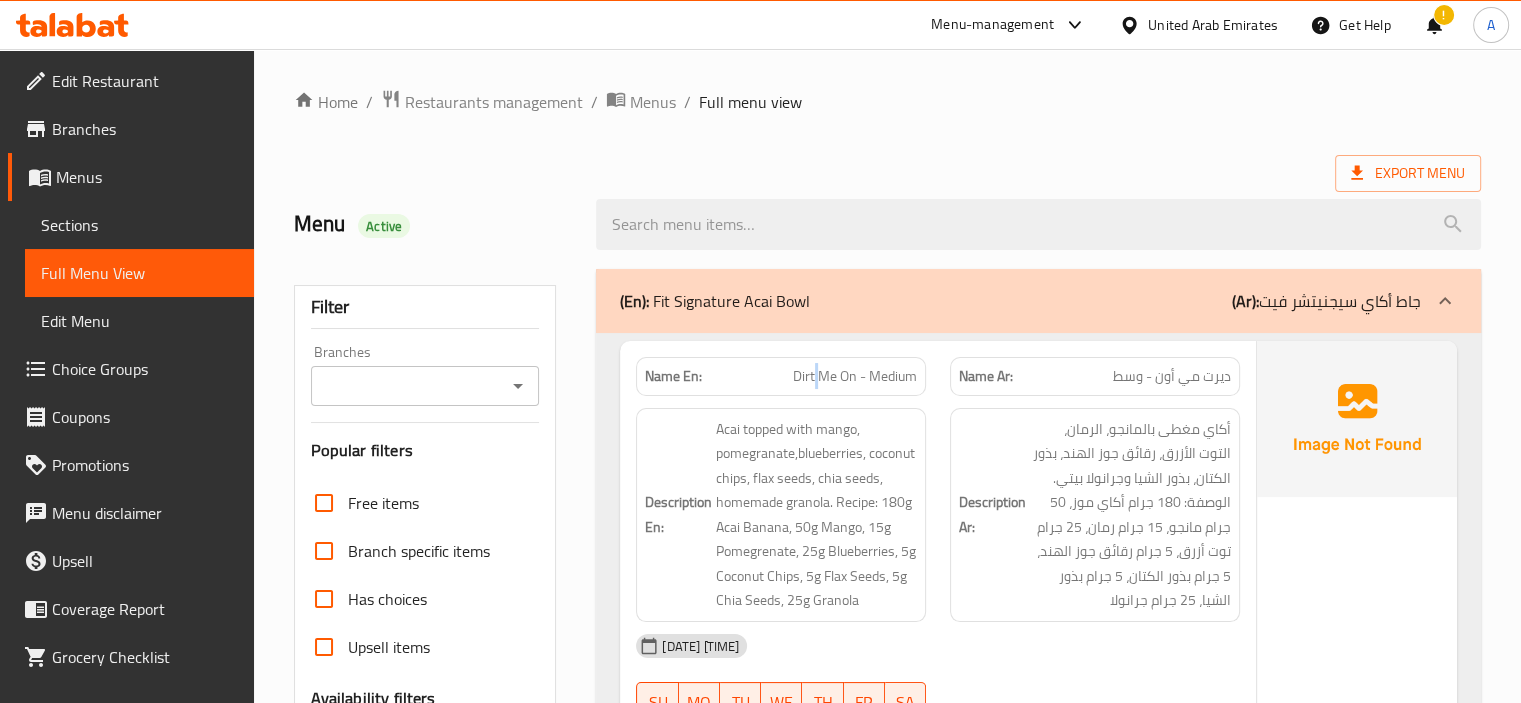 click on "Dirt Me On - Medium" at bounding box center [855, 376] 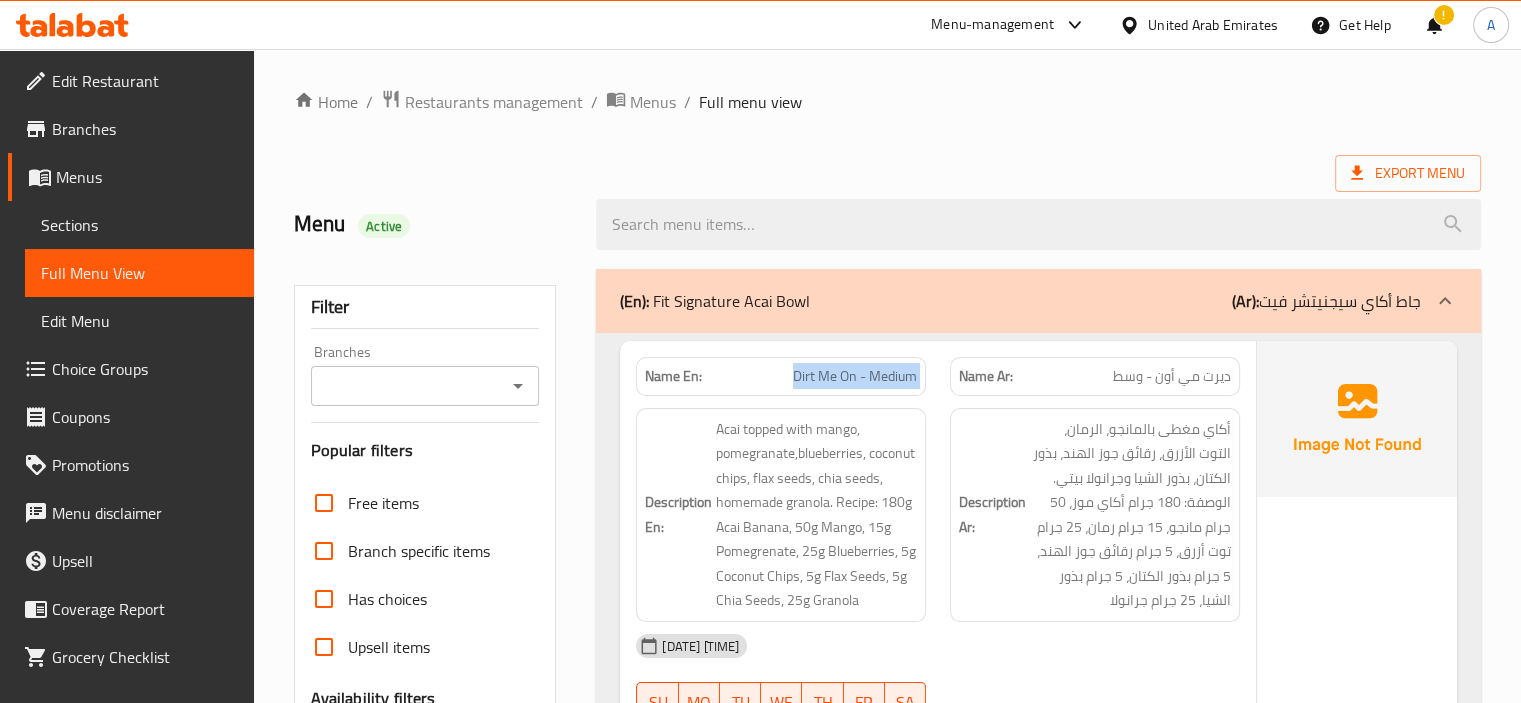 click on "Dirt Me On - Medium" at bounding box center [855, 376] 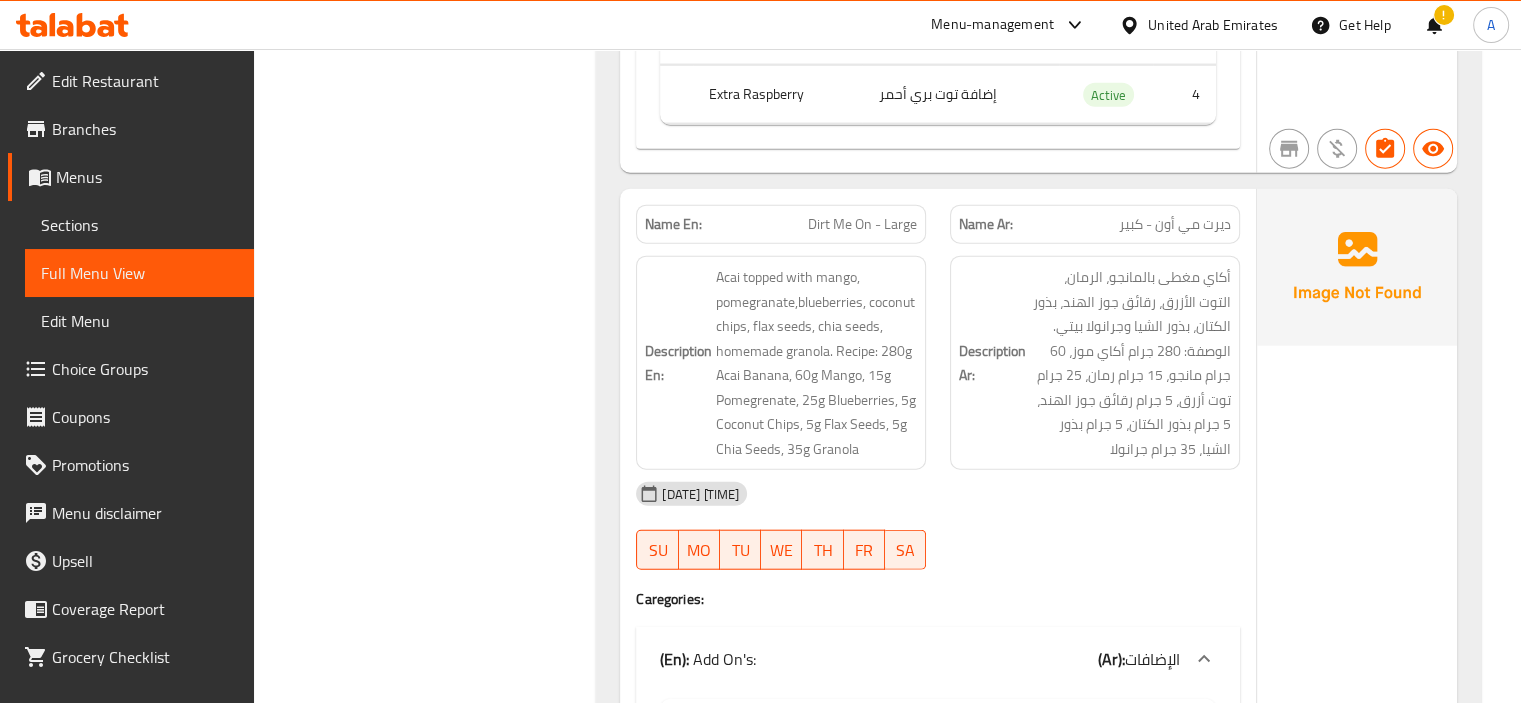 scroll, scrollTop: 20100, scrollLeft: 0, axis: vertical 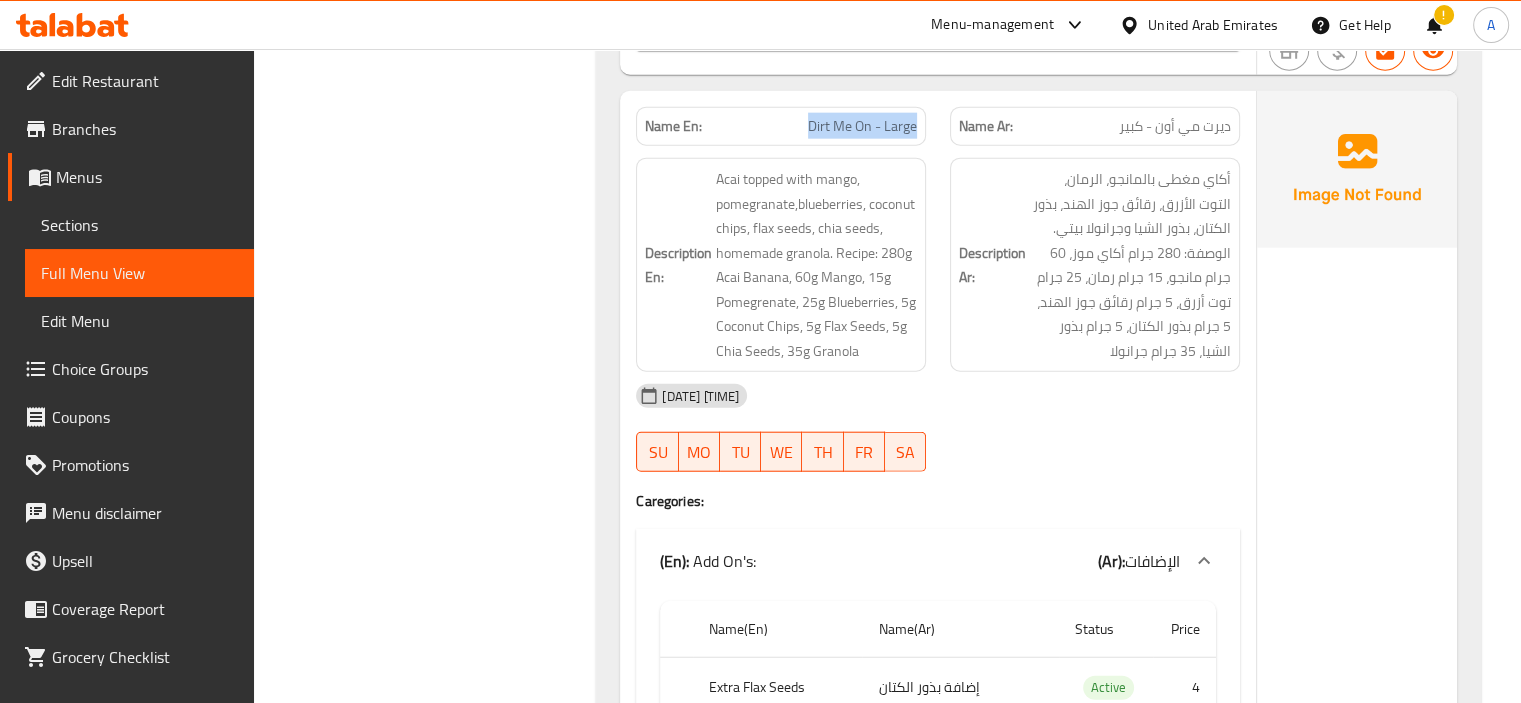 drag, startPoint x: 799, startPoint y: 167, endPoint x: 919, endPoint y: 175, distance: 120.26637 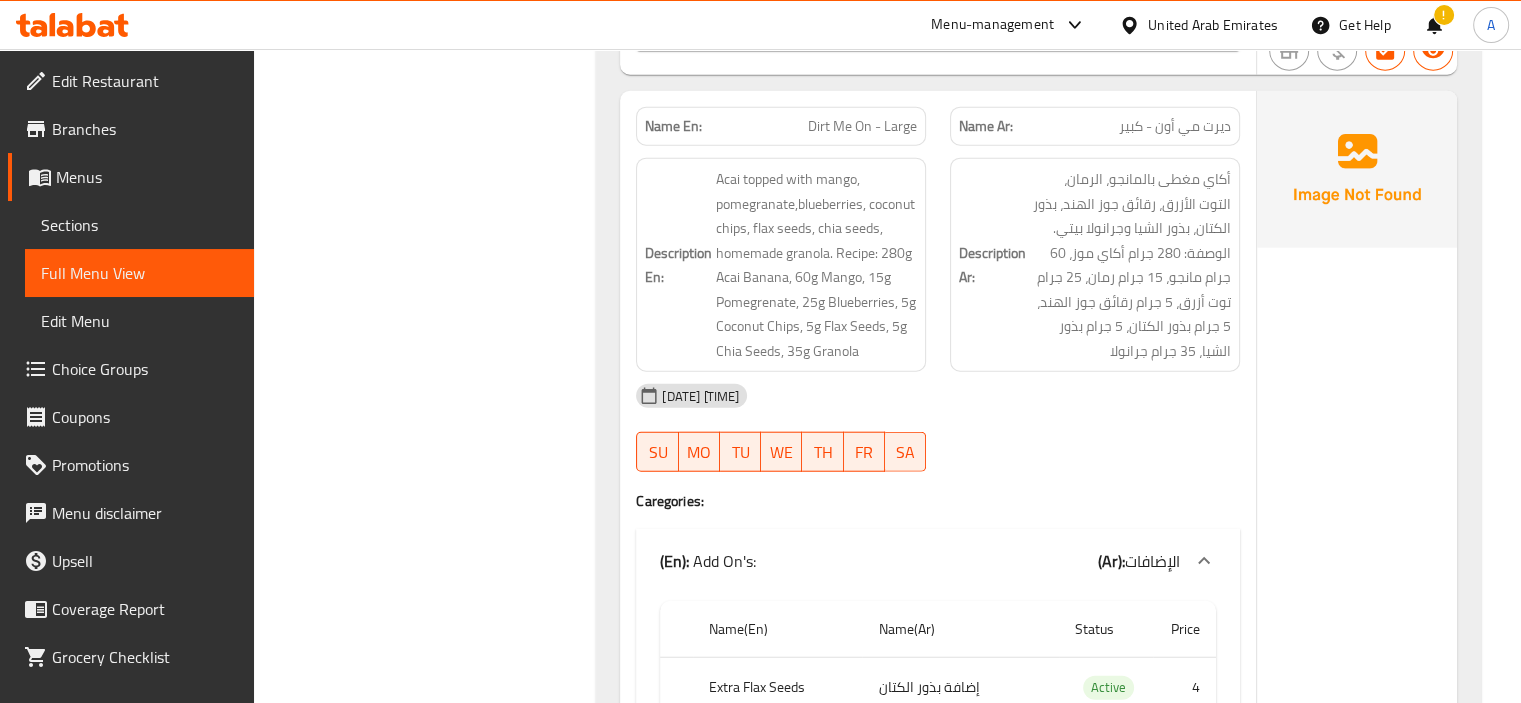 click on "Filter Branches Branches Popular filters Free items Branch specific items Has choices Upsell items Availability filters Available Not available View filters Collapse sections Collapse categories Collapse Choices" at bounding box center [433, 18778] 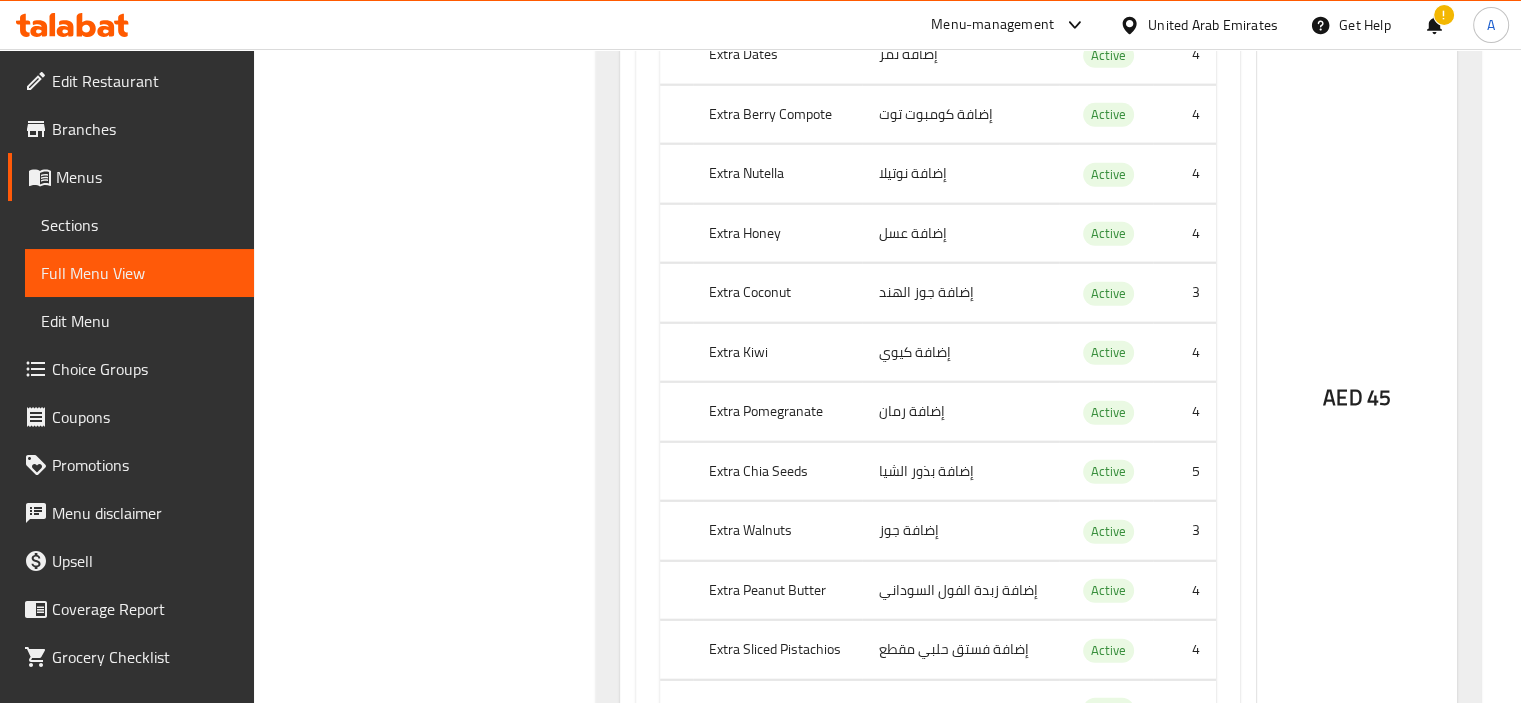 scroll, scrollTop: 0, scrollLeft: 0, axis: both 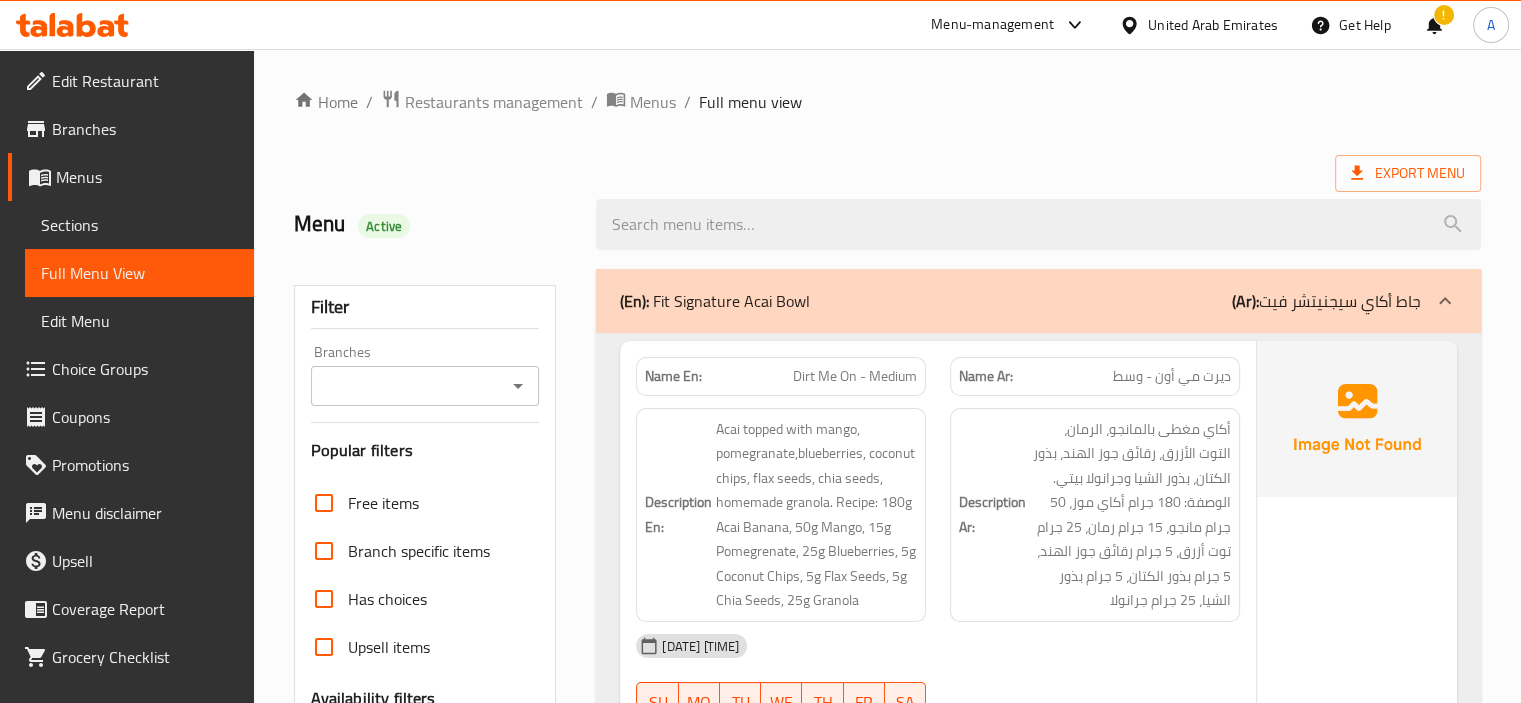 click on "!" at bounding box center [1434, 25] 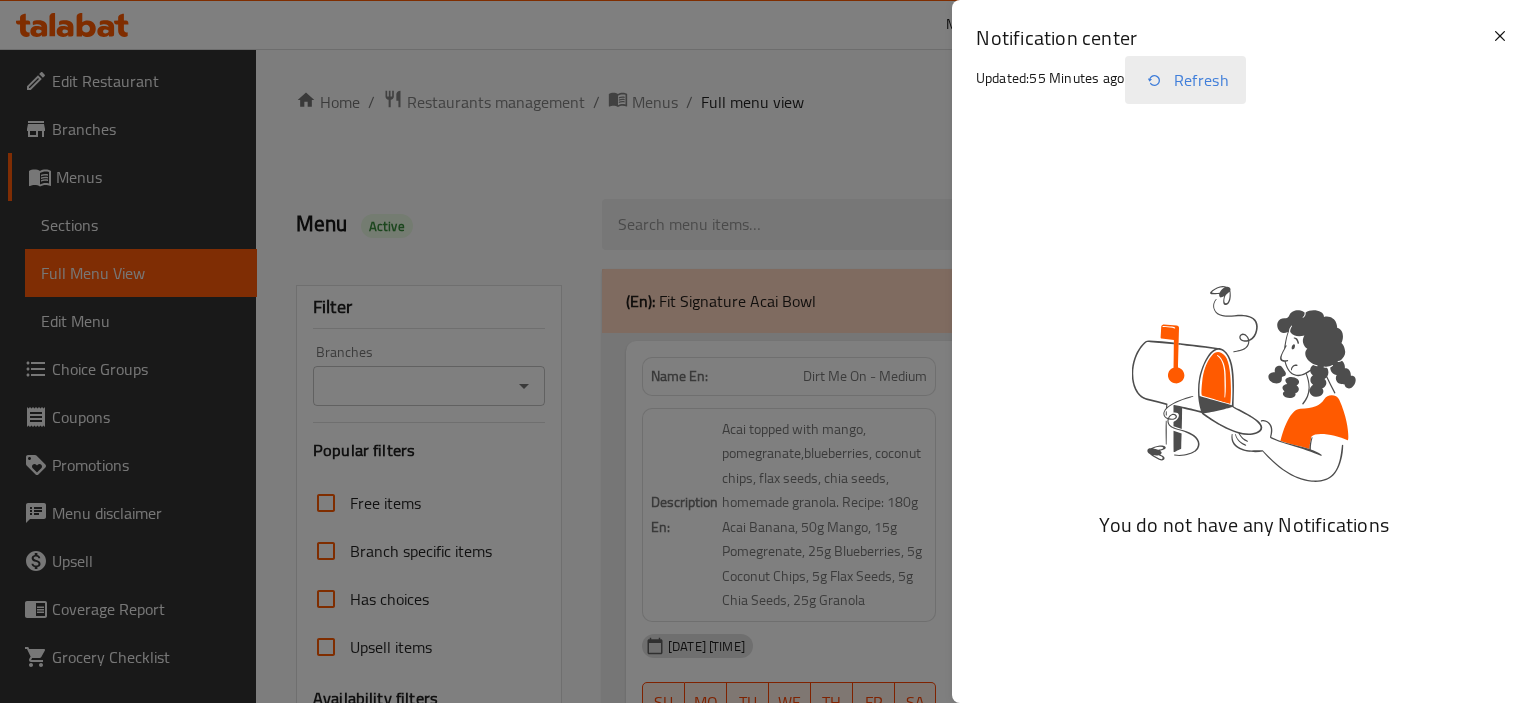 click on "Refresh" at bounding box center (1185, 80) 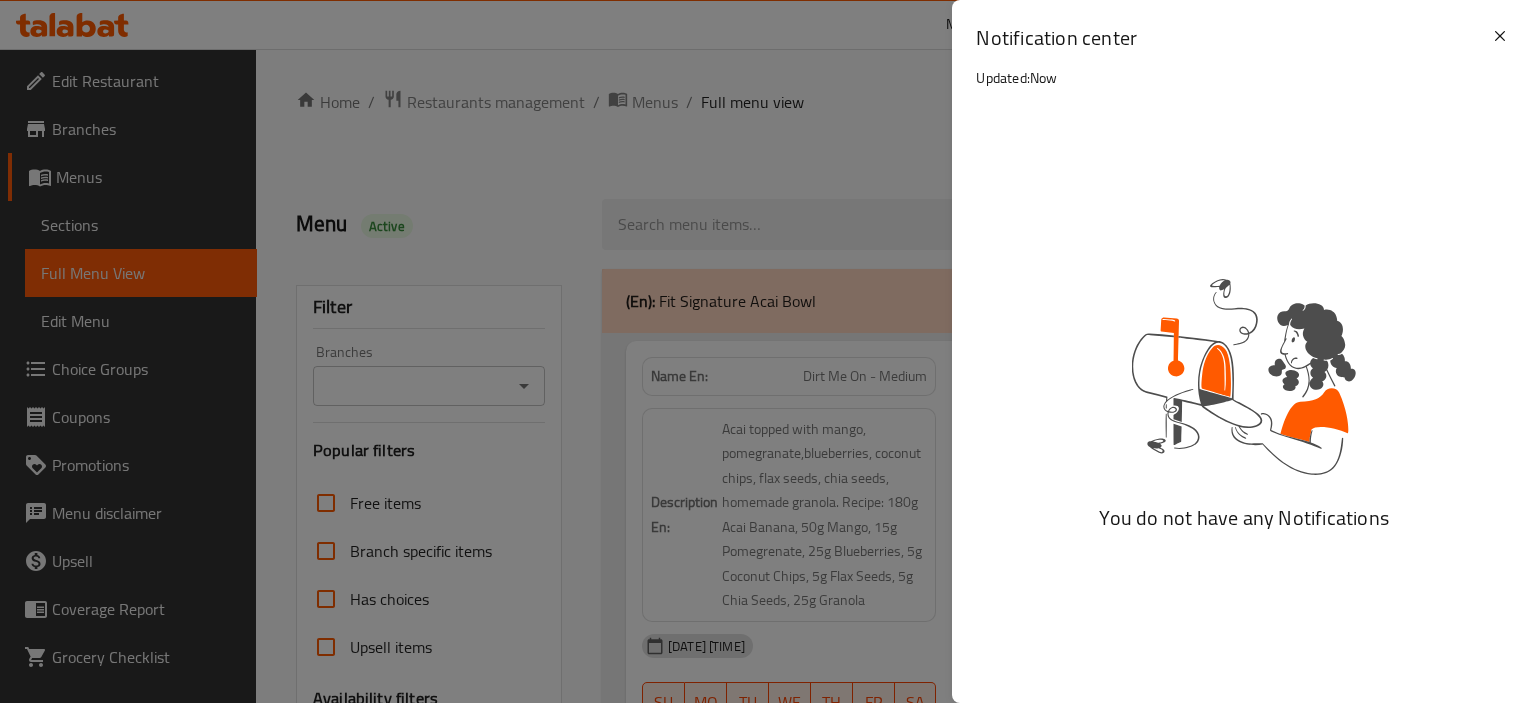 click at bounding box center (768, 351) 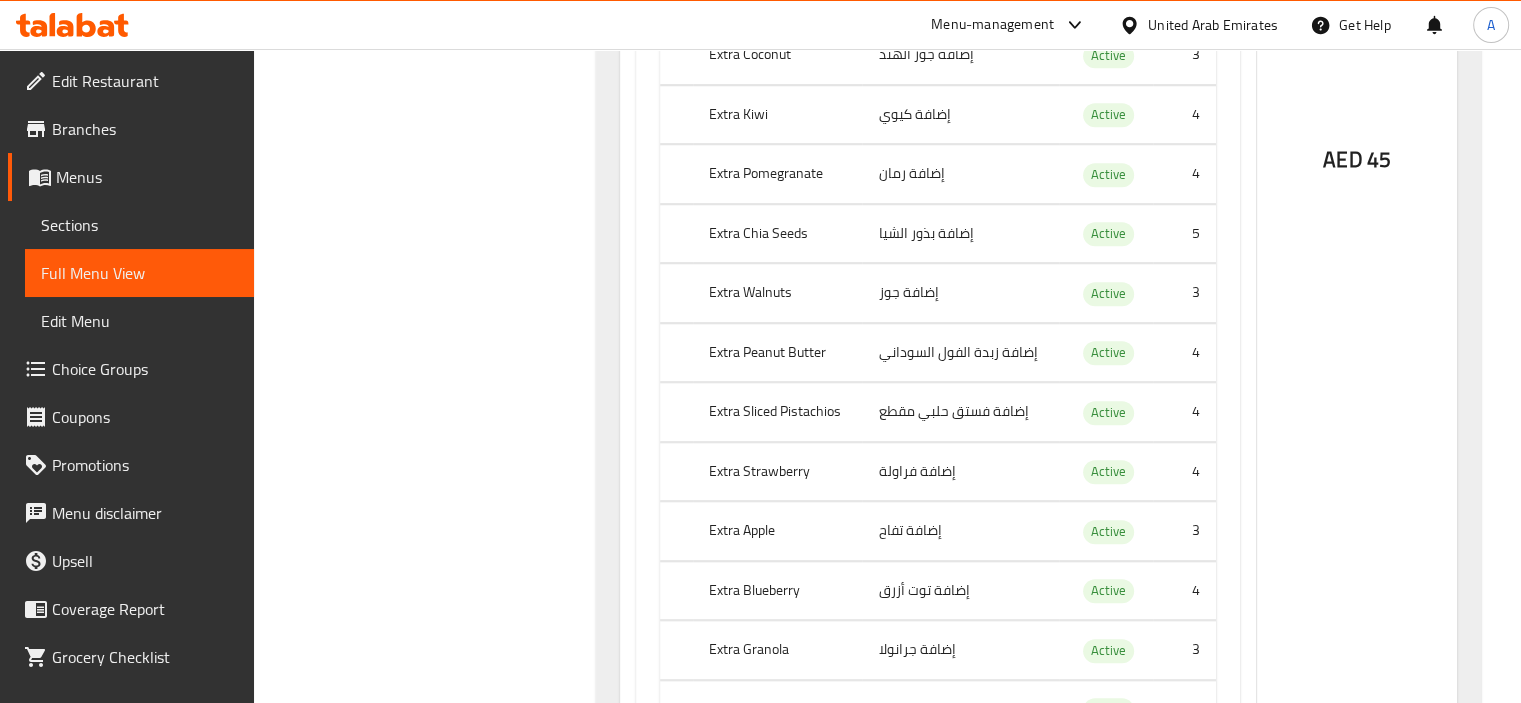 scroll, scrollTop: 9000, scrollLeft: 0, axis: vertical 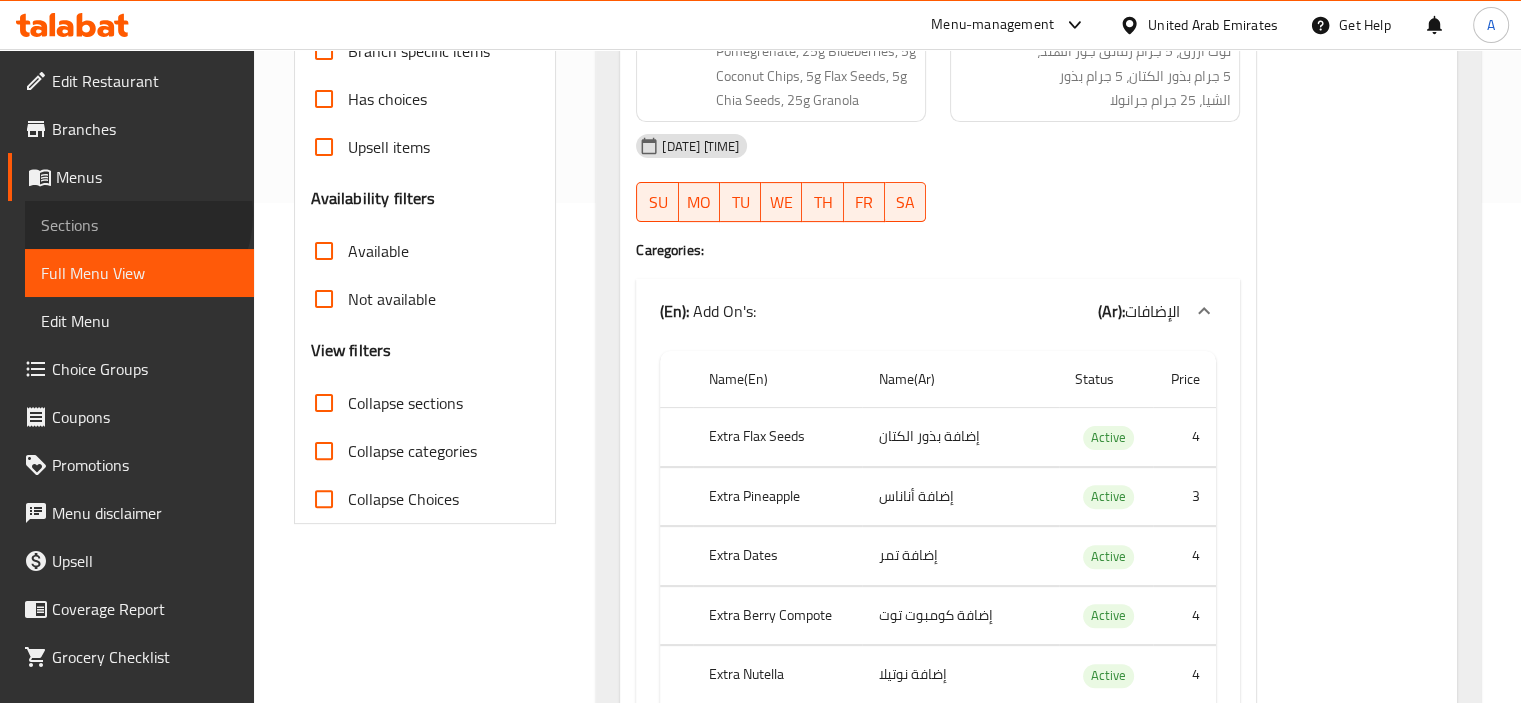 click on "Sections" at bounding box center [139, 225] 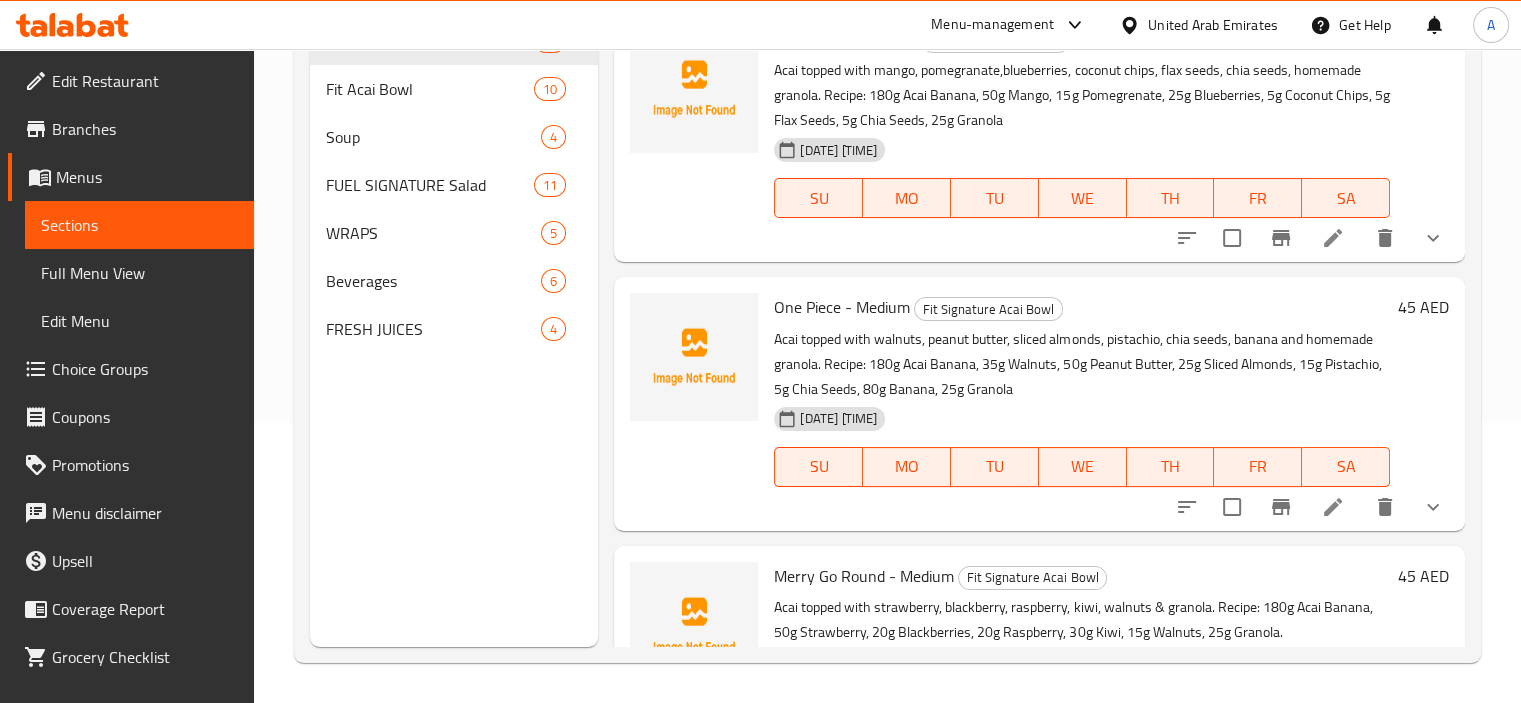 scroll, scrollTop: 0, scrollLeft: 0, axis: both 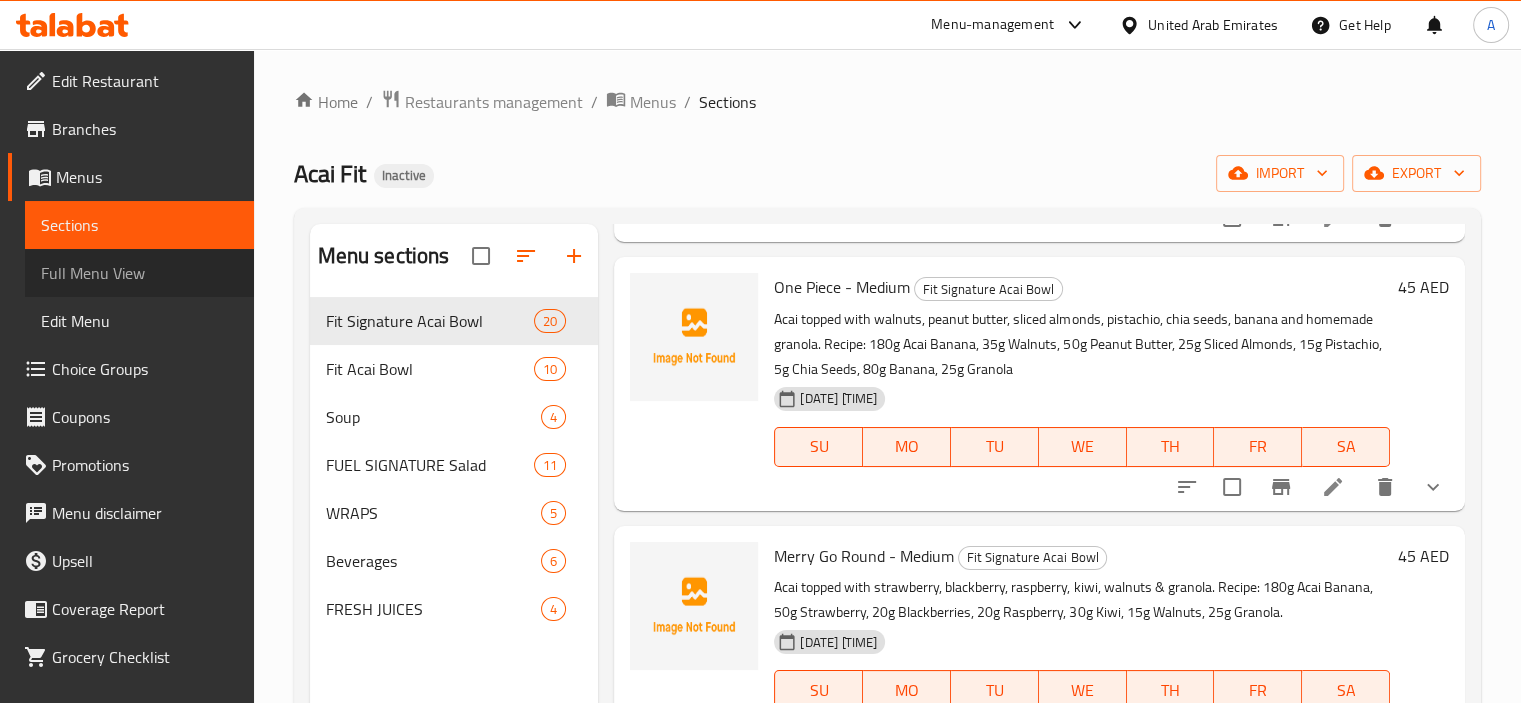 click on "Full Menu View" at bounding box center [139, 273] 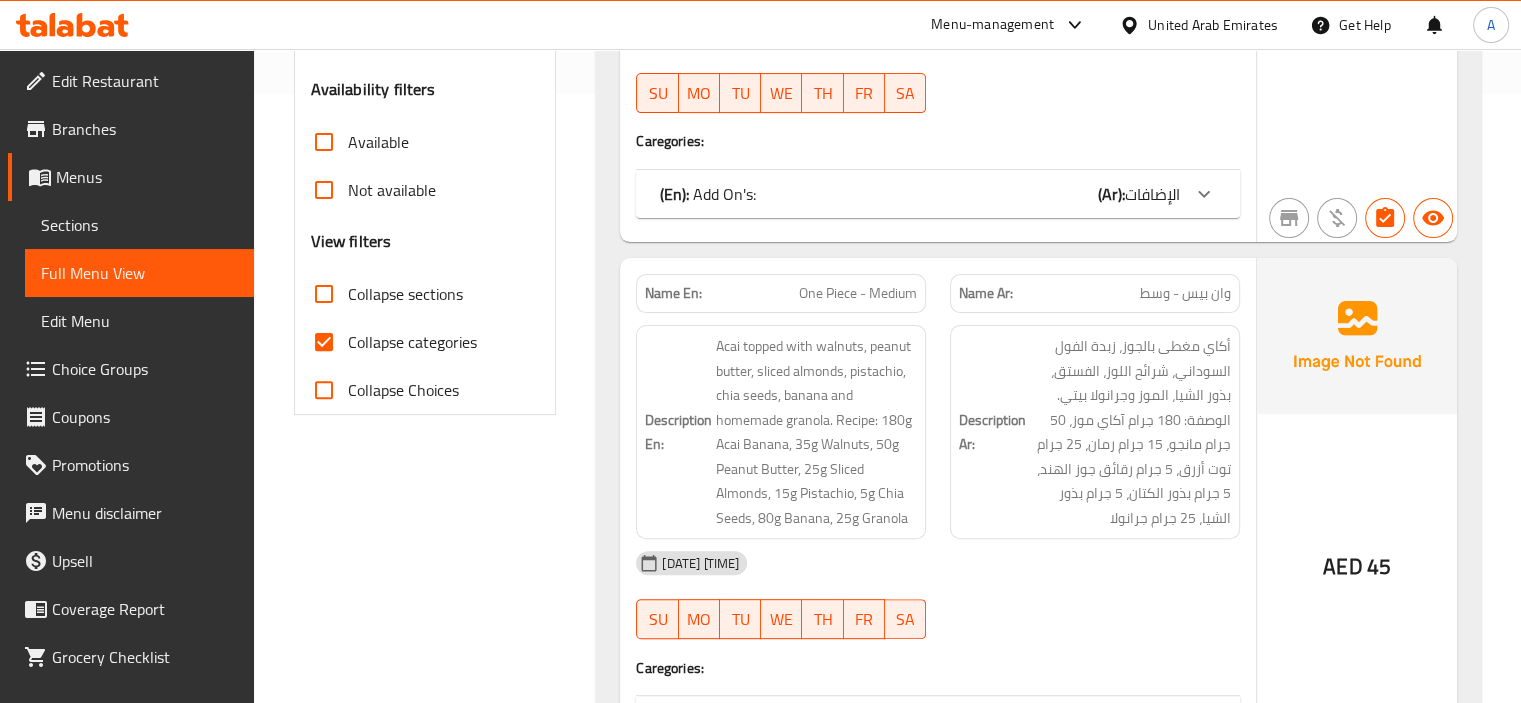 scroll, scrollTop: 700, scrollLeft: 0, axis: vertical 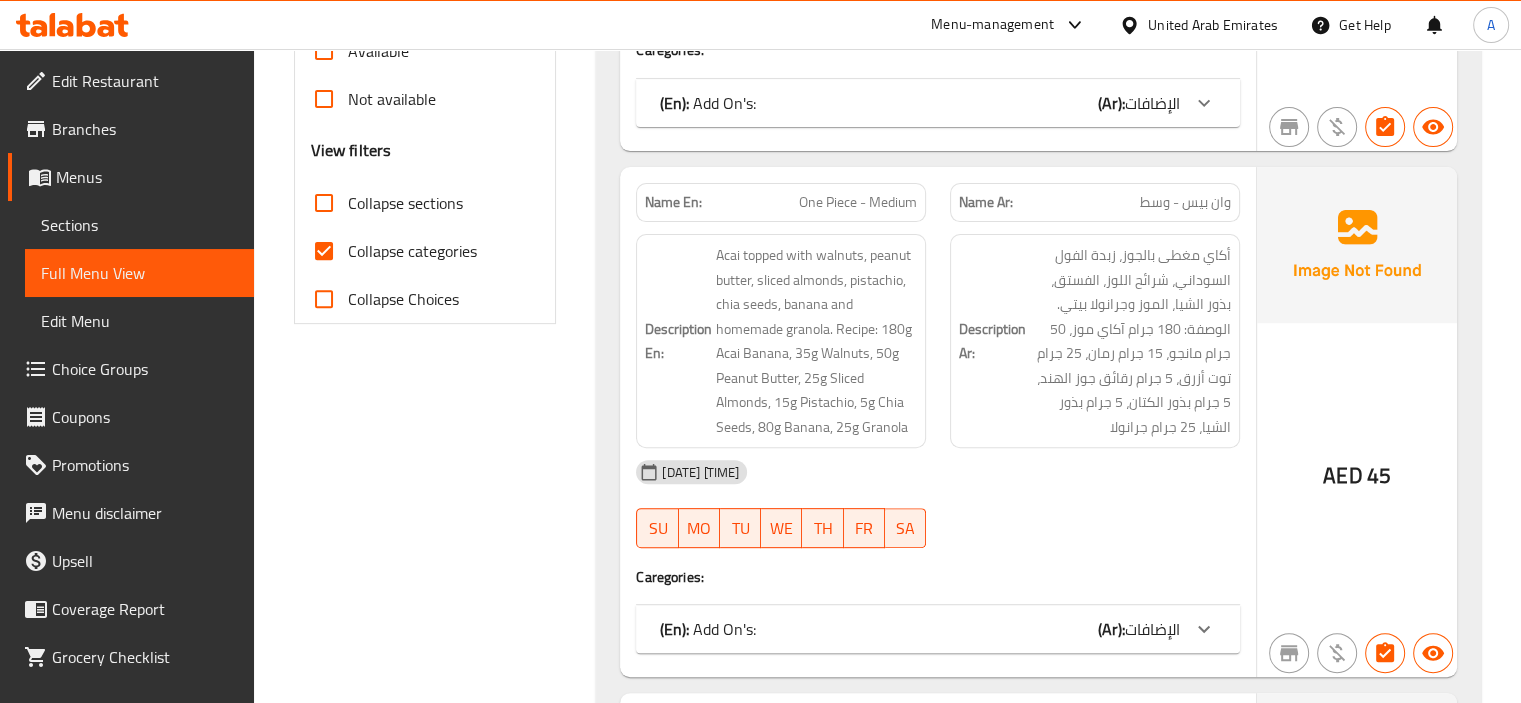 click on "Collapse categories" at bounding box center (412, 251) 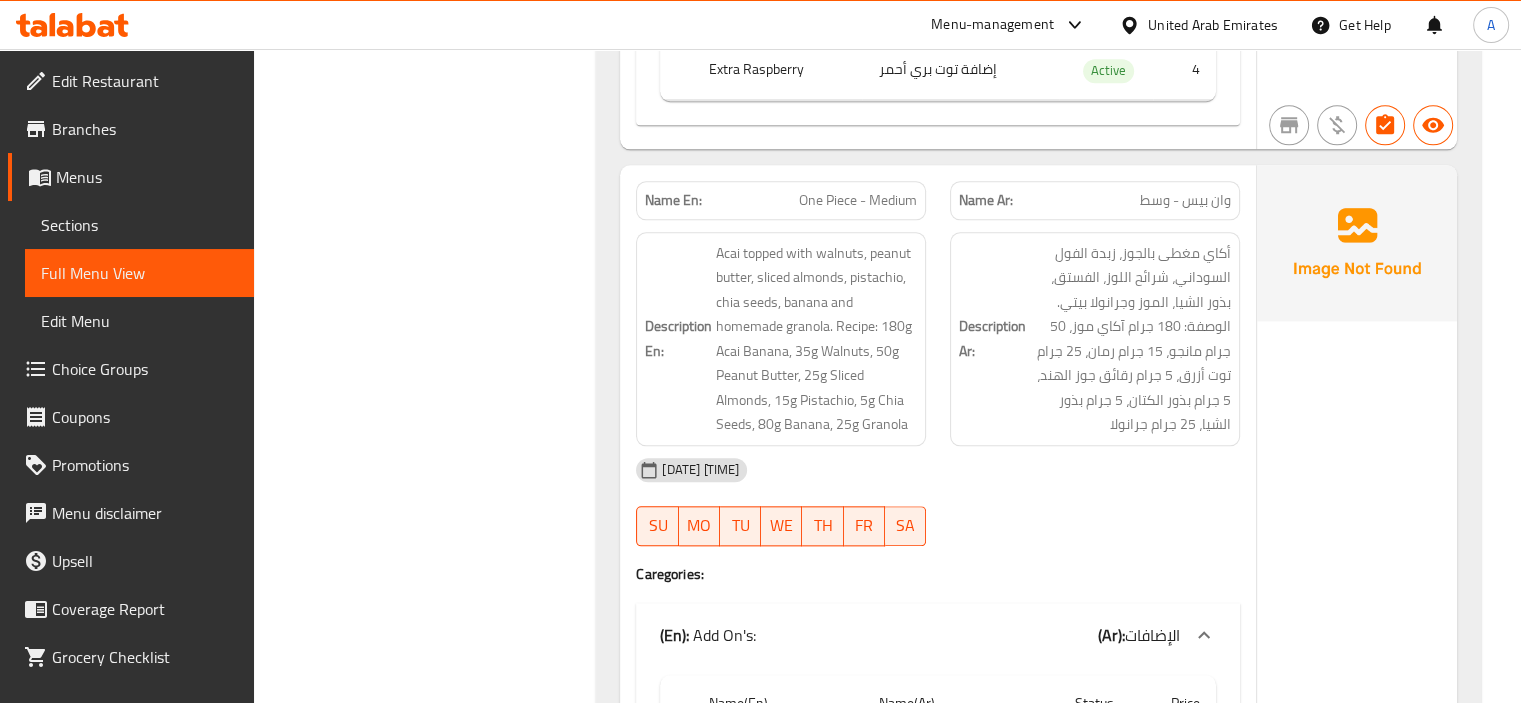 scroll, scrollTop: 2200, scrollLeft: 0, axis: vertical 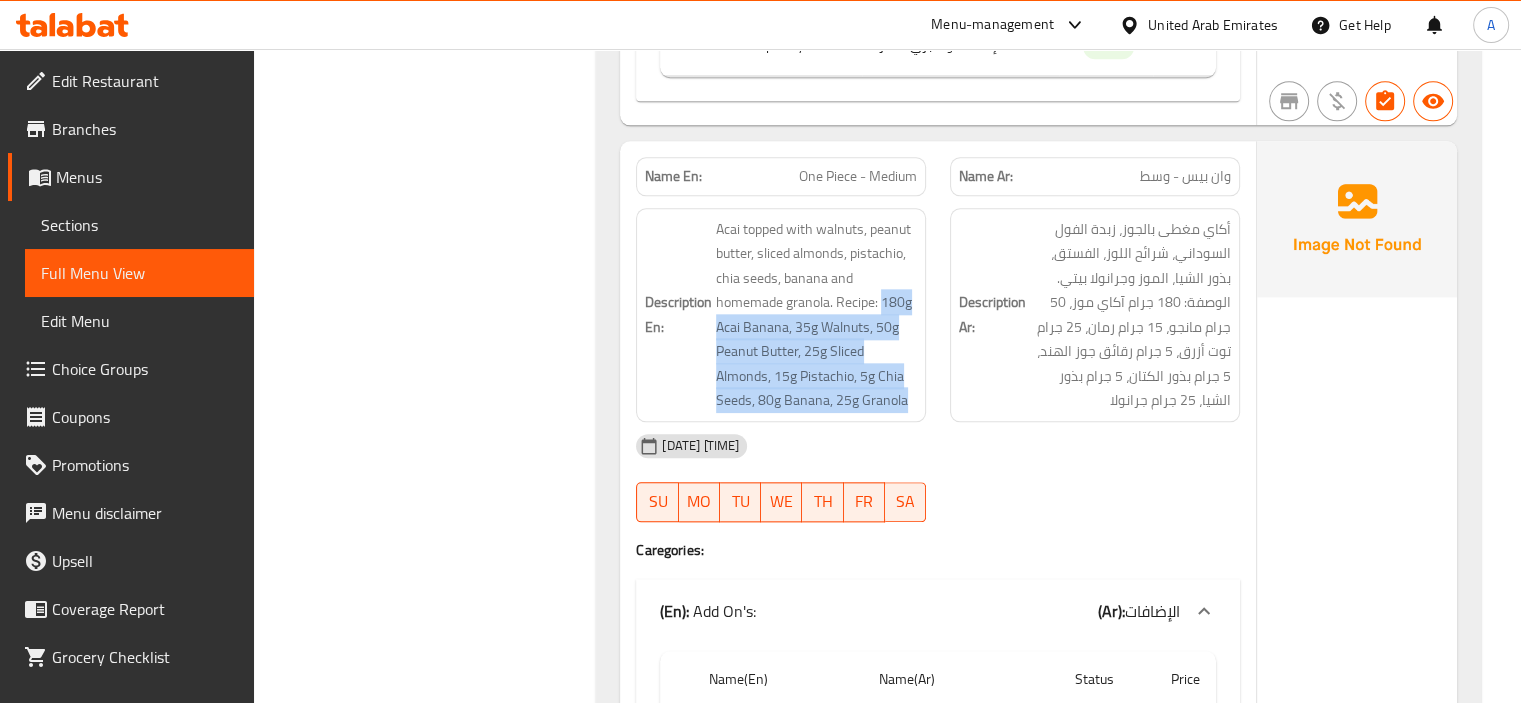 drag, startPoint x: 884, startPoint y: 299, endPoint x: 924, endPoint y: 399, distance: 107.70329 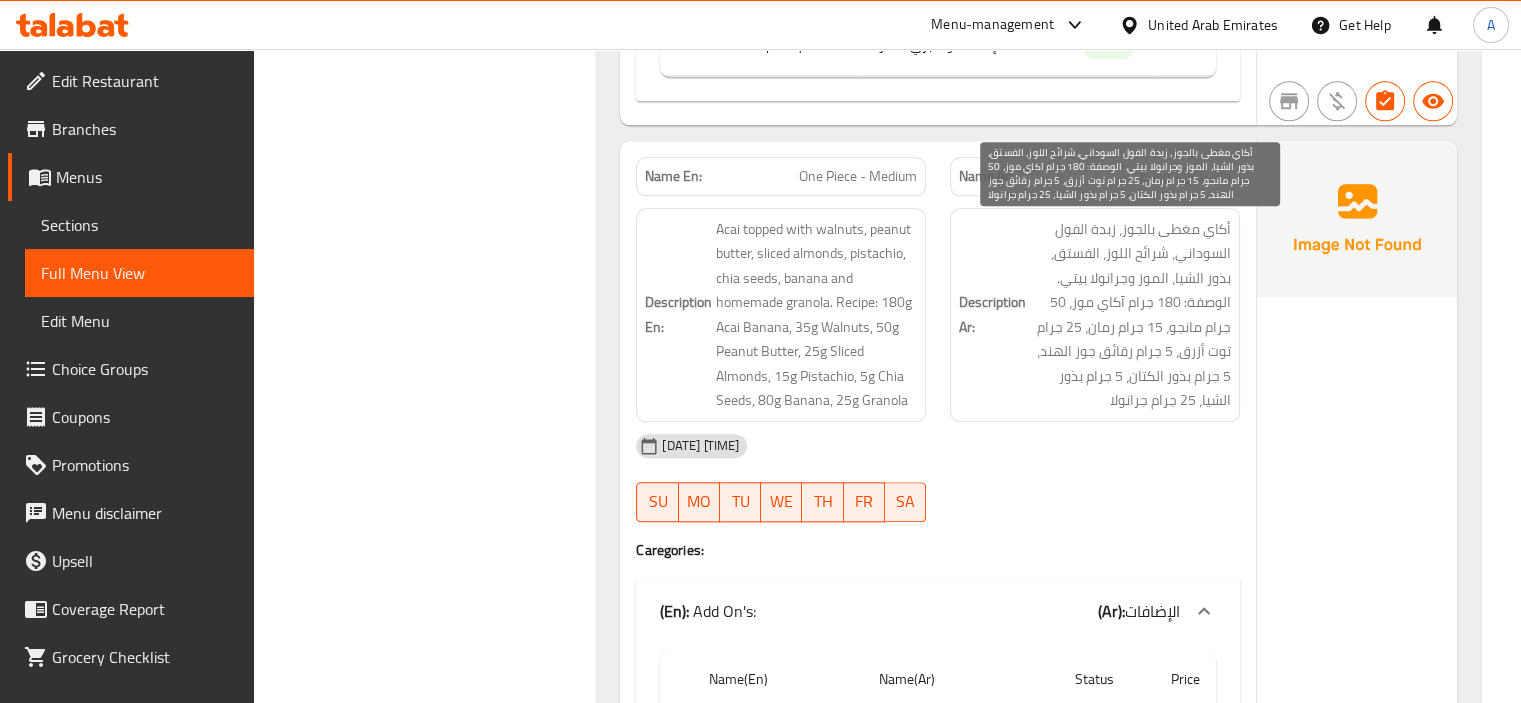click on "أكاي مغطى بالجوز، زبدة الفول السوداني، شرائح اللوز، الفستق، بذور الشيا، الموز وجرانولا بيتي. الوصفة: 180 جرام آكاي موز، 50 جرام مانجو، 15 جرام رمان، 25 جرام توت أزرق، 5 جرام رقائق جوز الهند، 5 جرام بذور الكتان، 5 جرام بذور الشيا، 25 جرام جرانولا" at bounding box center [1130, 315] 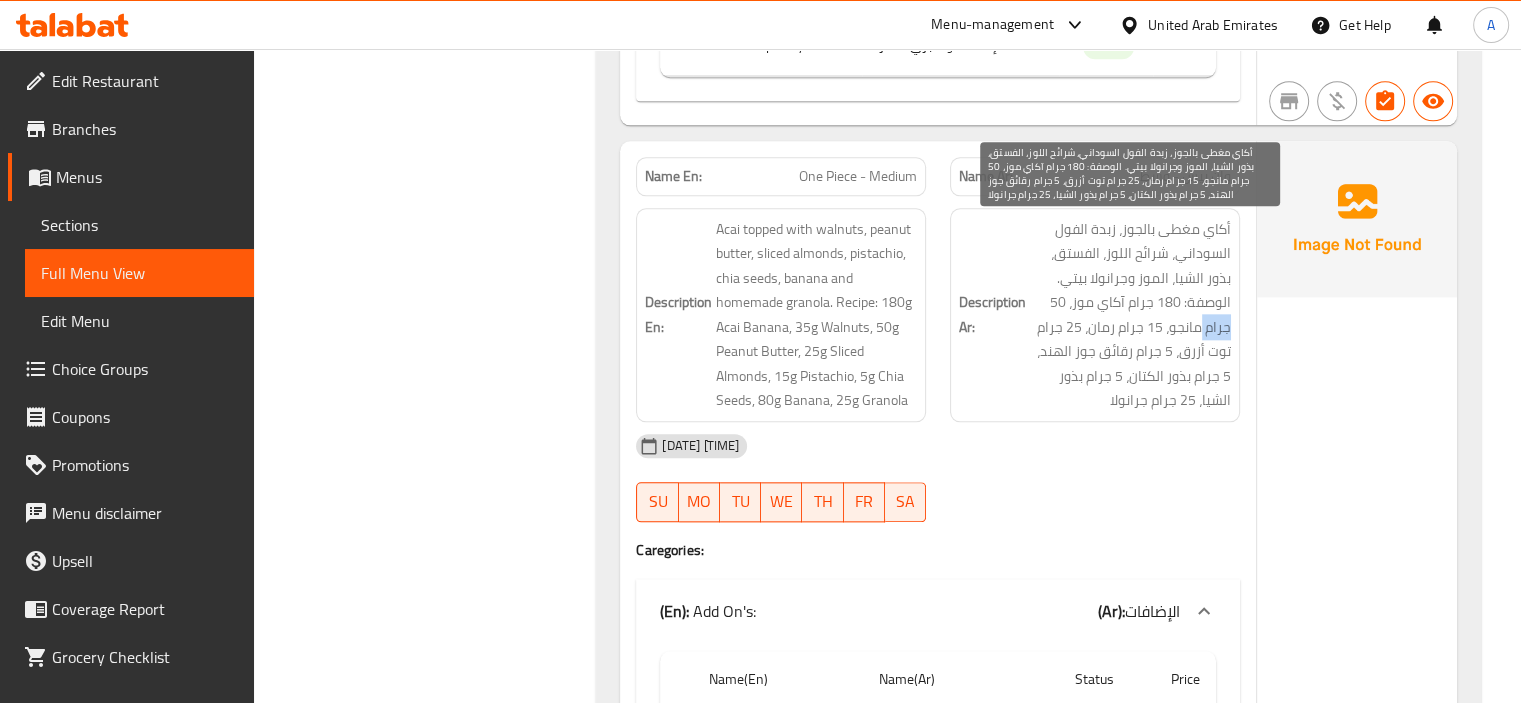 click on "أكاي مغطى بالجوز، زبدة الفول السوداني، شرائح اللوز، الفستق، بذور الشيا، الموز وجرانولا بيتي. الوصفة: 180 جرام آكاي موز، 50 جرام مانجو، 15 جرام رمان، 25 جرام توت أزرق، 5 جرام رقائق جوز الهند، 5 جرام بذور الكتان، 5 جرام بذور الشيا، 25 جرام جرانولا" at bounding box center [1130, 315] 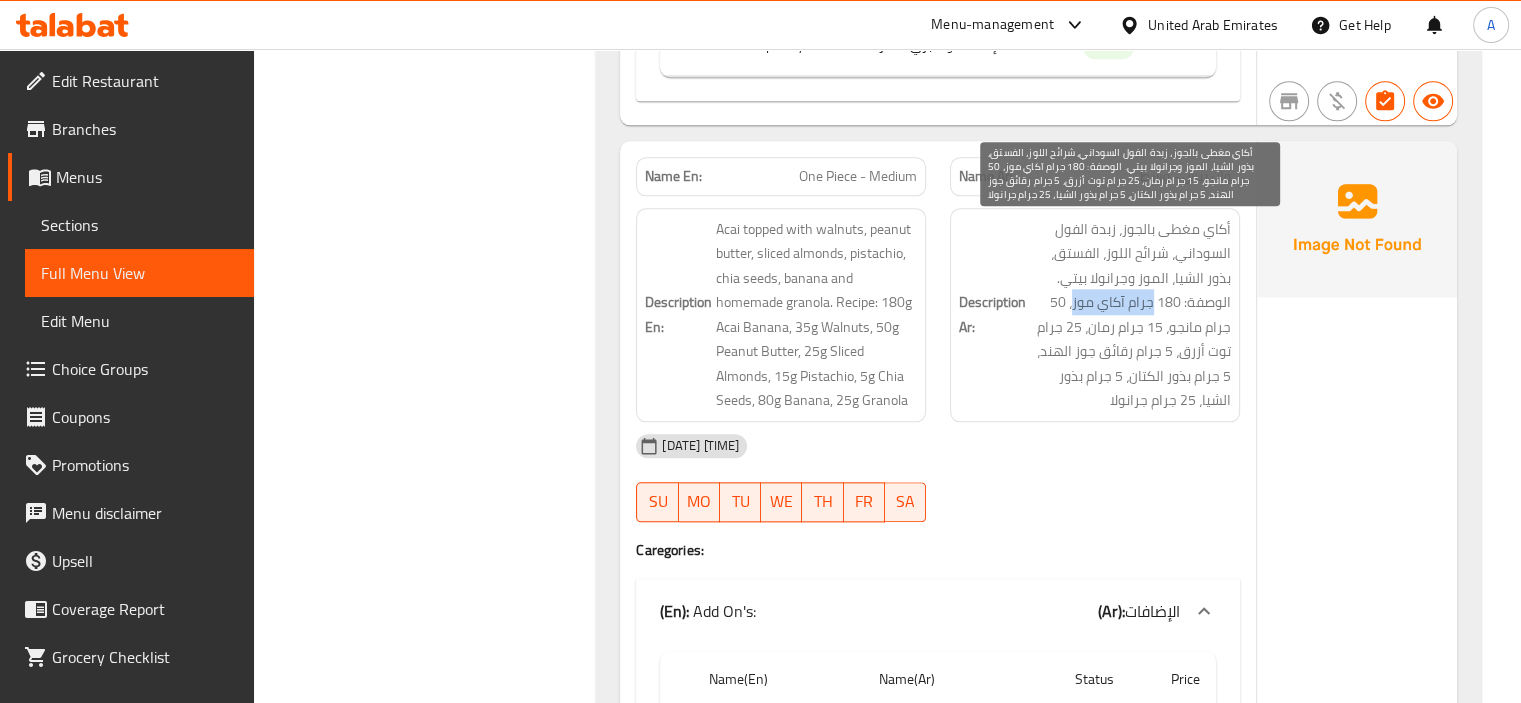 drag, startPoint x: 1075, startPoint y: 307, endPoint x: 1153, endPoint y: 315, distance: 78.40918 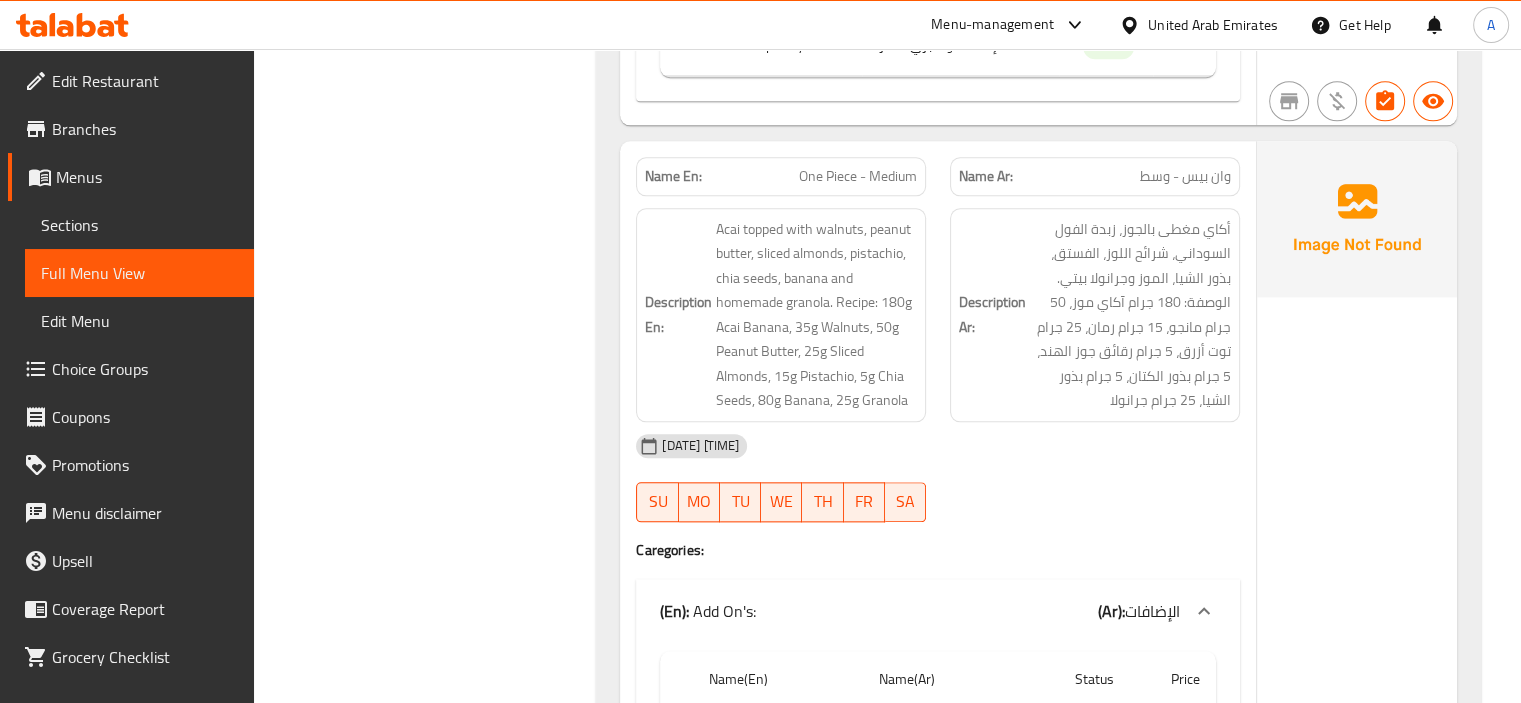 click on "One Piece - Medium" at bounding box center [858, 176] 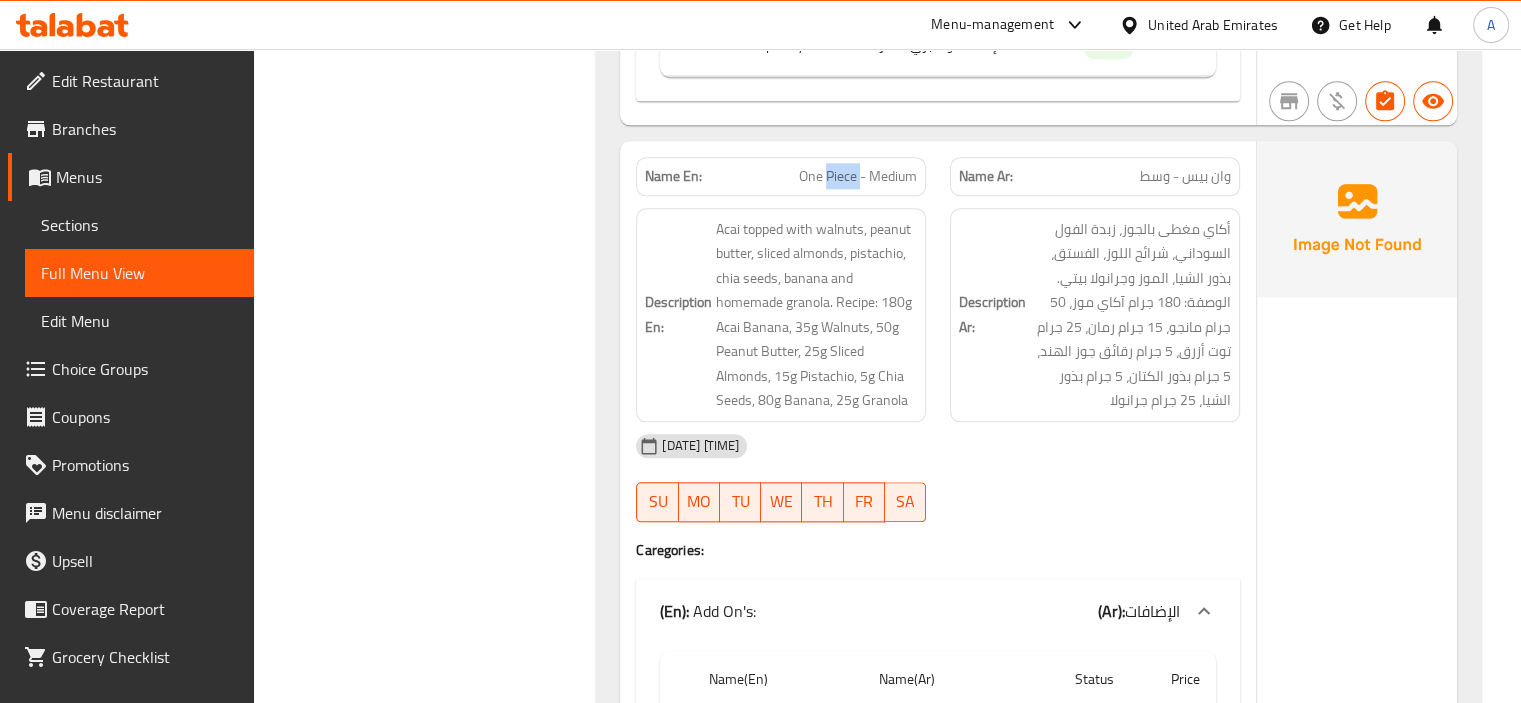click on "One Piece - Medium" at bounding box center (858, 176) 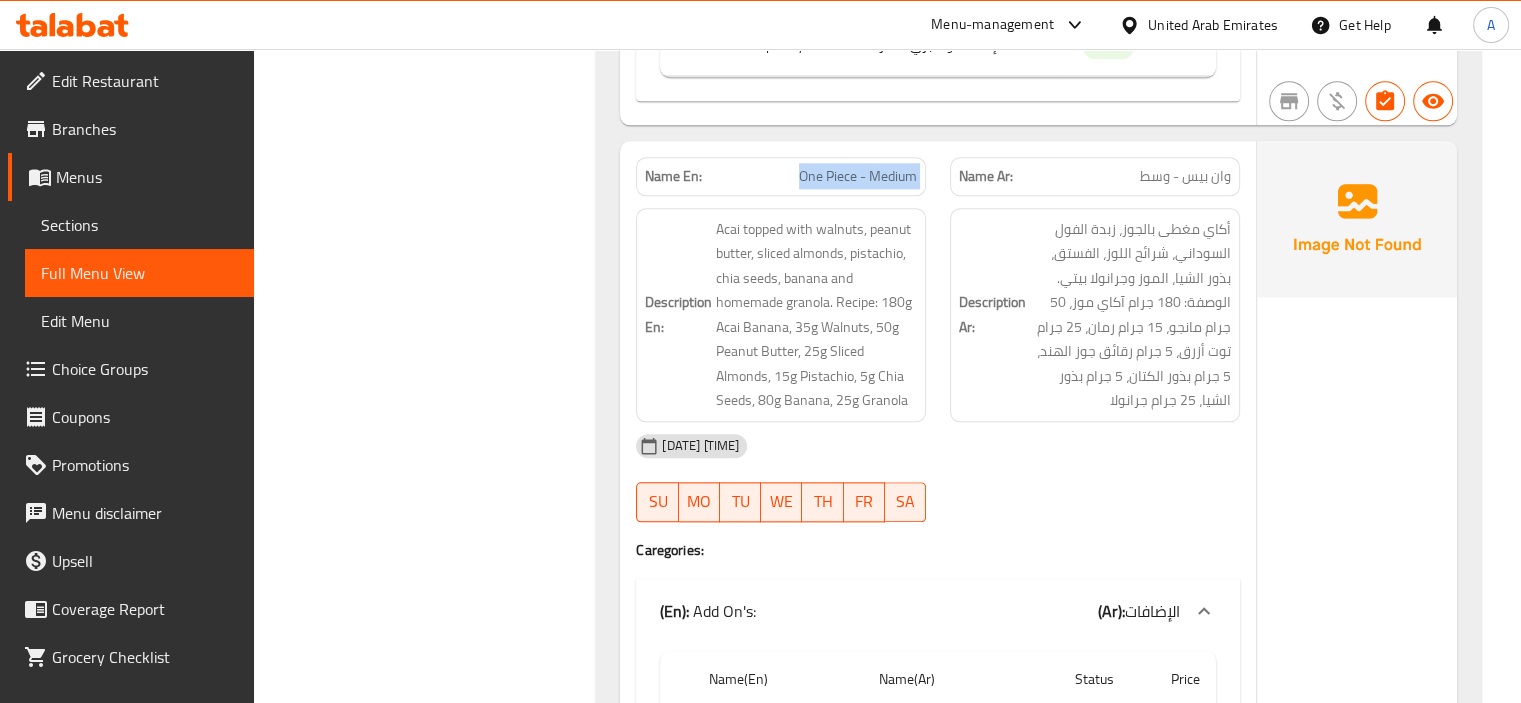 click on "One Piece - Medium" at bounding box center [858, 176] 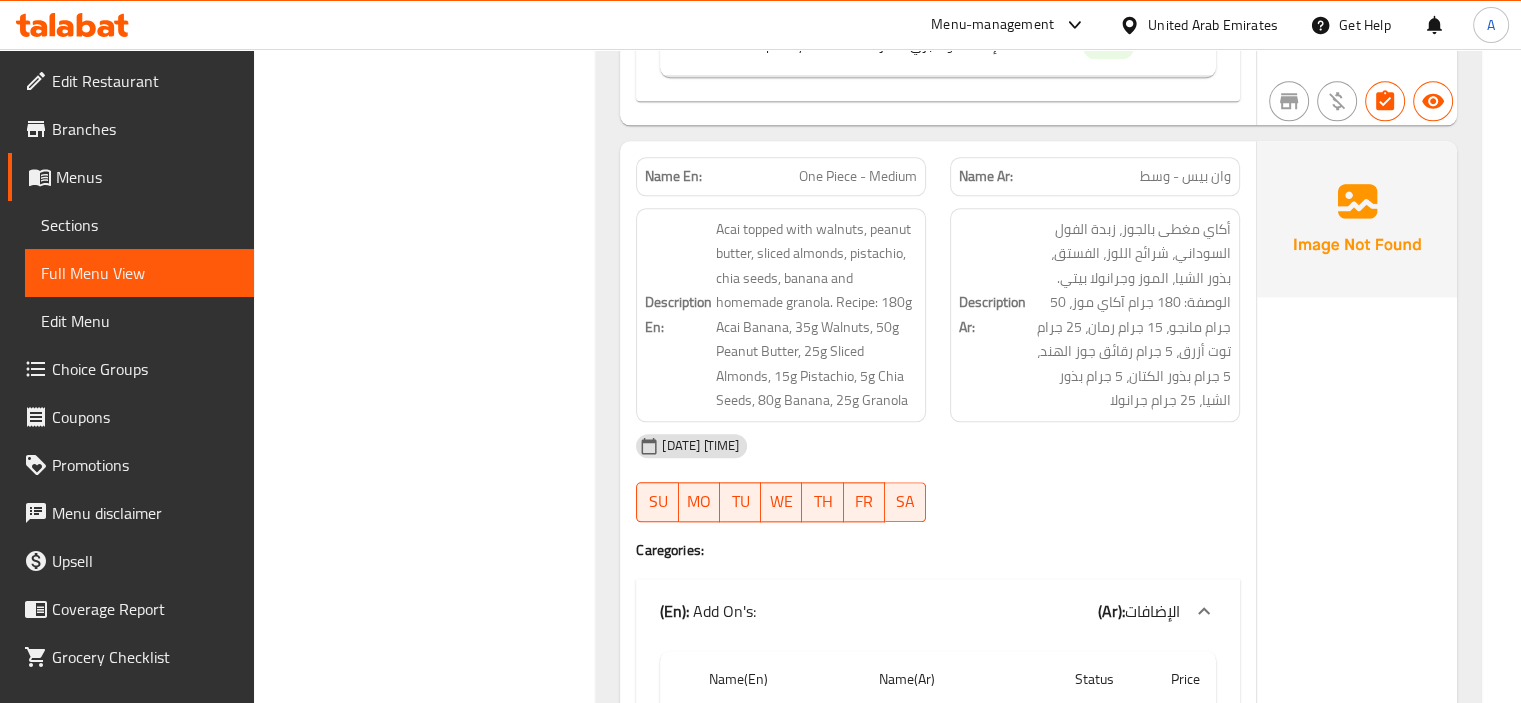 click on "(En):   Fit Signature Acai Bowl (Ar): جاط أكاي سيجنيتشر فيت Name En: Dirt Me On - Medium Name Ar: ديرت مي أون - وسط Description En: Acai topped with mango, pomegranate,blueberries, coconut chips, flax seeds, chia seeds, homemade granola. Recipe: 180g Acai Banana, 50g Mango, 15g Pomegrenate, 25g Blueberries, 5g Coconut Chips, 5g Flax Seeds, 5g Chia Seeds, 25g Granola Description Ar: أكاي مغطى بالمانجو، الرمان، التوت الأزرق، رقائق جوز الهند، بذور الكتان، بذور الشيا وجرانولا بيتي. الوصفة: 180 جرام أكاي موز، 50 جرام مانجو، 15 جرام رمان، 25 جرام توت أزرق، 5 جرام رقائق جوز الهند، 5 جرام بذور الكتان، 5 جرام بذور الشيا، 25 جرام جرانولا 06-08-2025 05:12 AM SU MO TU WE TH FR SA Caregories: (En):   Add On's: (Ar): الإضافات Name(En) Name(Ar) Status Price Extra Flax Seeds Active 4 Extra Pineapple 3" at bounding box center [1038, 36678] 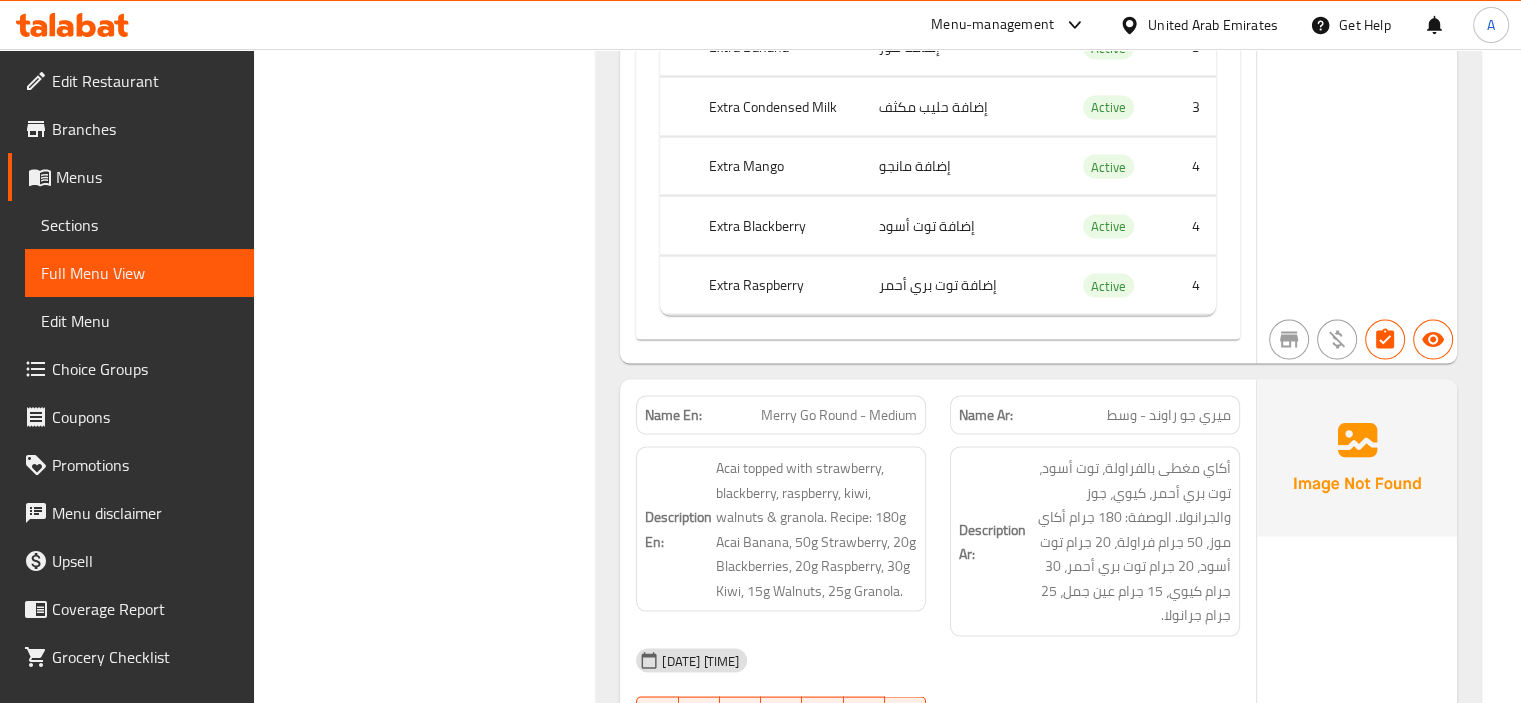 scroll, scrollTop: 4100, scrollLeft: 0, axis: vertical 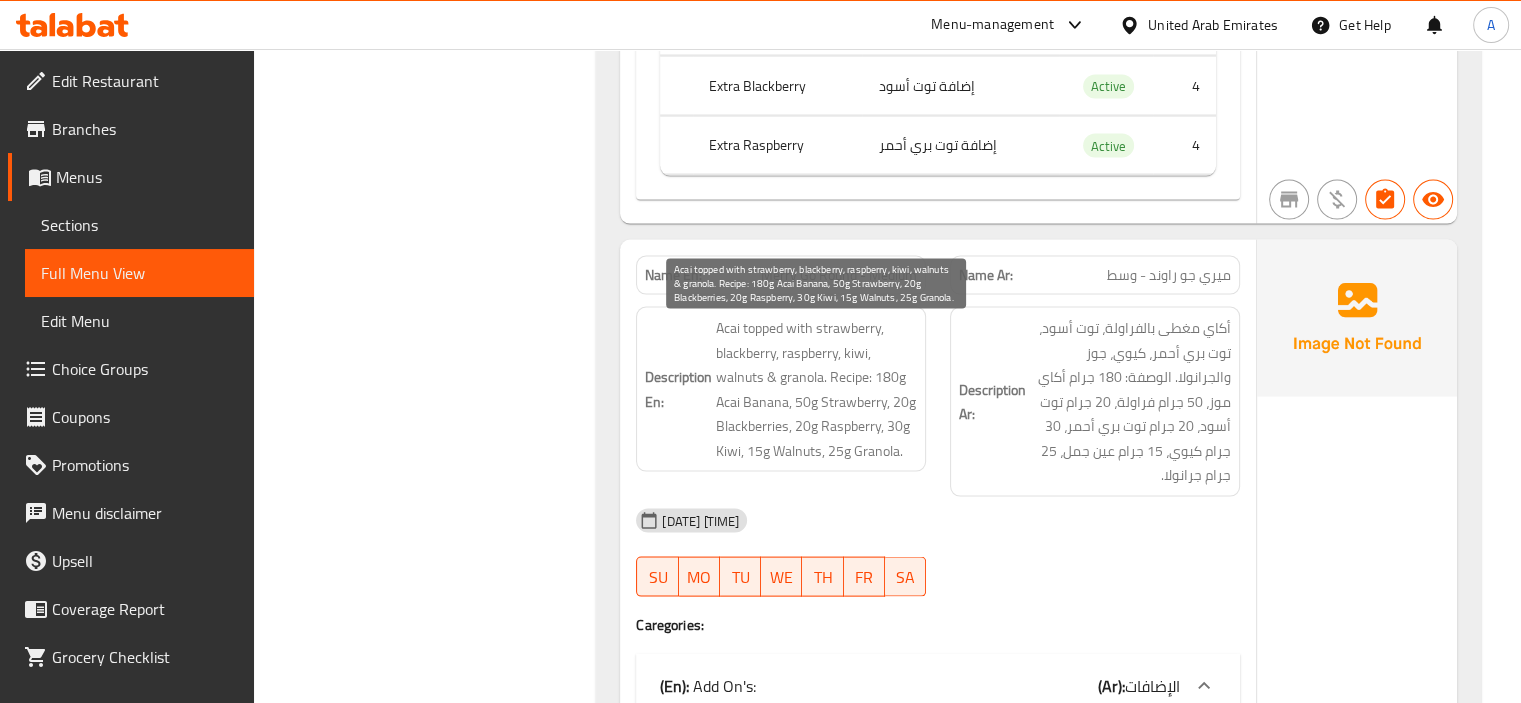 click on "Acai topped with strawberry, blackberry, raspberry, kiwi, walnuts & granola. Recipe: 180g Acai Banana, 50g Strawberry, 20g Blackberries, 20g Raspberry, 30g Kiwi, 15g Walnuts, 25g Granola." at bounding box center [816, 389] 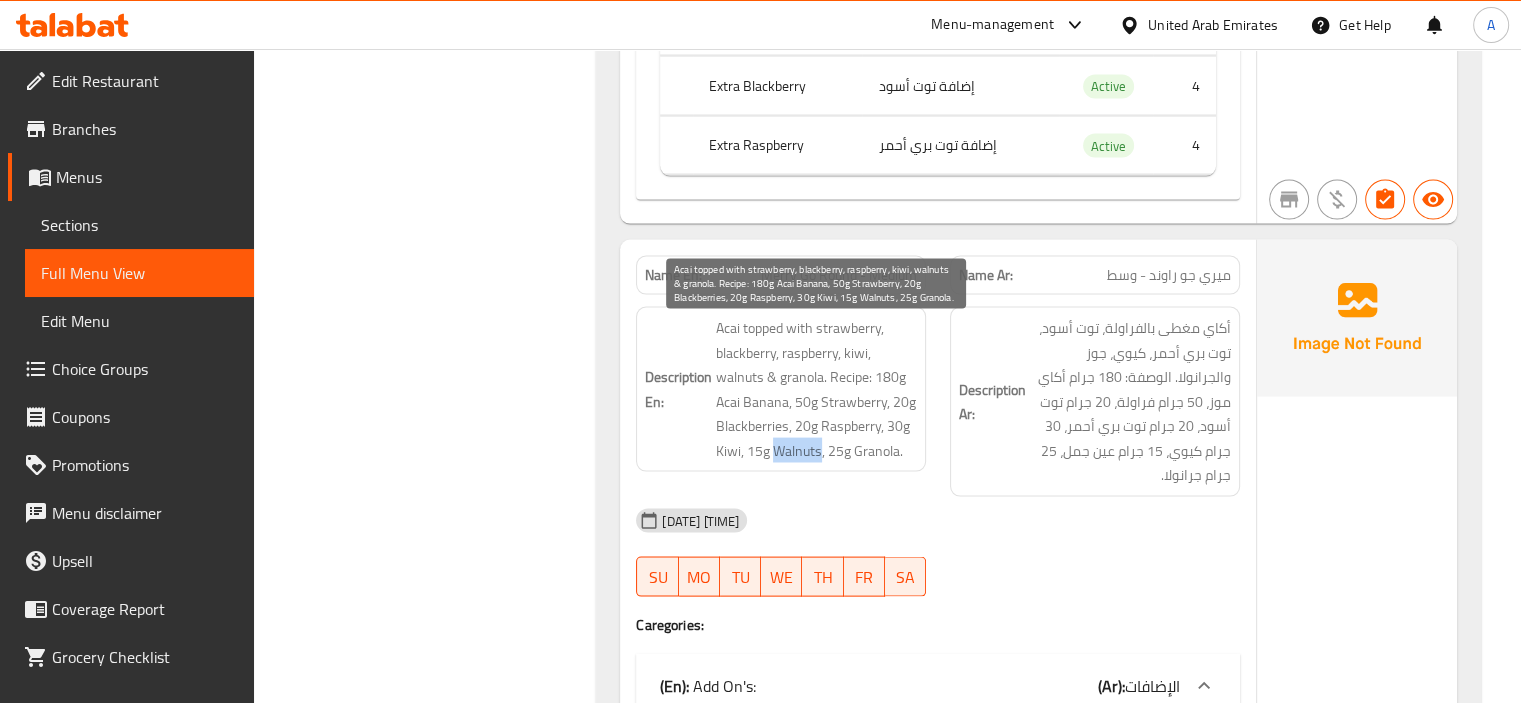 click on "Acai topped with strawberry, blackberry, raspberry, kiwi, walnuts & granola. Recipe: 180g Acai Banana, 50g Strawberry, 20g Blackberries, 20g Raspberry, 30g Kiwi, 15g Walnuts, 25g Granola." at bounding box center [816, 389] 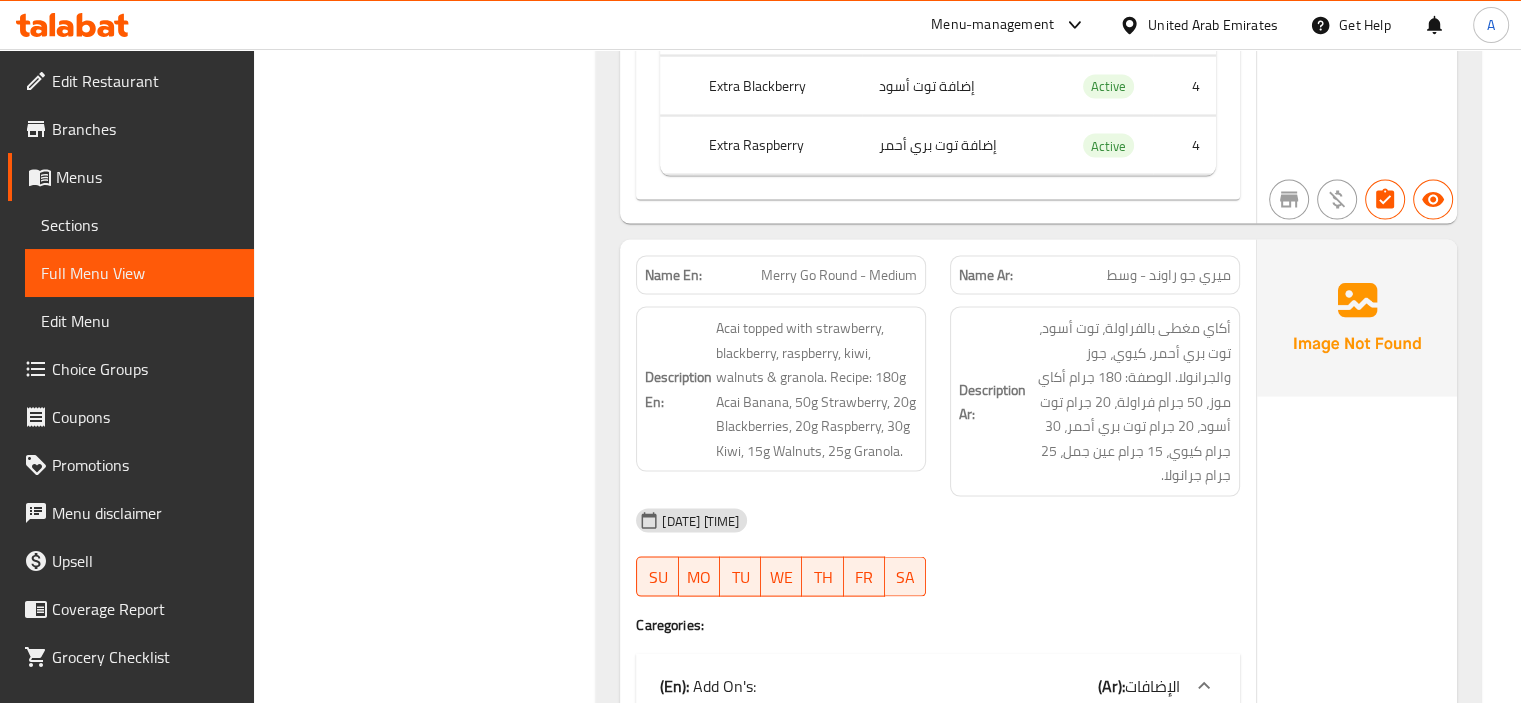 click on "06-08-2025 05:12 AM" at bounding box center [938, 521] 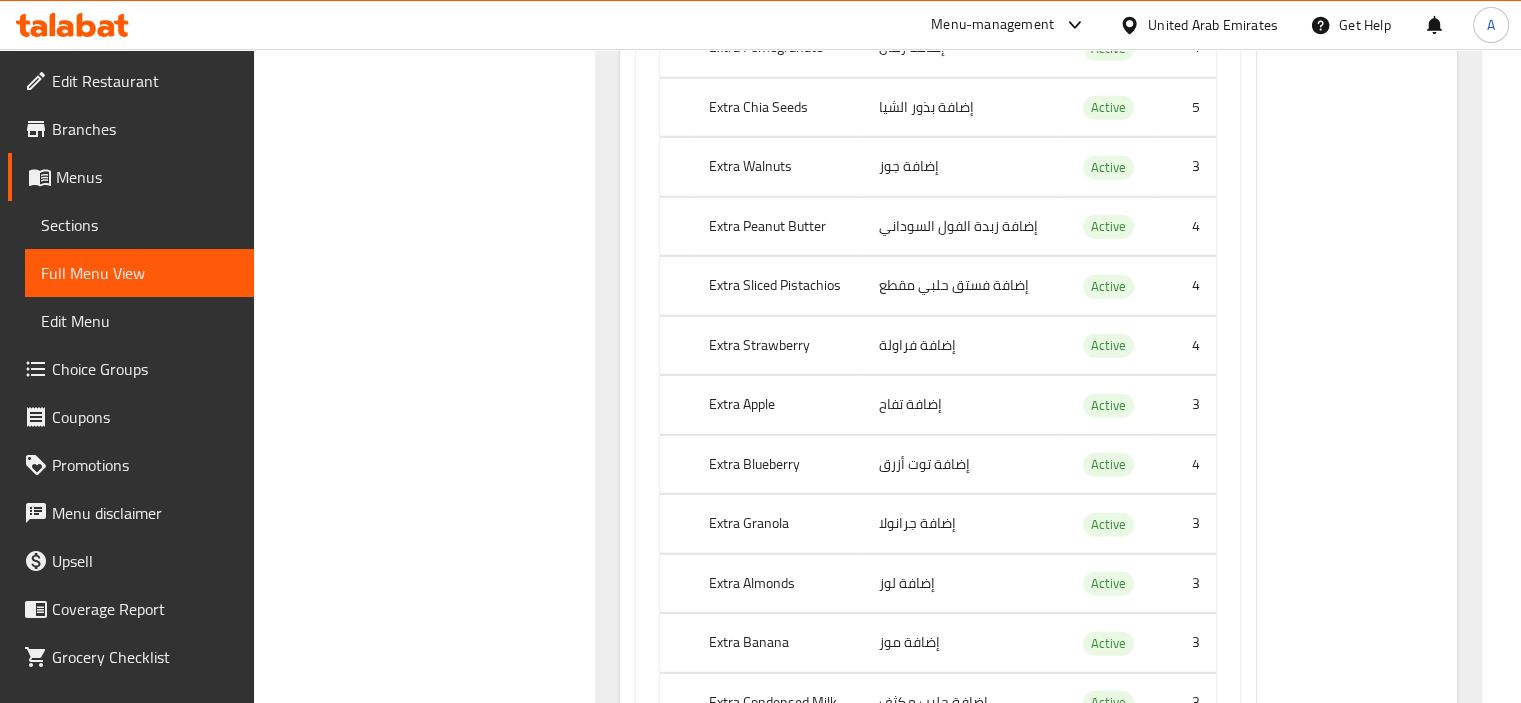 scroll, scrollTop: 5400, scrollLeft: 0, axis: vertical 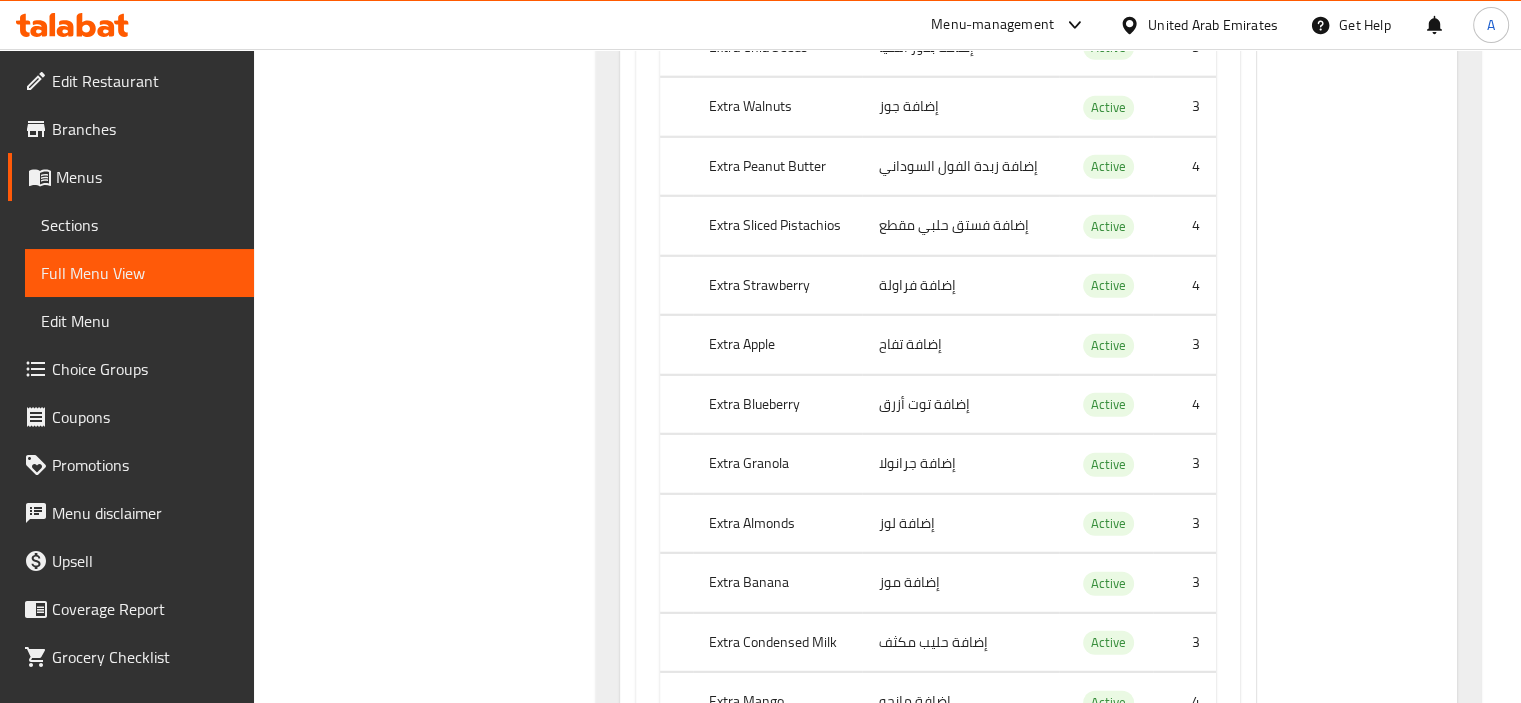 click on "Extra Sliced Pistachios" at bounding box center (777, -3749) 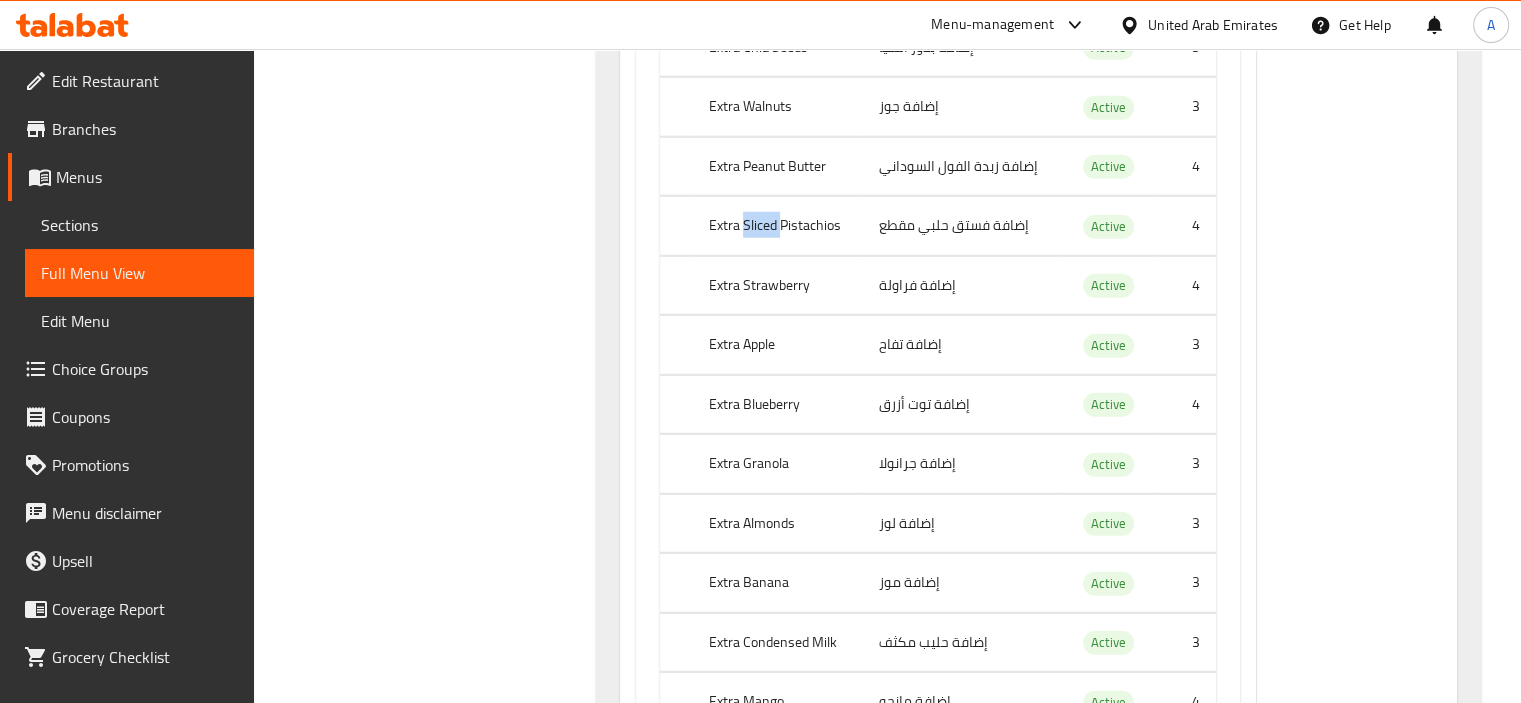 click on "Extra Sliced Pistachios" at bounding box center (777, -3749) 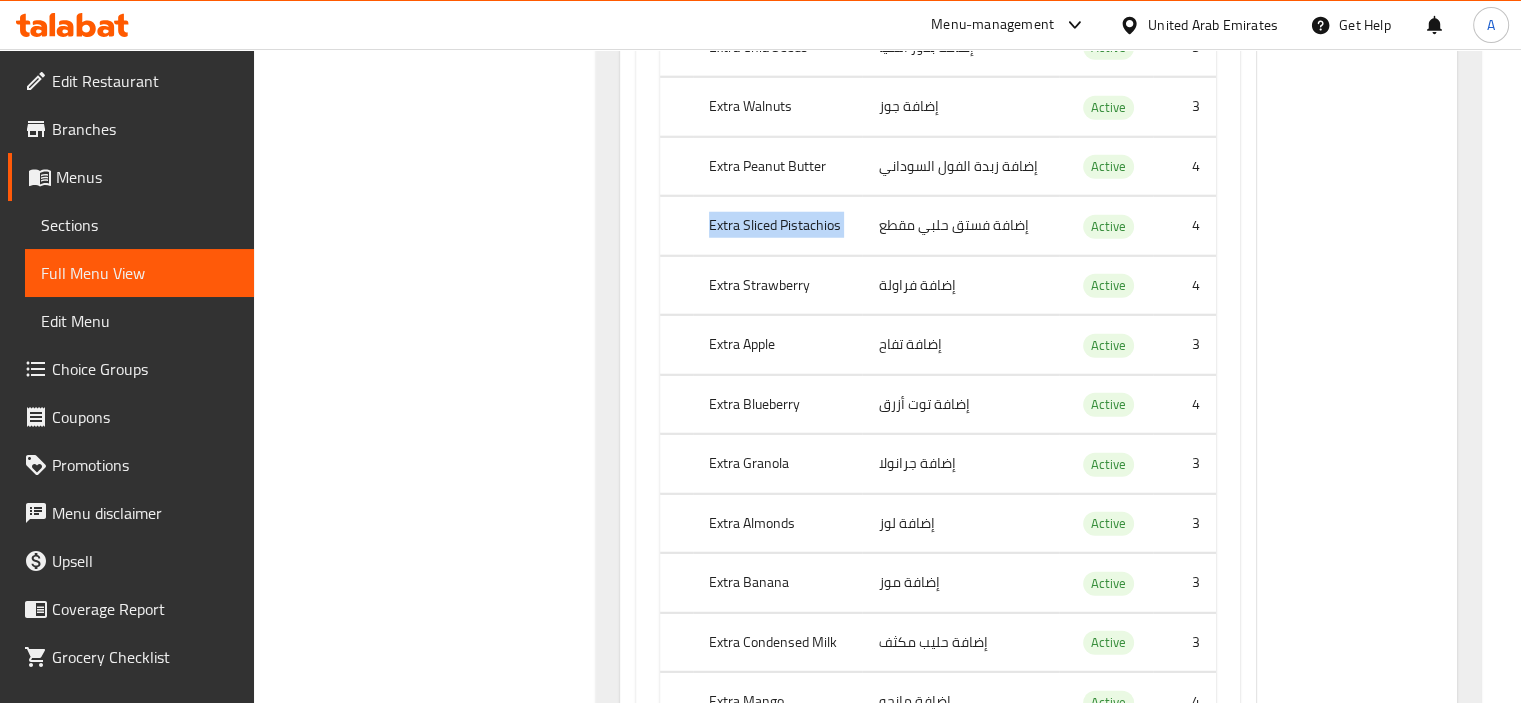 click on "Extra Sliced Pistachios" at bounding box center (777, -3749) 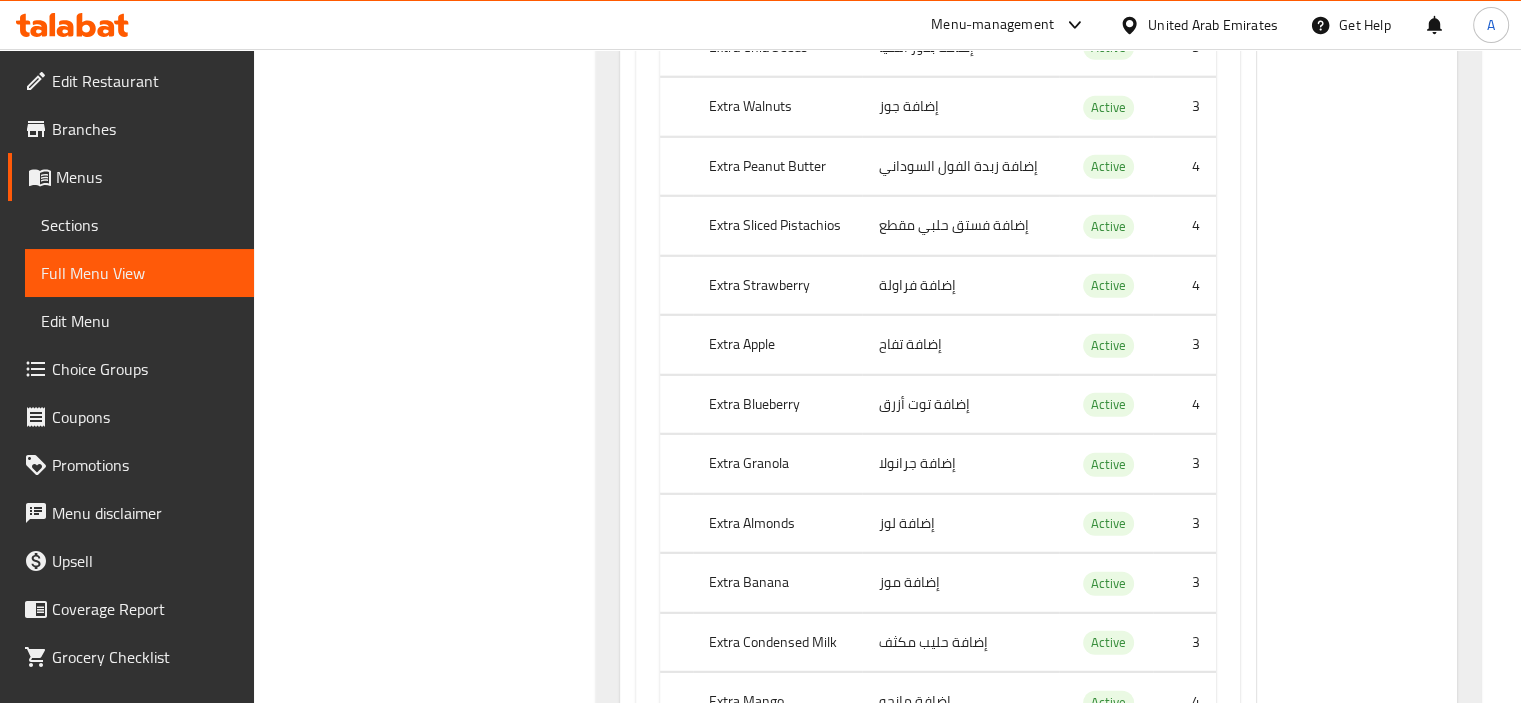 click on "إضافة فستق حلبي مقطع" at bounding box center [960, -3749] 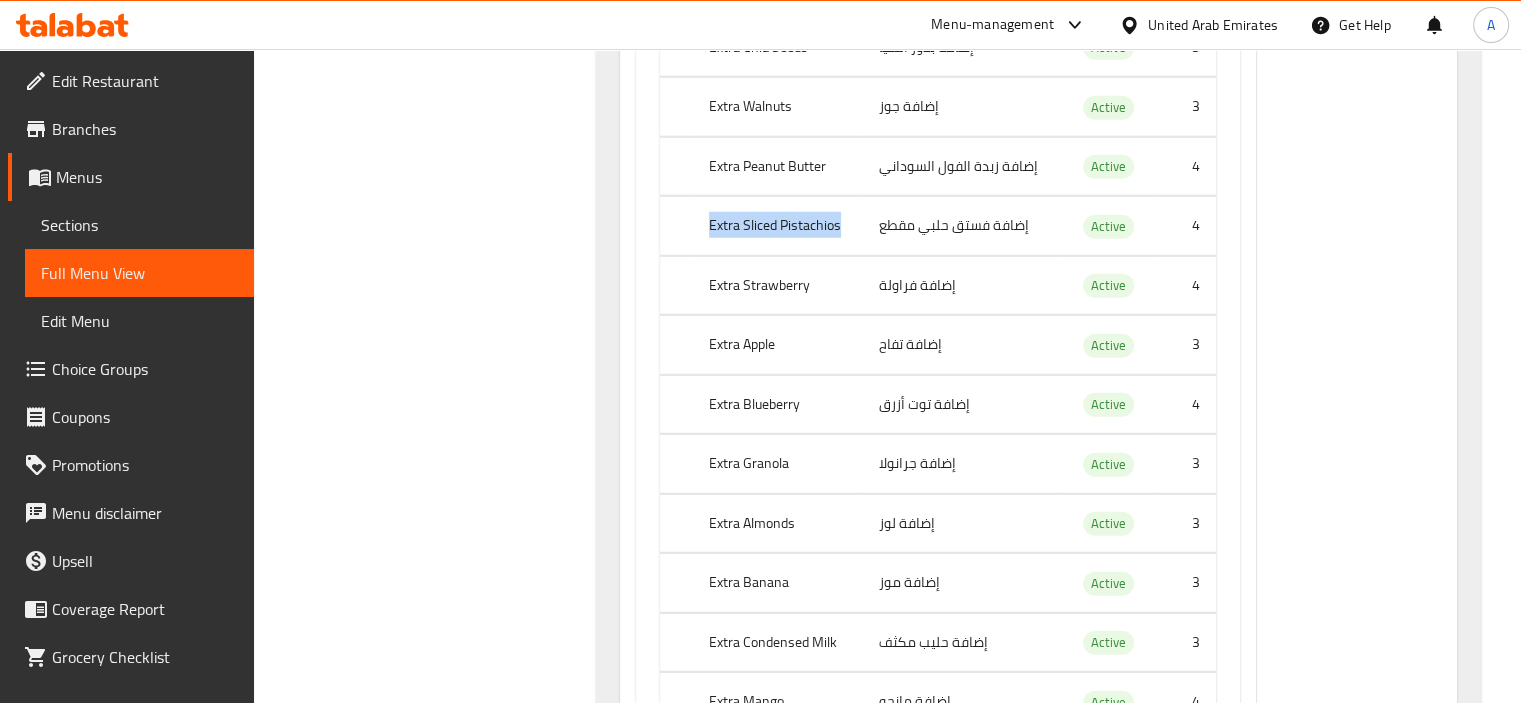 drag, startPoint x: 684, startPoint y: 245, endPoint x: 841, endPoint y: 232, distance: 157.5373 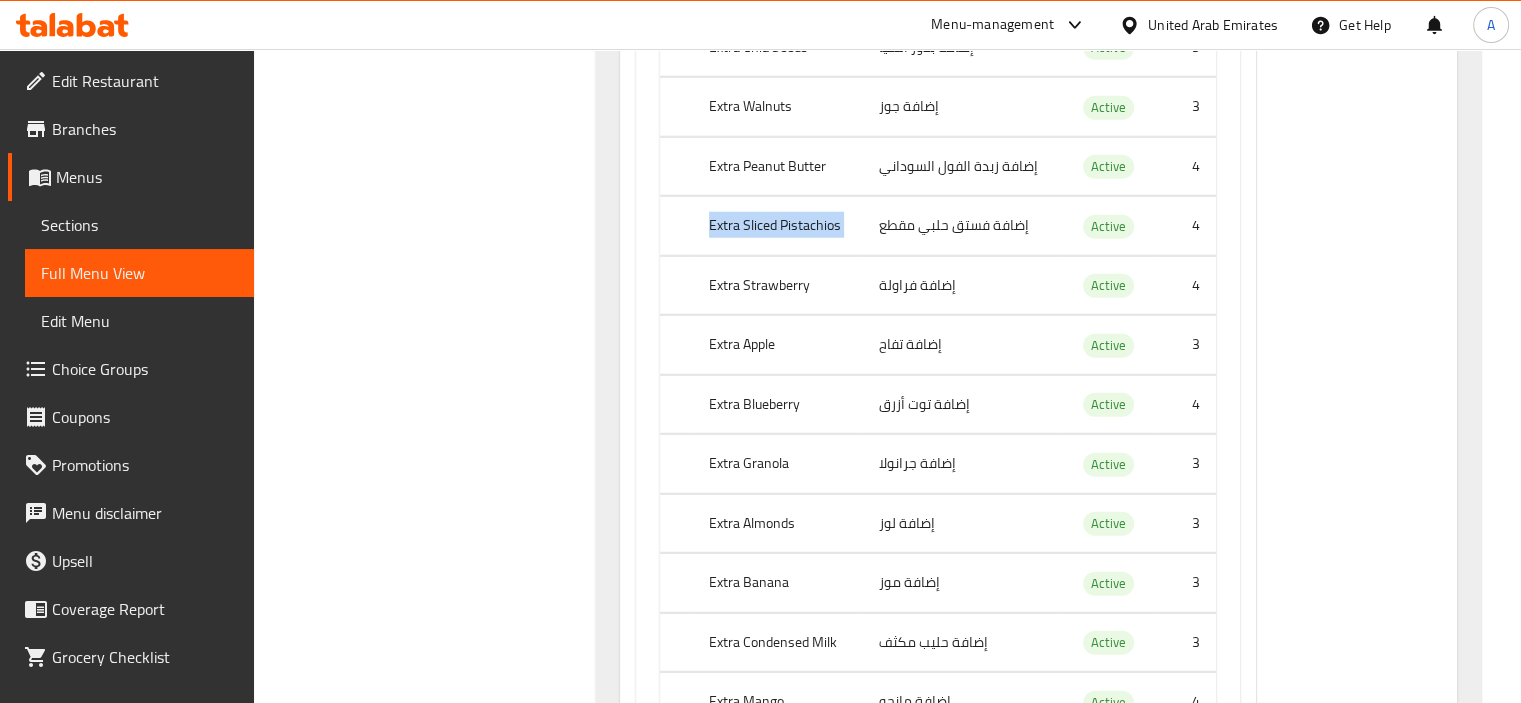 click on "Extra Sliced Pistachios" at bounding box center [777, -3749] 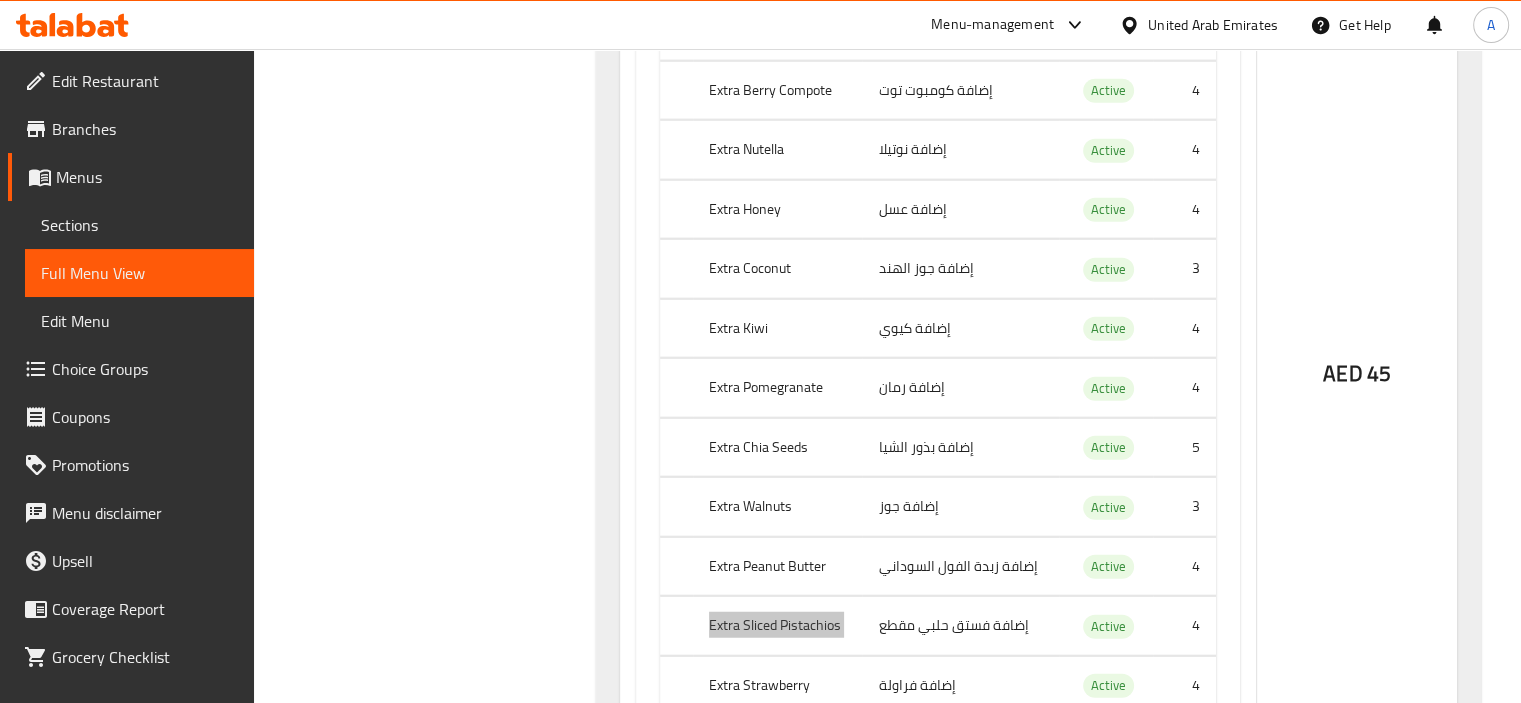 scroll, scrollTop: 5300, scrollLeft: 0, axis: vertical 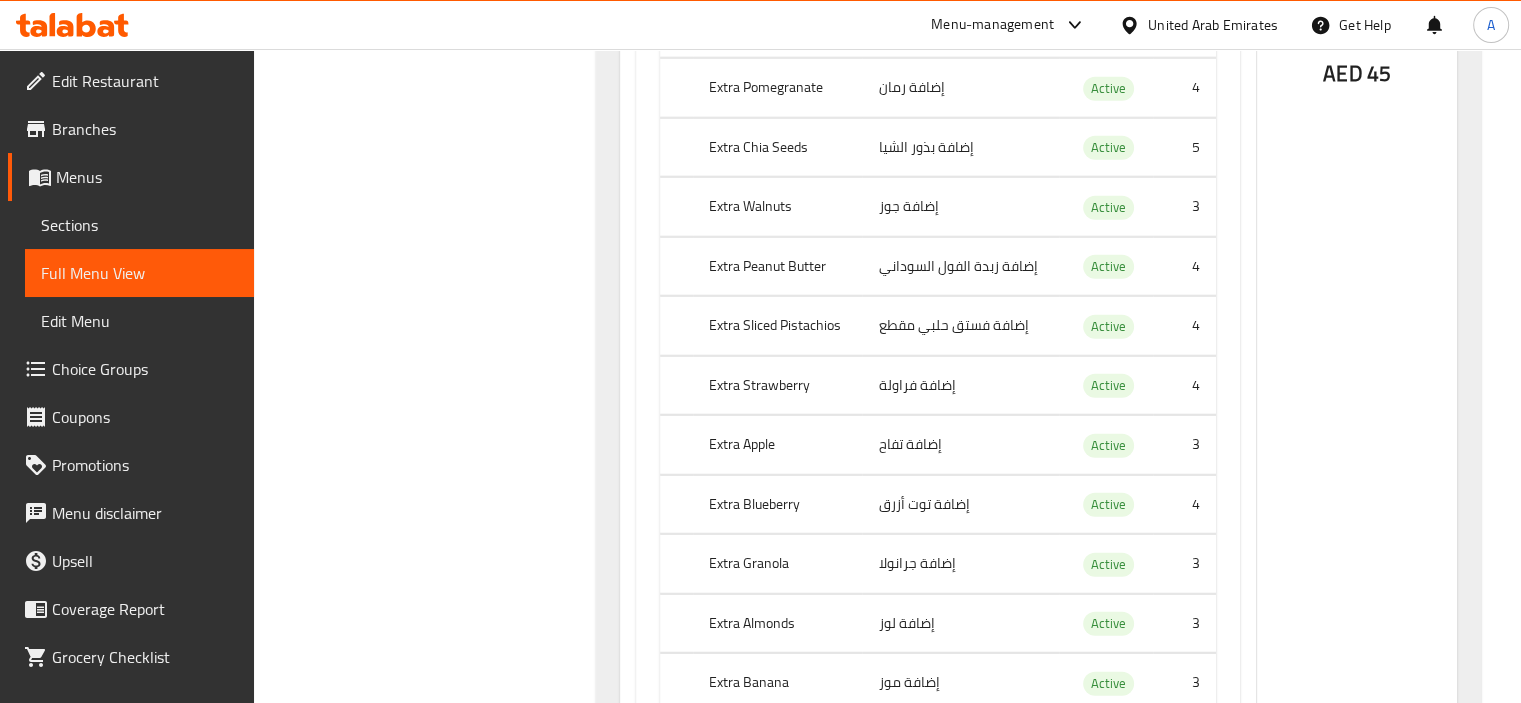 click on "إضافة فستق حلبي مقطع" at bounding box center (960, -3649) 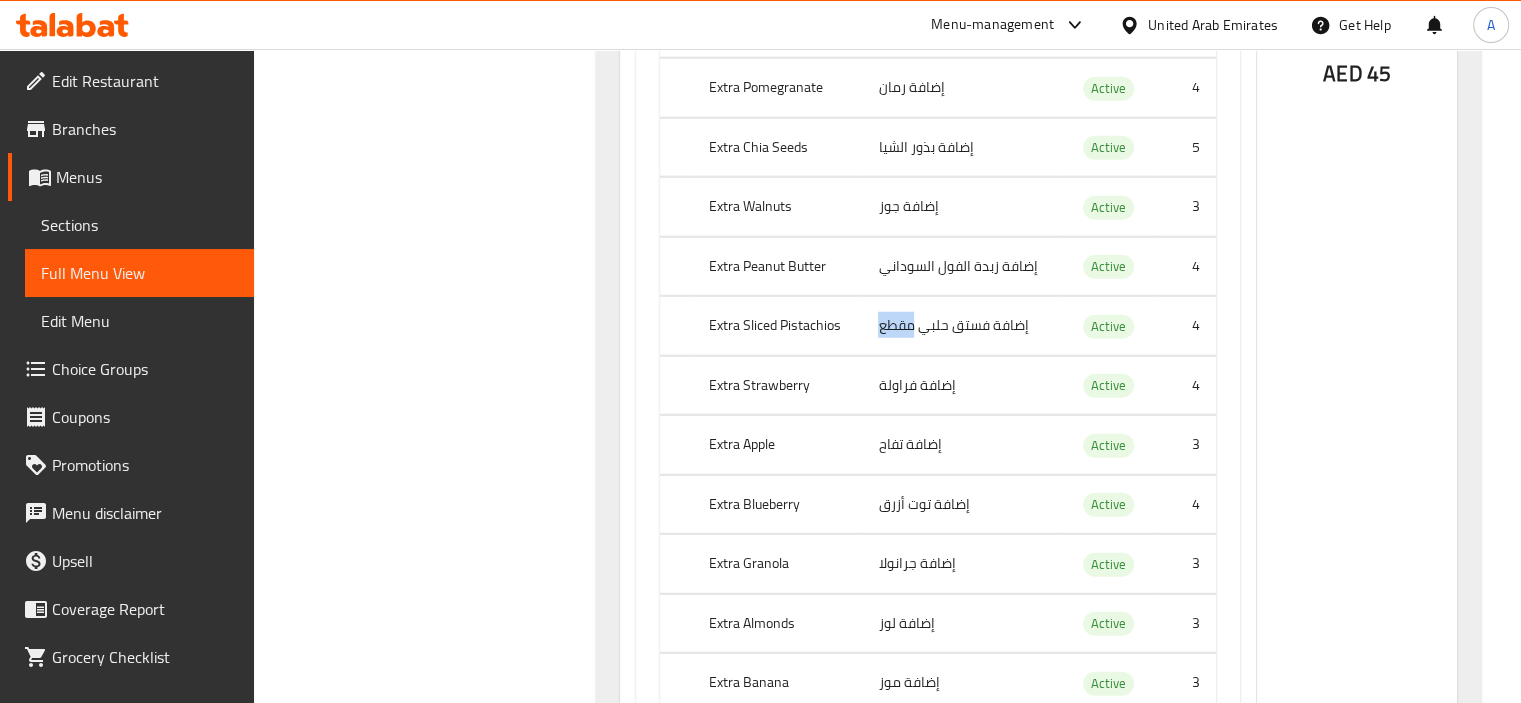 click on "إضافة فستق حلبي مقطع" at bounding box center (960, -3649) 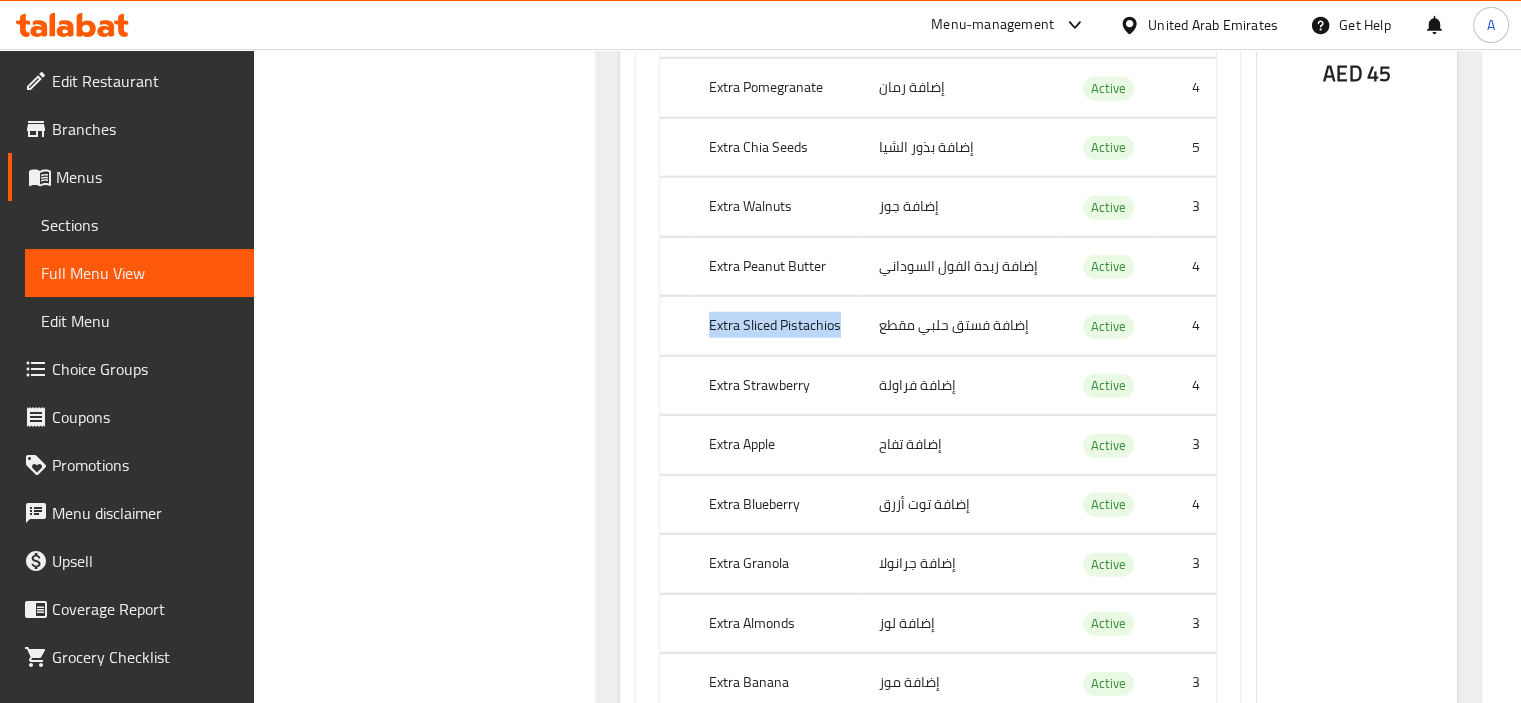 drag, startPoint x: 852, startPoint y: 335, endPoint x: 700, endPoint y: 319, distance: 152.83978 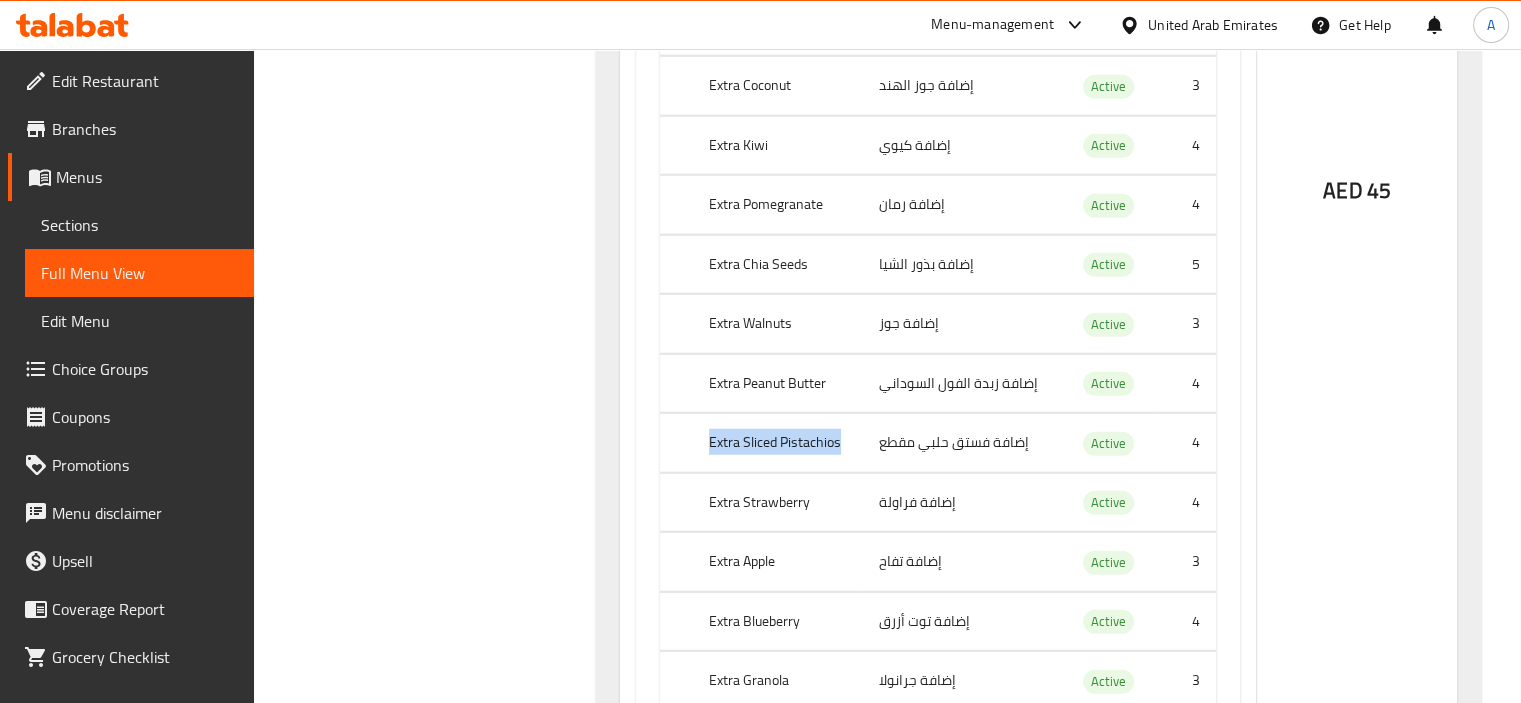 scroll, scrollTop: 5383, scrollLeft: 0, axis: vertical 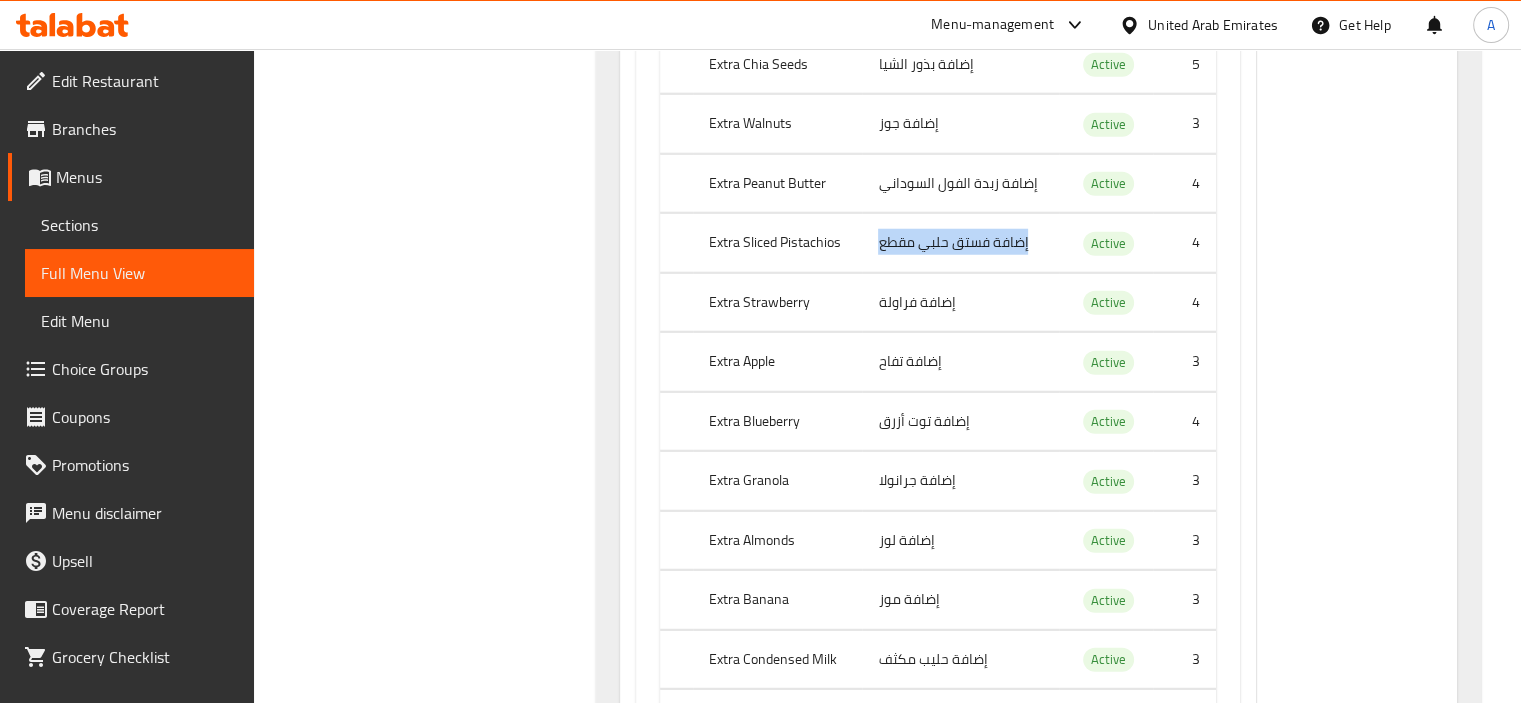 drag, startPoint x: 871, startPoint y: 251, endPoint x: 1032, endPoint y: 255, distance: 161.04968 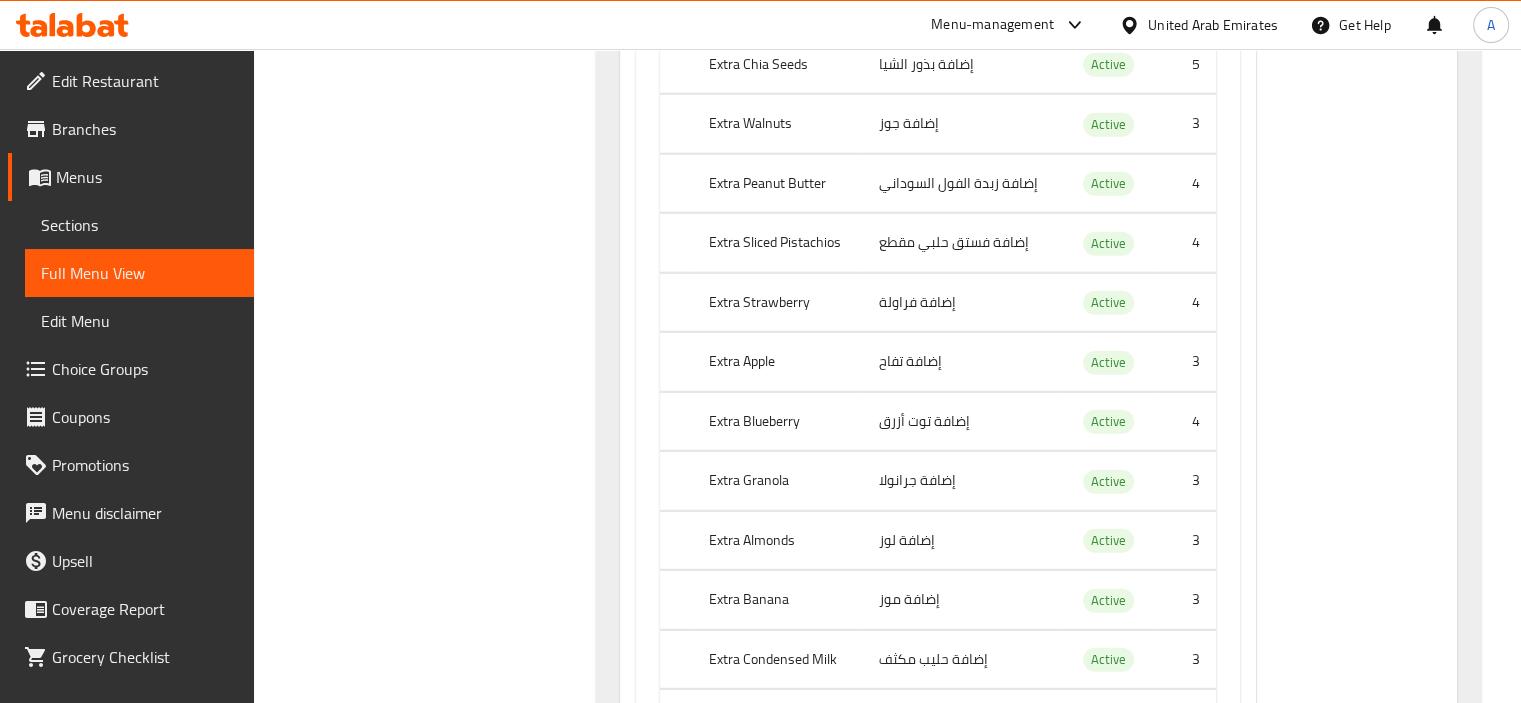 click on "Extra Strawberry" at bounding box center (777, -3673) 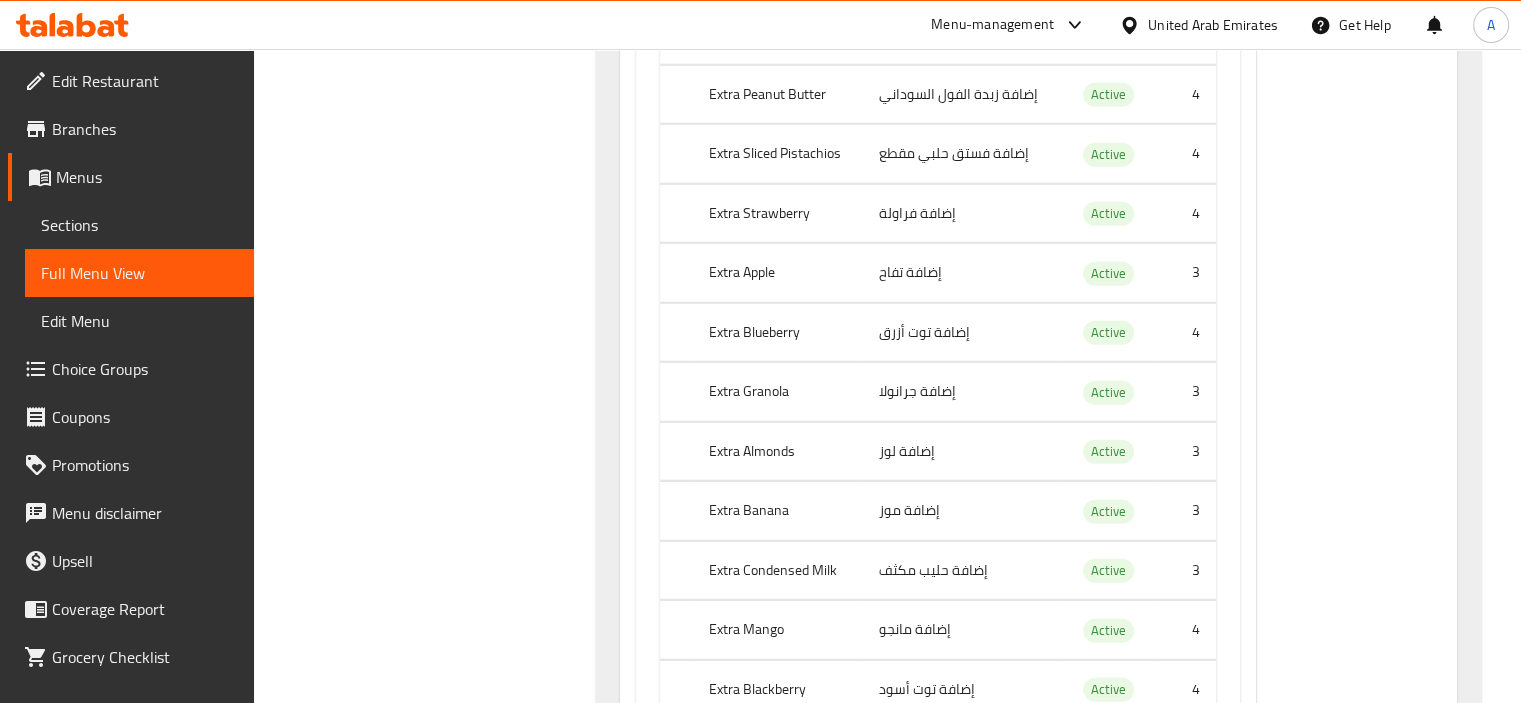 scroll, scrollTop: 5583, scrollLeft: 0, axis: vertical 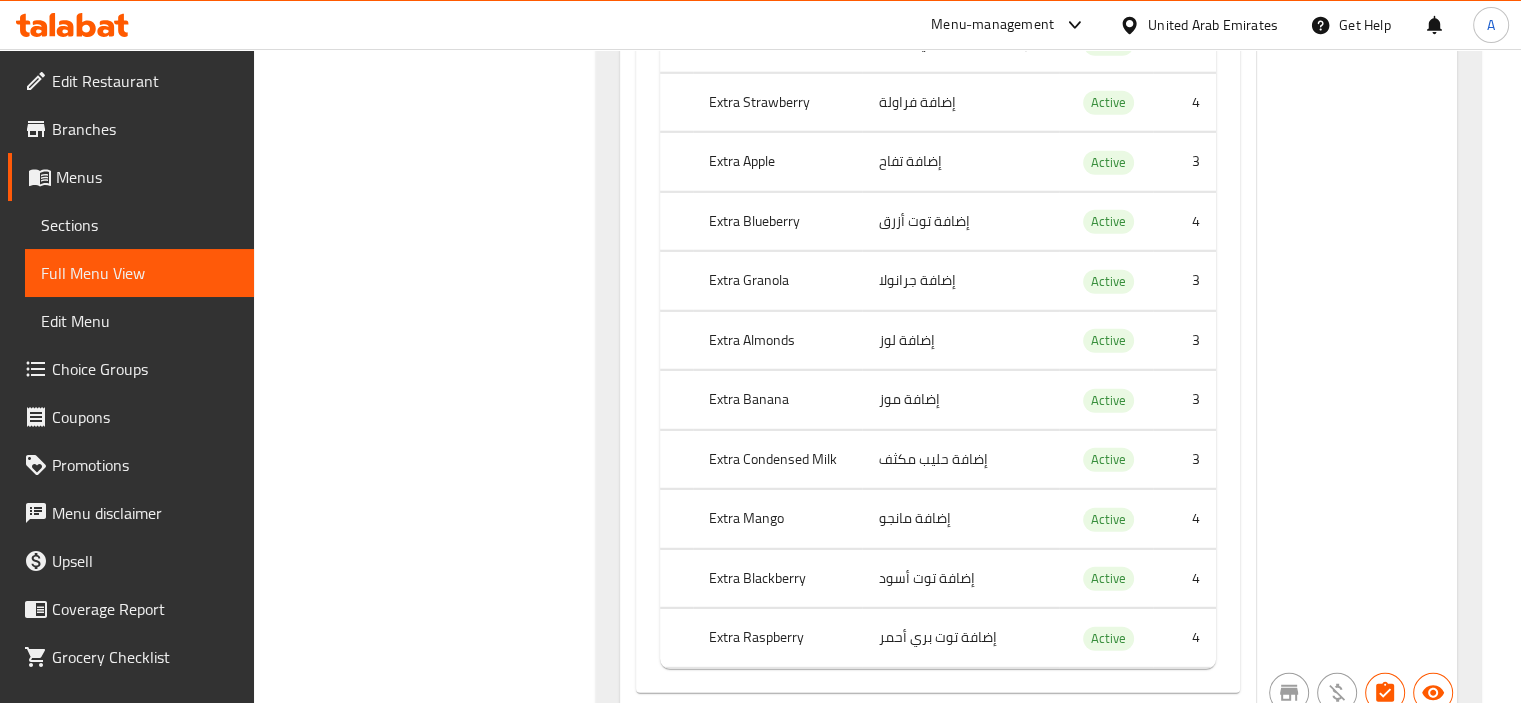 click on "Extra Granola" at bounding box center [777, -3694] 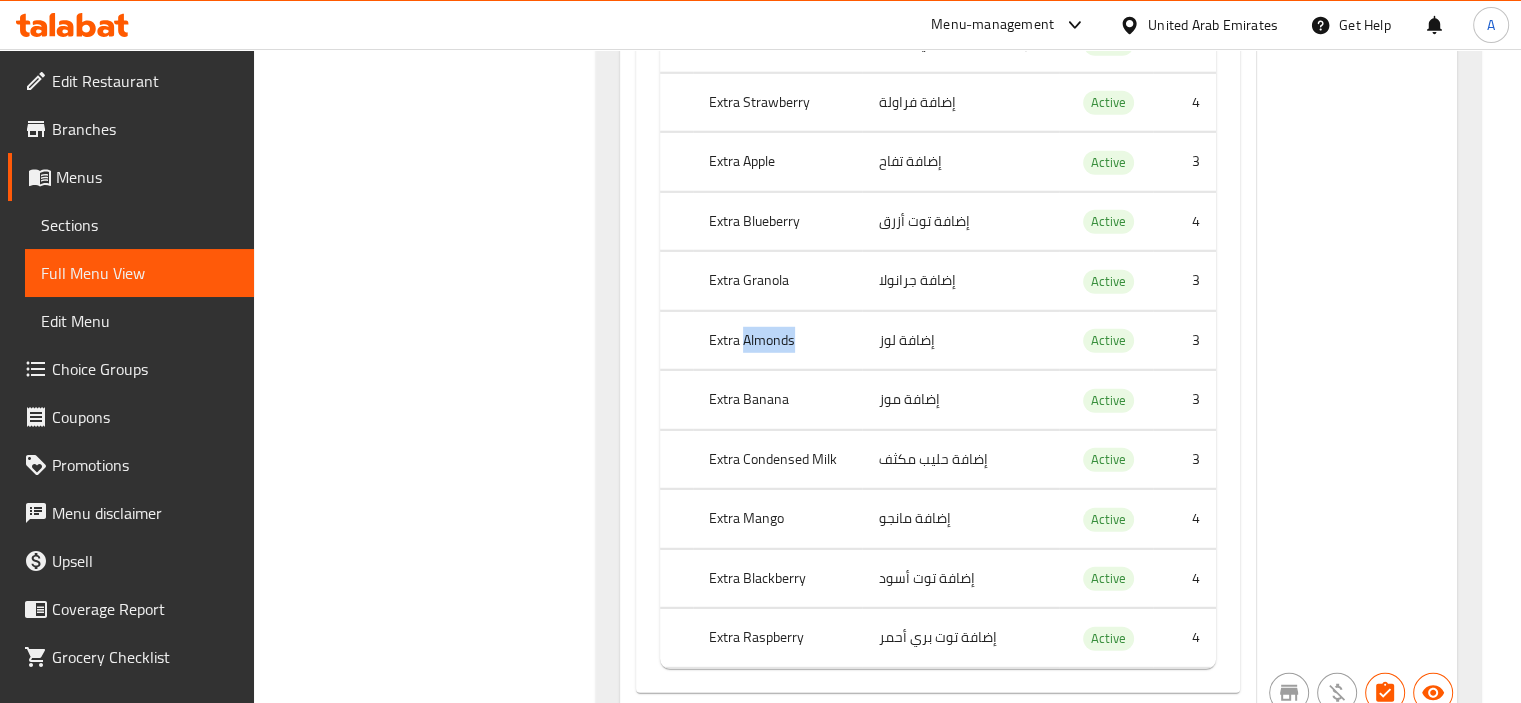 scroll, scrollTop: 5683, scrollLeft: 0, axis: vertical 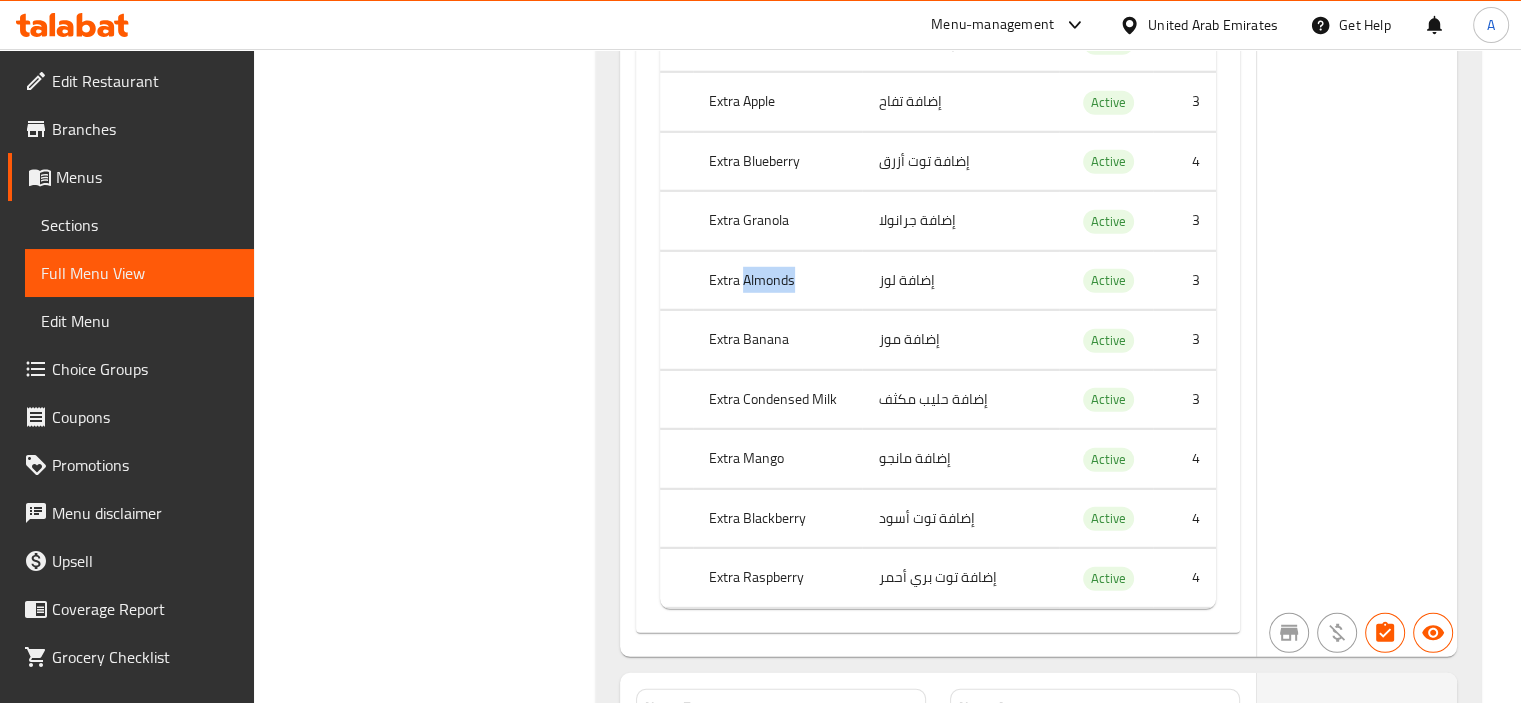 click on "Extra Flax Seeds إضافة بذور الكتان Active 4 Extra Pineapple إضافة أناناس Active 3 Extra Dates إضافة تمر Active 4 Extra Berry Compote إضافة كومبوت توت Active 4 Extra Nutella إضافة نوتيلا Active 4 Extra Honey إضافة عسل Active 4 Extra Coconut إضافة جوز الهند Active 3 Extra Kiwi إضافة كيوي Active 4 Extra Pomegranate إضافة رمان Active 4 Extra Chia Seeds إضافة بذور الشيا Active 5 Extra Walnuts إضافة جوز Active 3 Extra Peanut Butter إضافة زبدة الفول السوداني Active 4 Extra Sliced Pistachios إضافة فستق حلبي مقطع Active 4 Extra Strawberry إضافة فراولة Active 4 Extra Apple إضافة تفاح Active 3 Extra Blueberry إضافة توت أزرق Active 4 Extra Granola إضافة جرانولا Active 3 Extra Almonds إضافة لوز Active 3 Extra Banana إضافة موز Active 3 Extra Condensed Milk إضافة حليب مكثف Active 3 Extra Mango 4" at bounding box center (938, -4051) 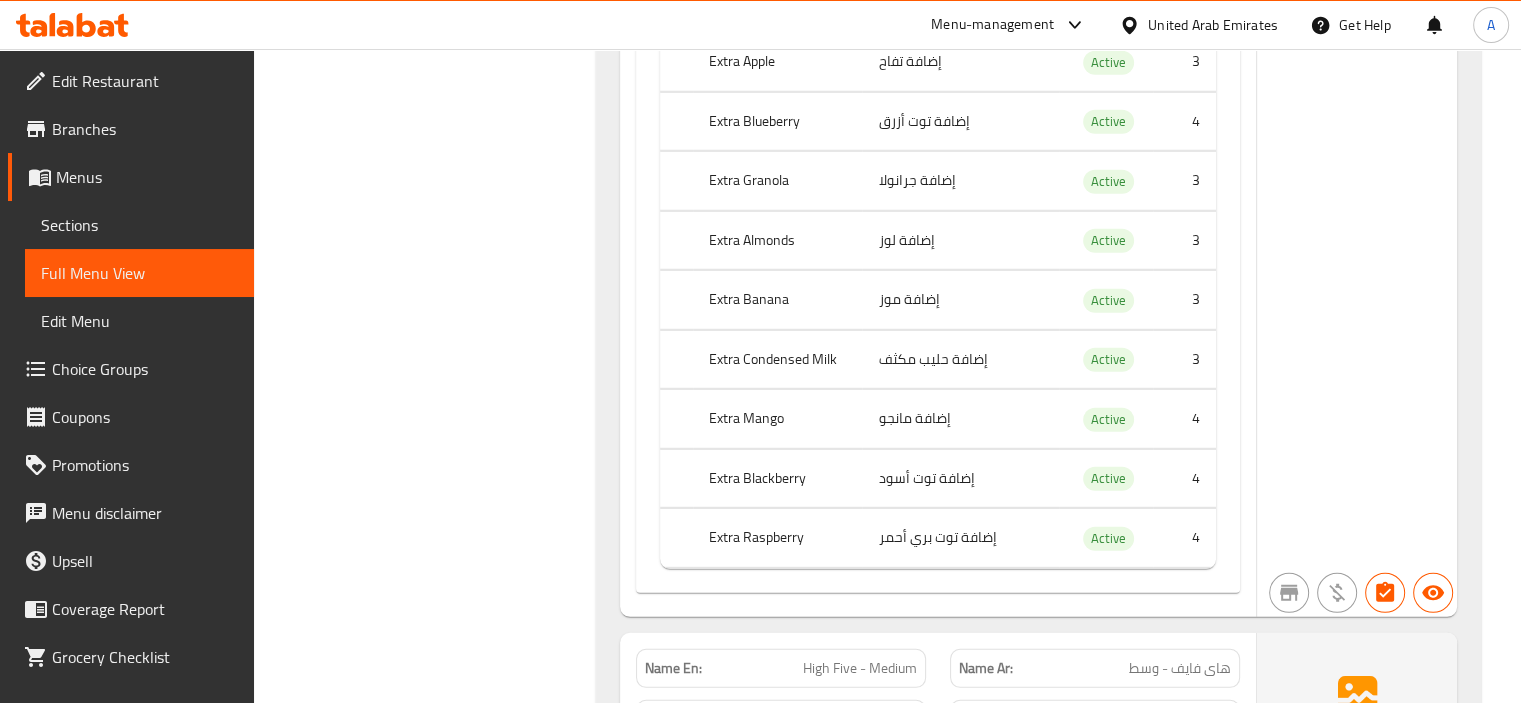 click on "Extra Banana" at bounding box center (777, -3675) 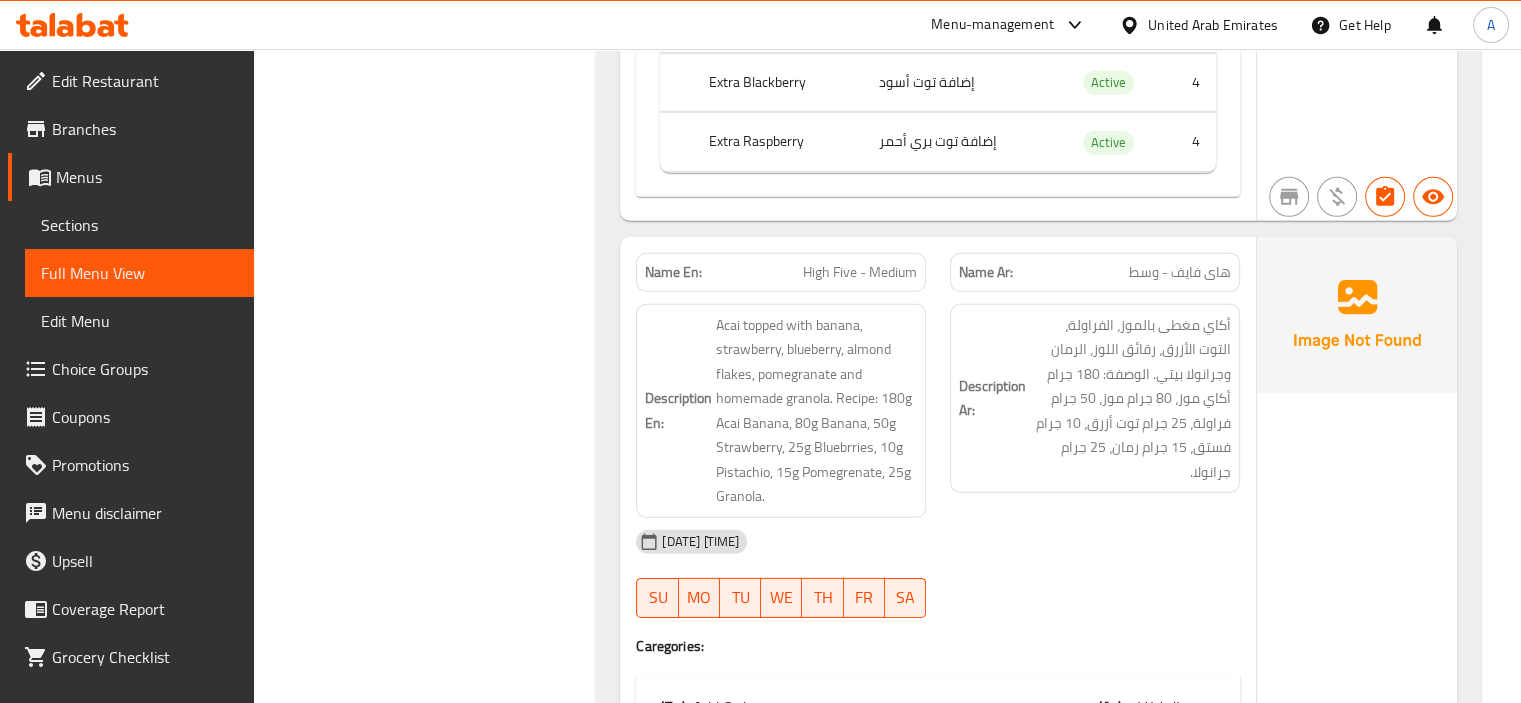 scroll, scrollTop: 6283, scrollLeft: 0, axis: vertical 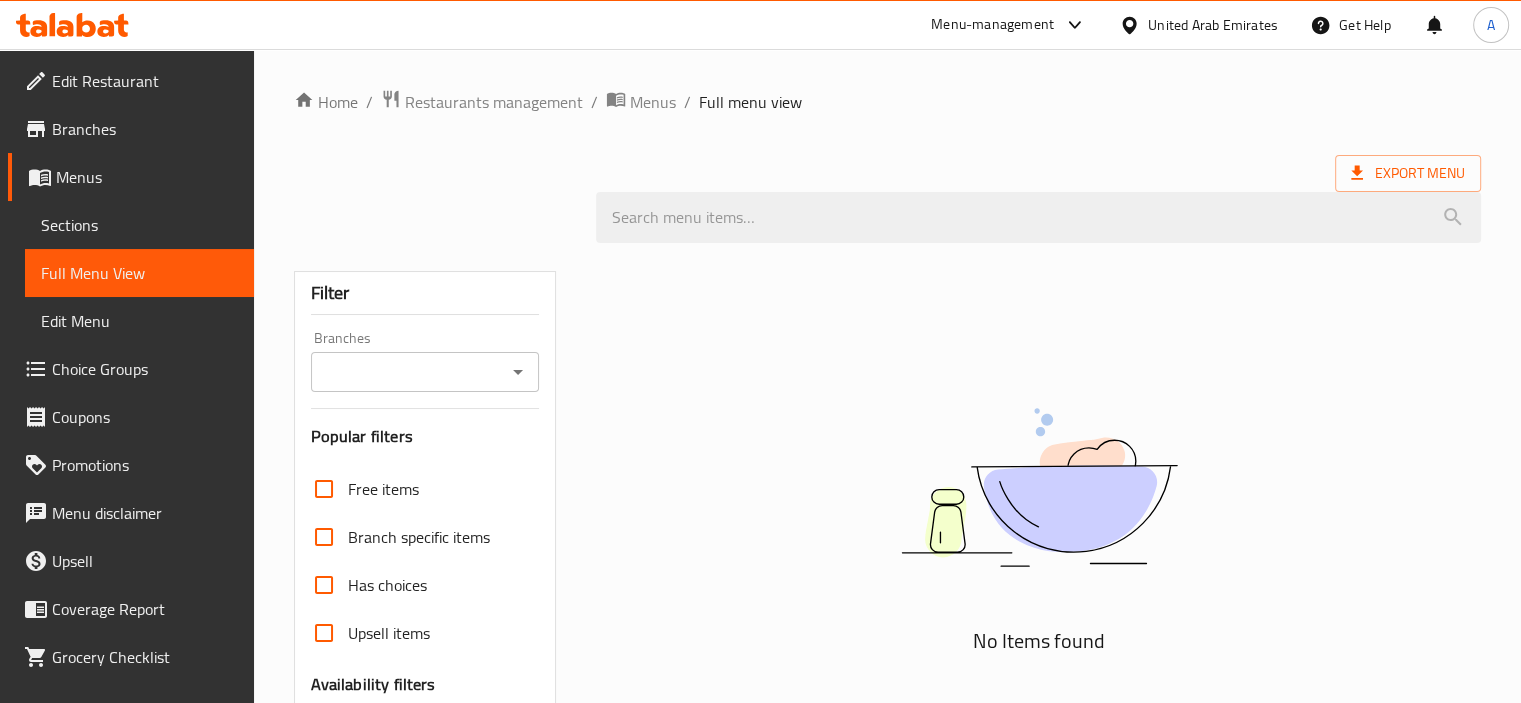 click 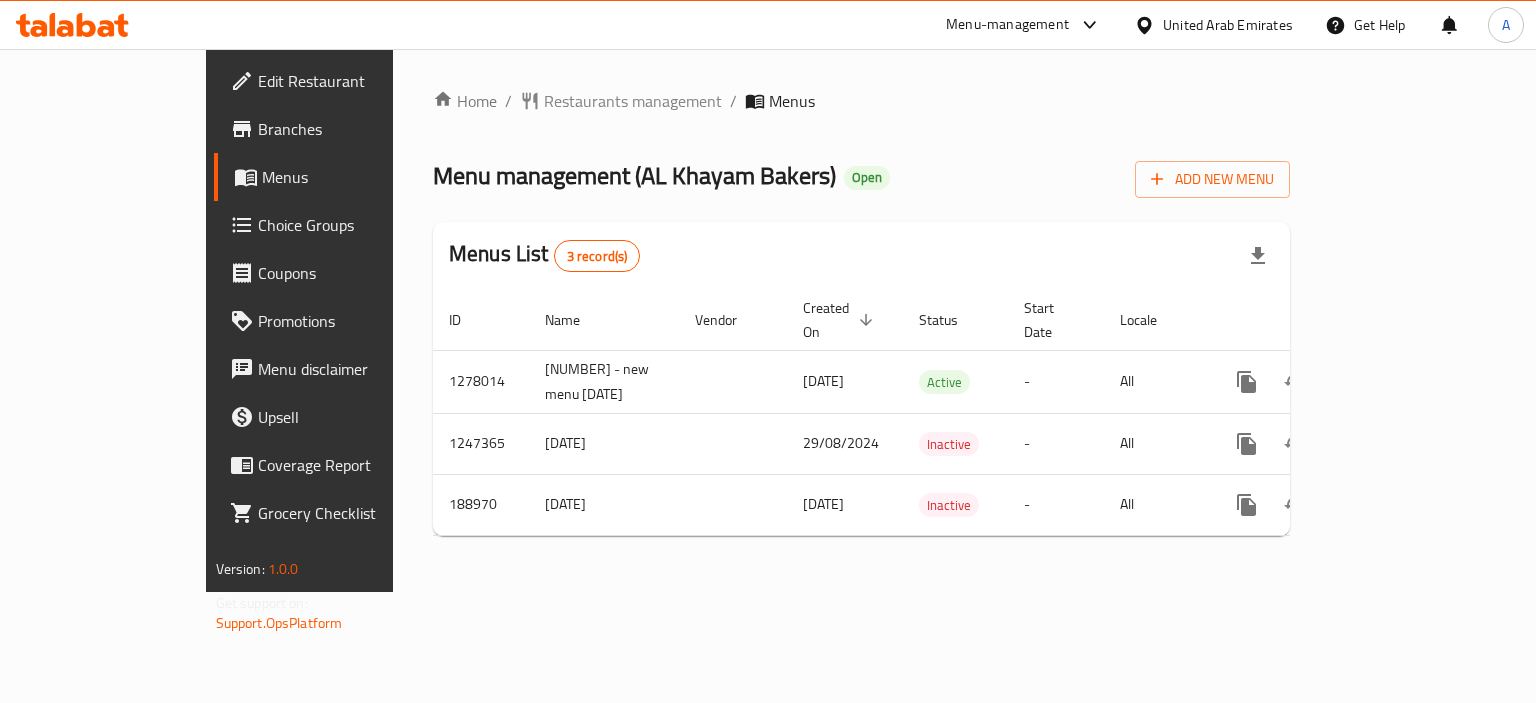 scroll, scrollTop: 0, scrollLeft: 0, axis: both 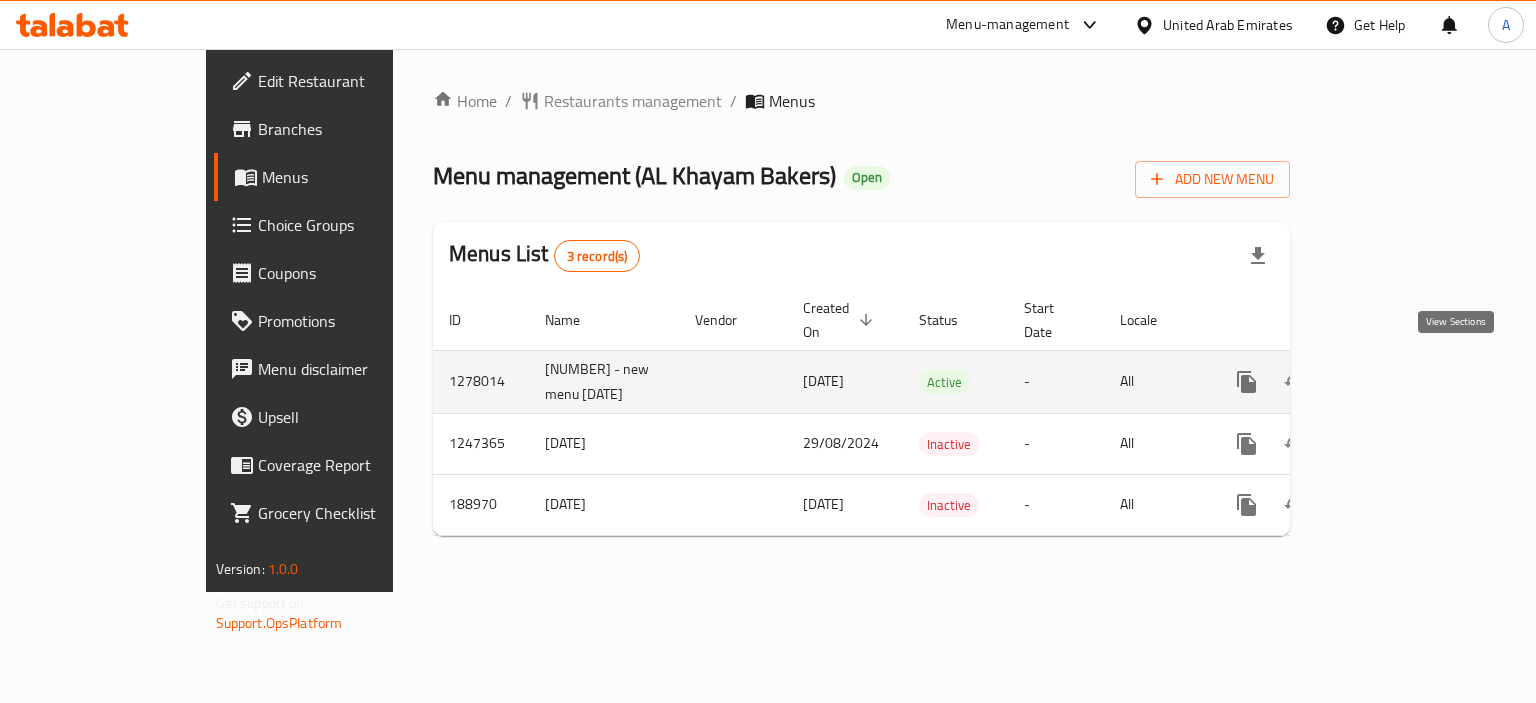 click 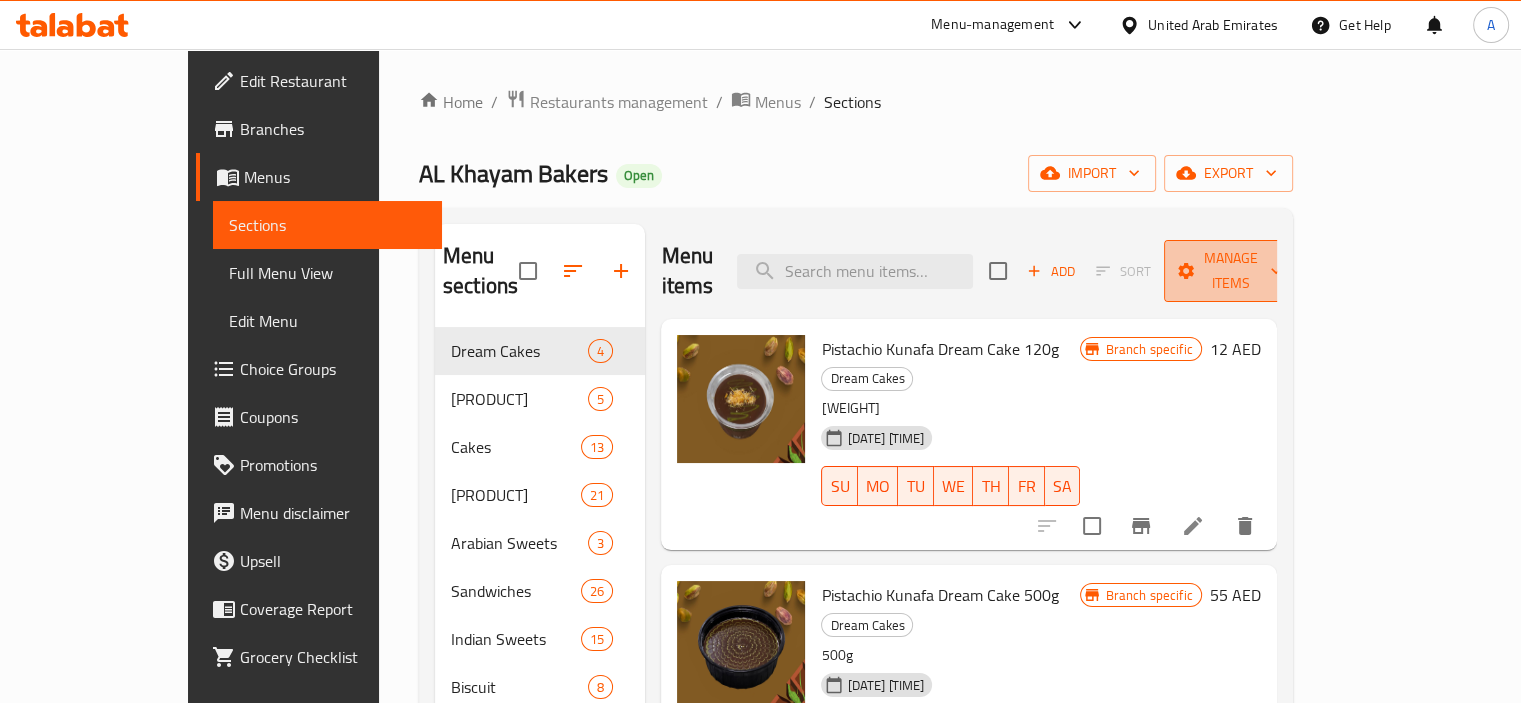 click on "Manage items" at bounding box center [1231, 271] 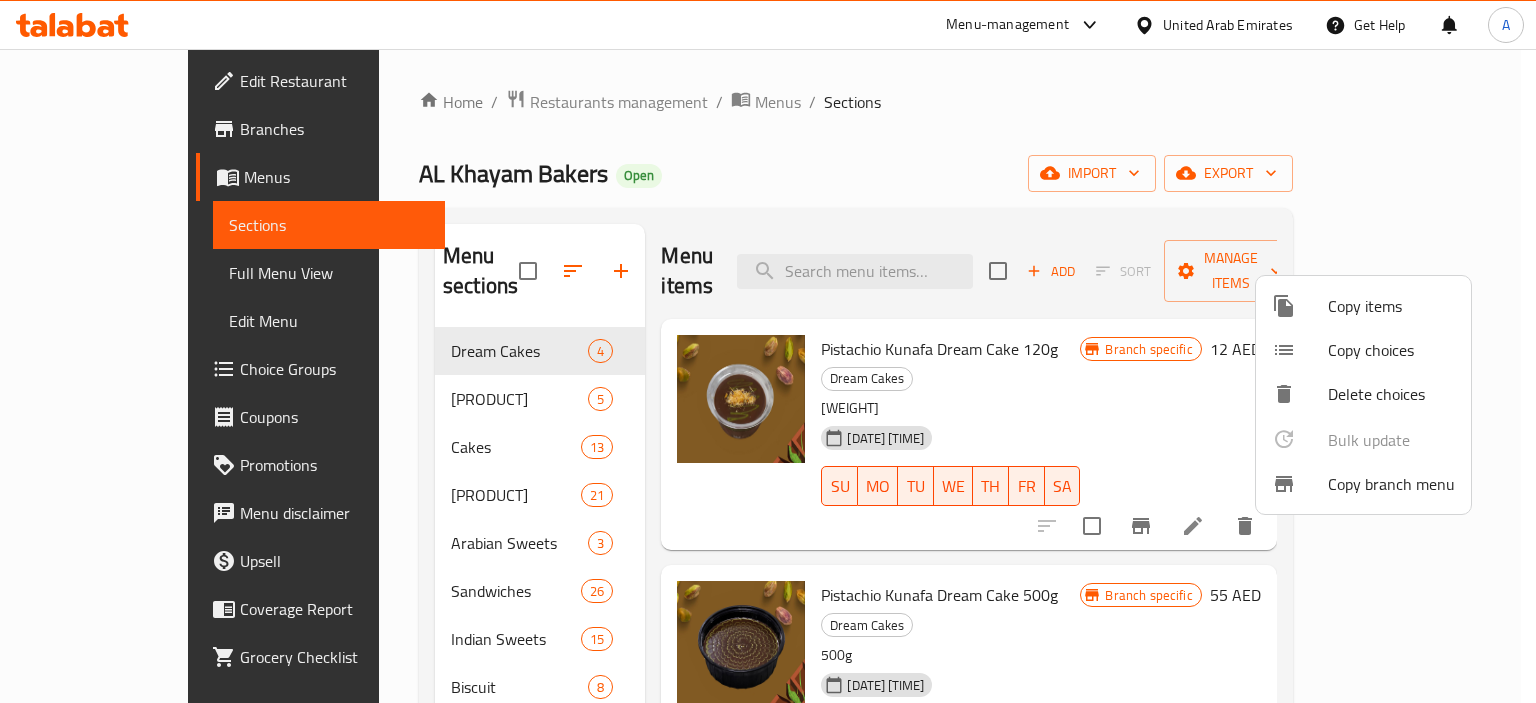 click on "Copy branch menu" at bounding box center [1391, 484] 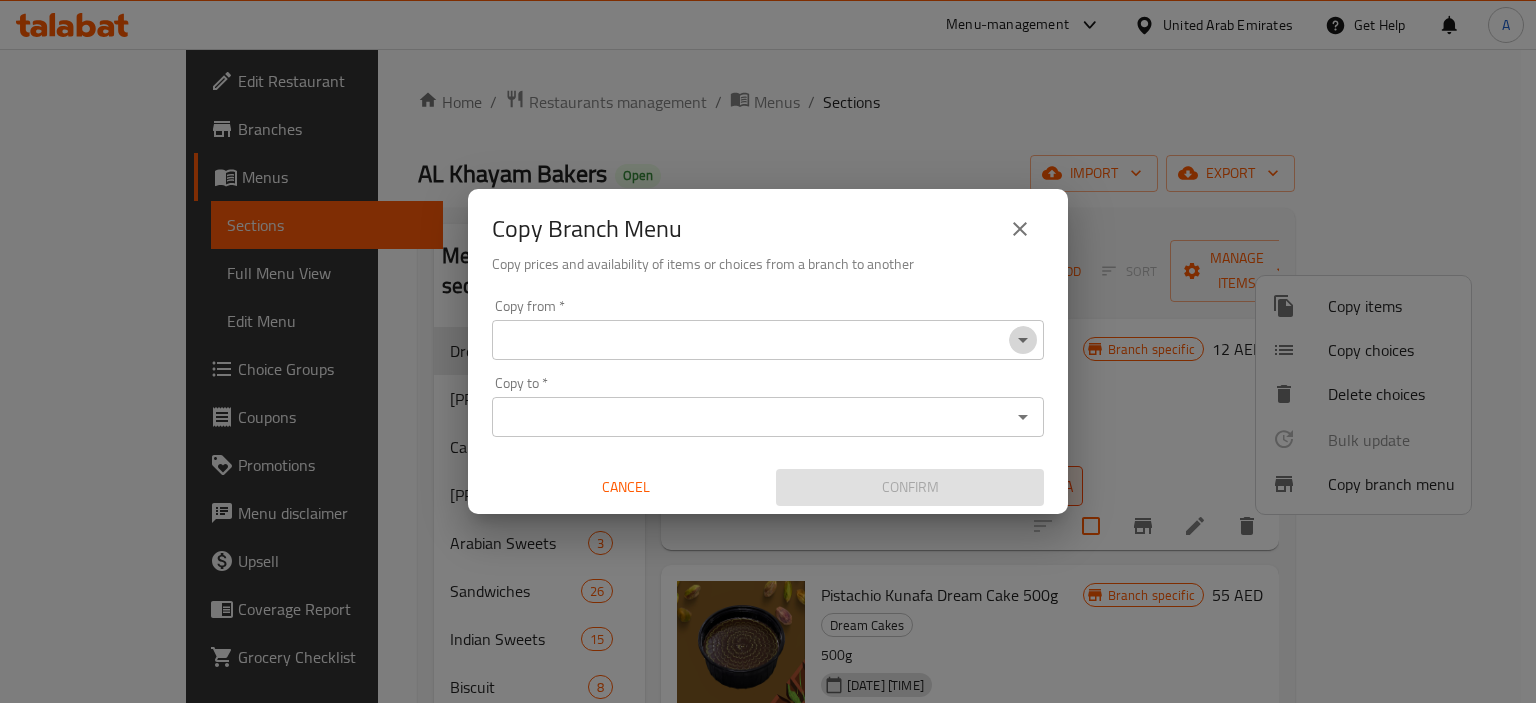 click 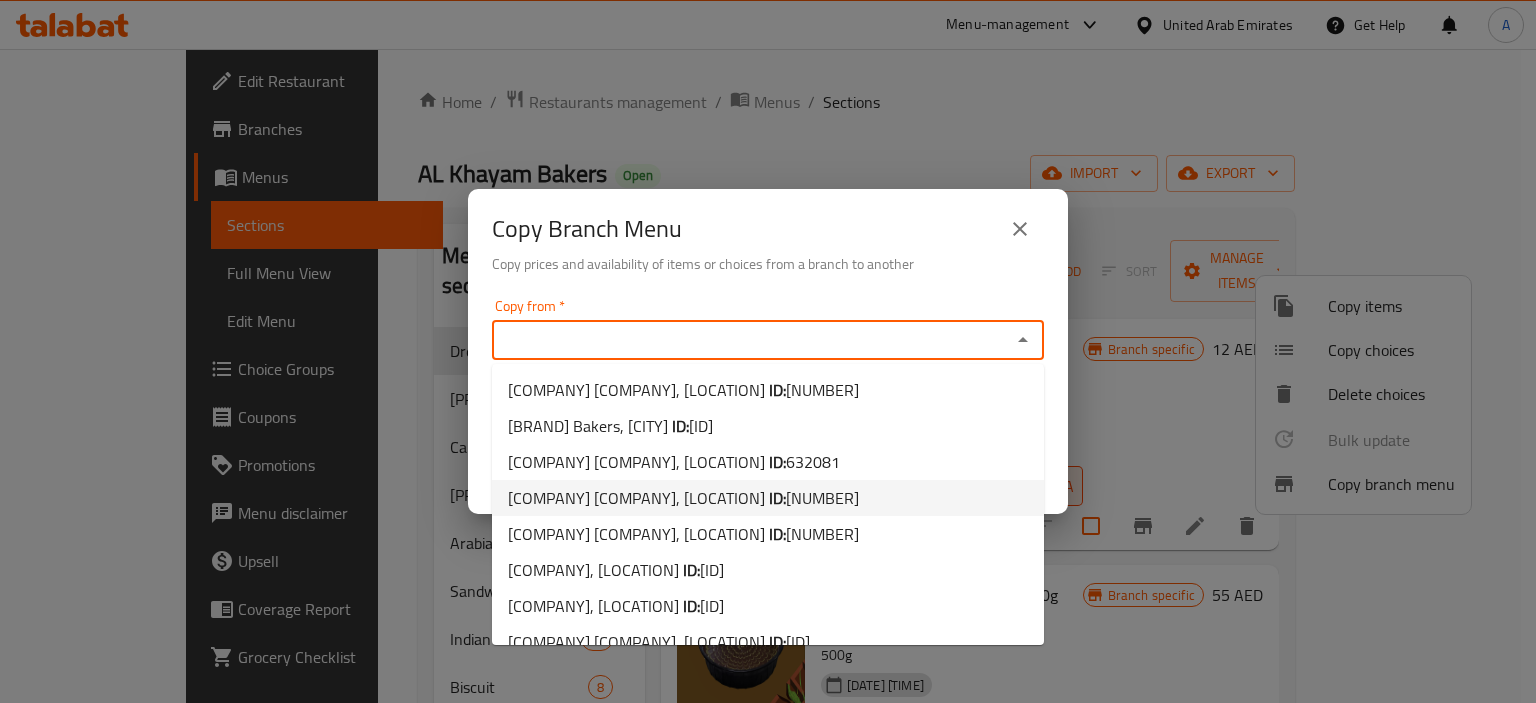 click on "[COMPANY] [COMPANY], [LOCATION]   ID: [ID]" at bounding box center (768, 498) 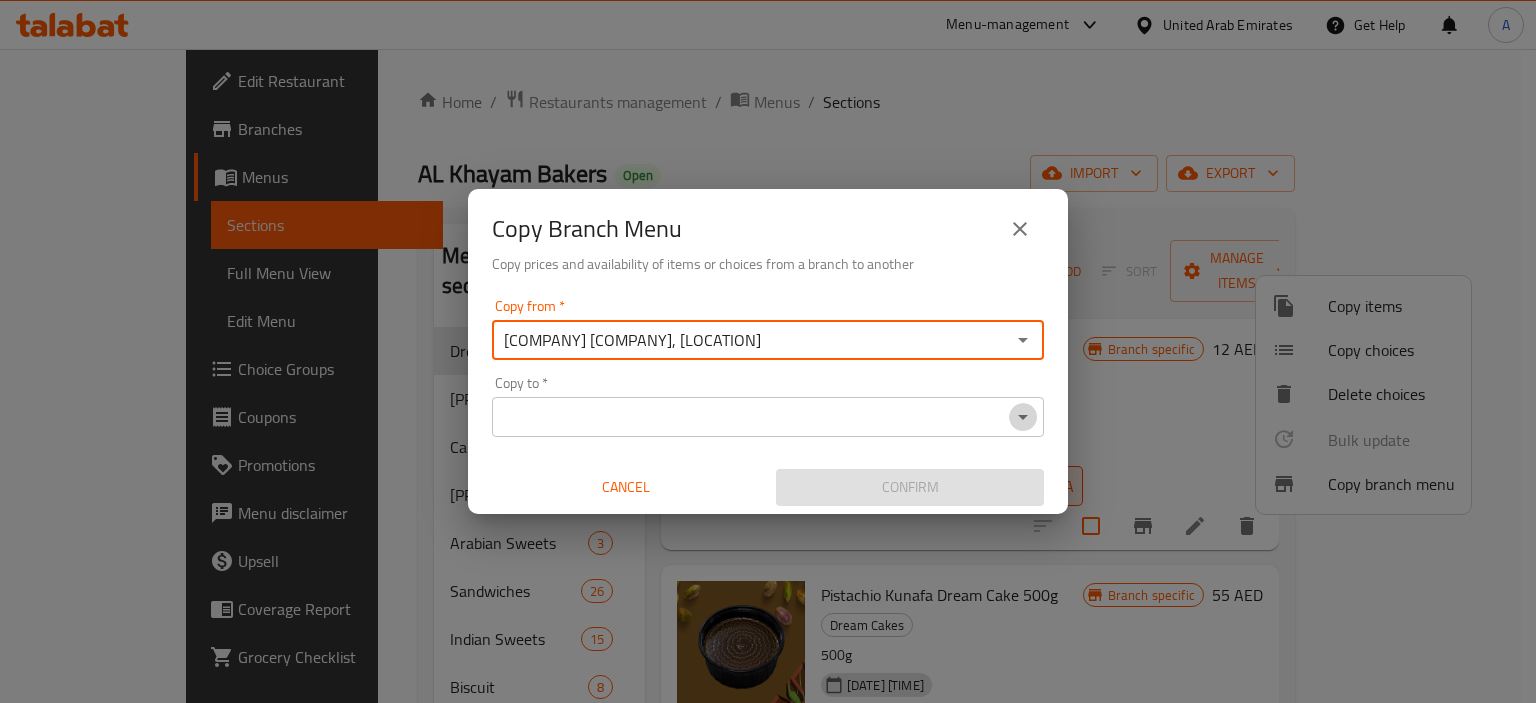 click 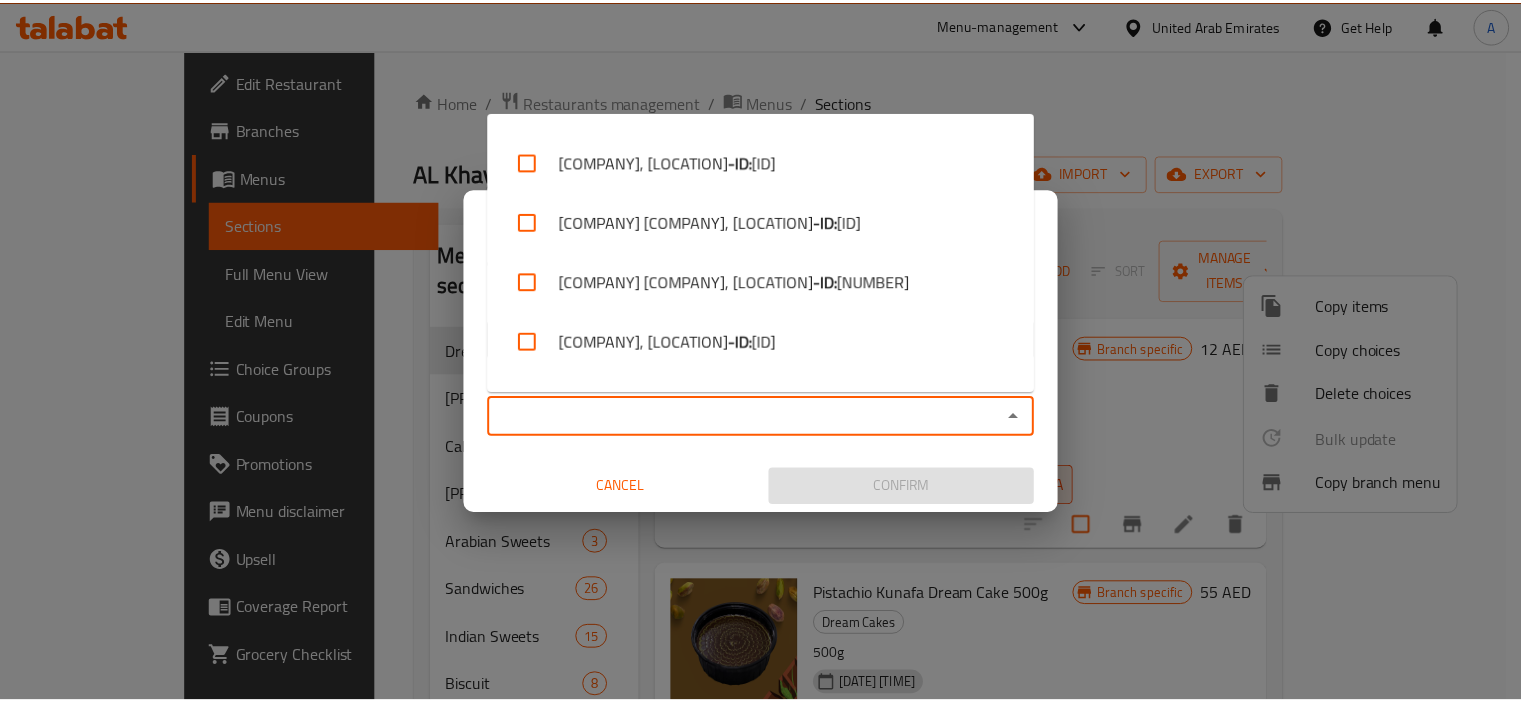 scroll, scrollTop: 394, scrollLeft: 0, axis: vertical 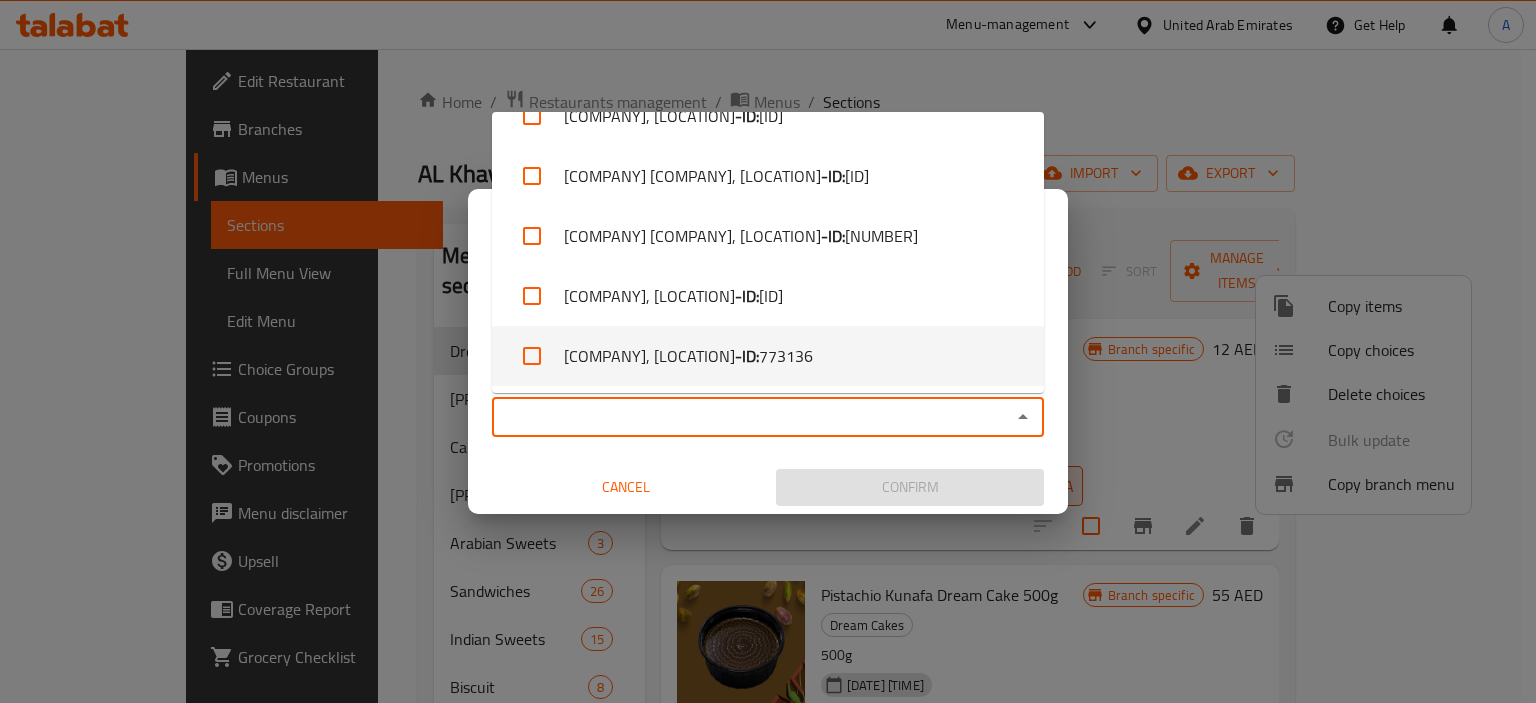 click on "[COMPANY] [COMPANY], [LOCATION]    -   ID: [ID]" at bounding box center [768, 356] 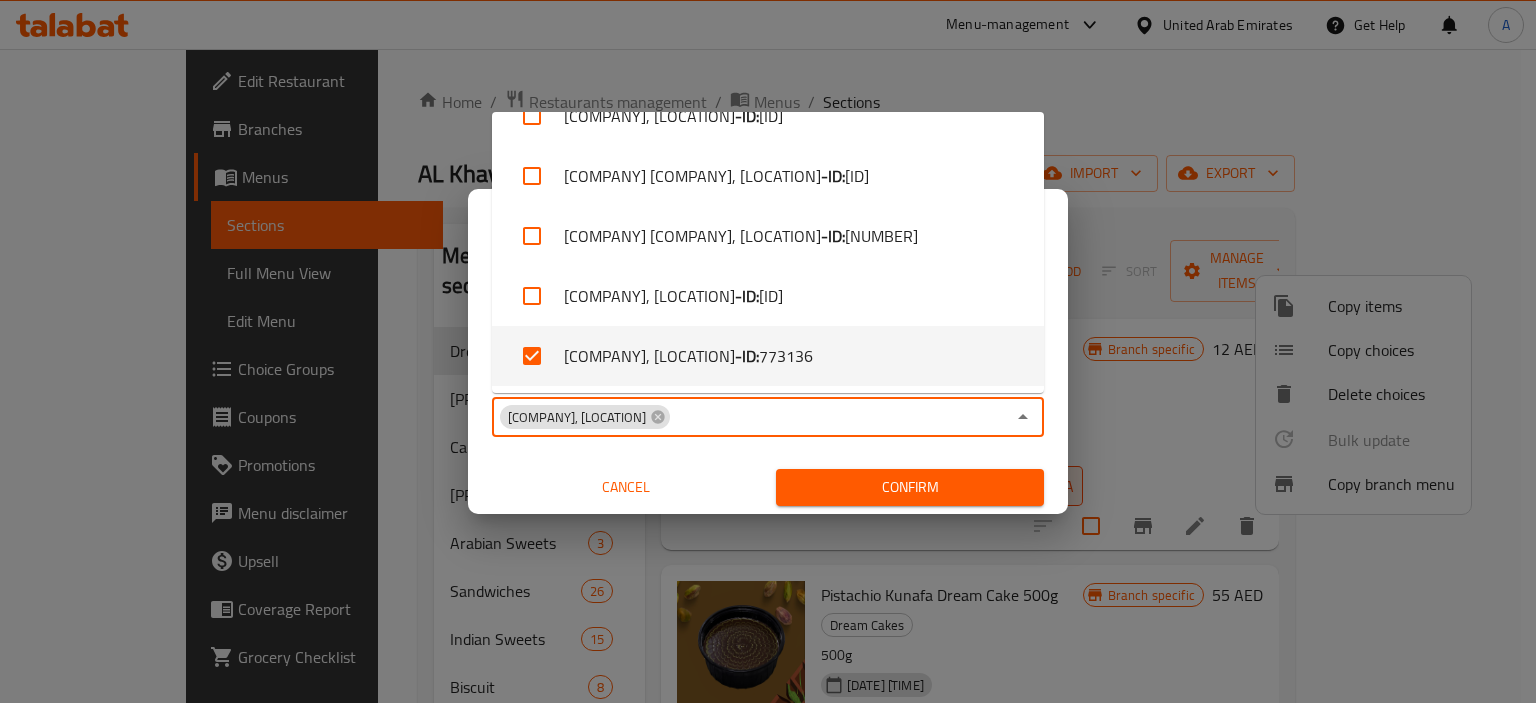 click on "Copy from   * [COMPANY] [COMPANY], [LOCATION] Copy from  * Copy to   * [COMPANY] [COMPANY], [LOCATION] Copy to  * Cancel Confirm" at bounding box center (768, 402) 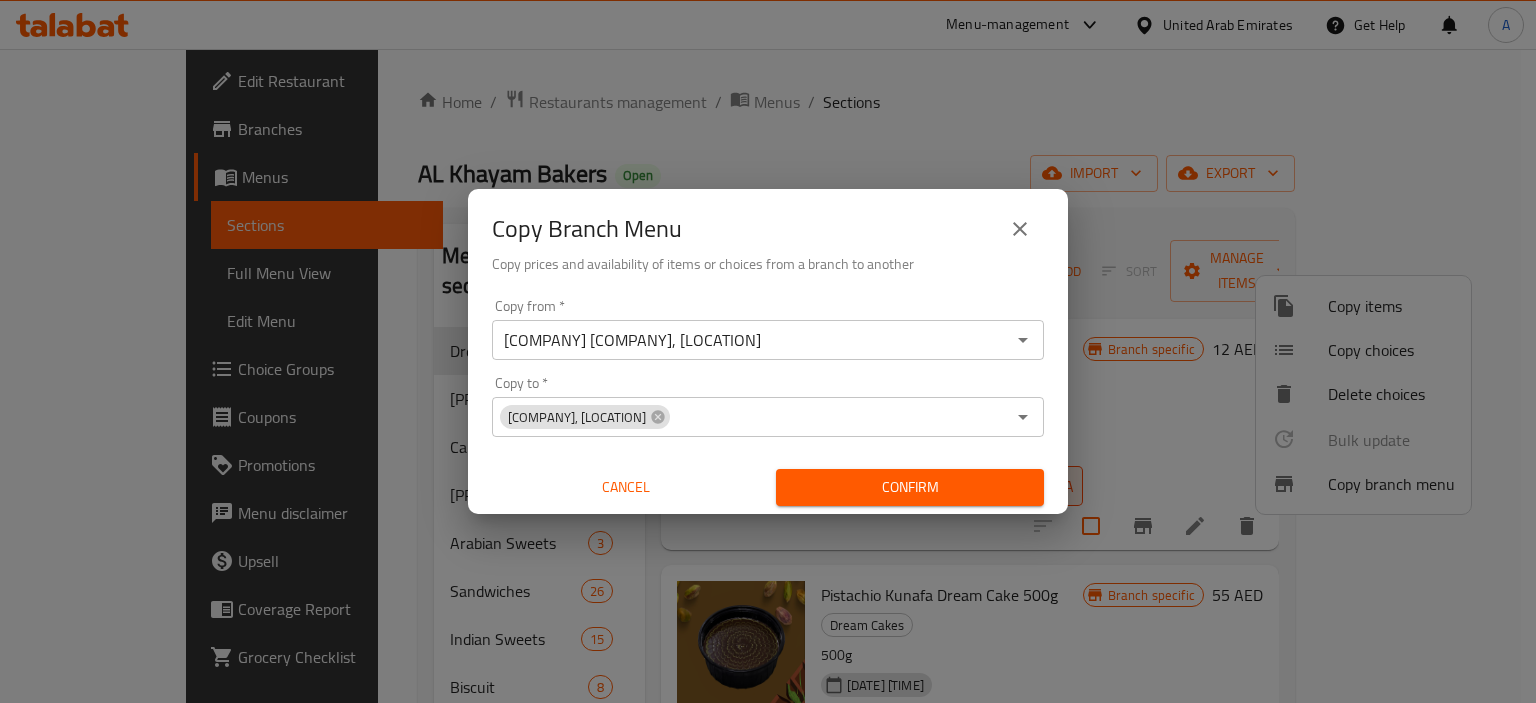 click on "Confirm" at bounding box center (910, 487) 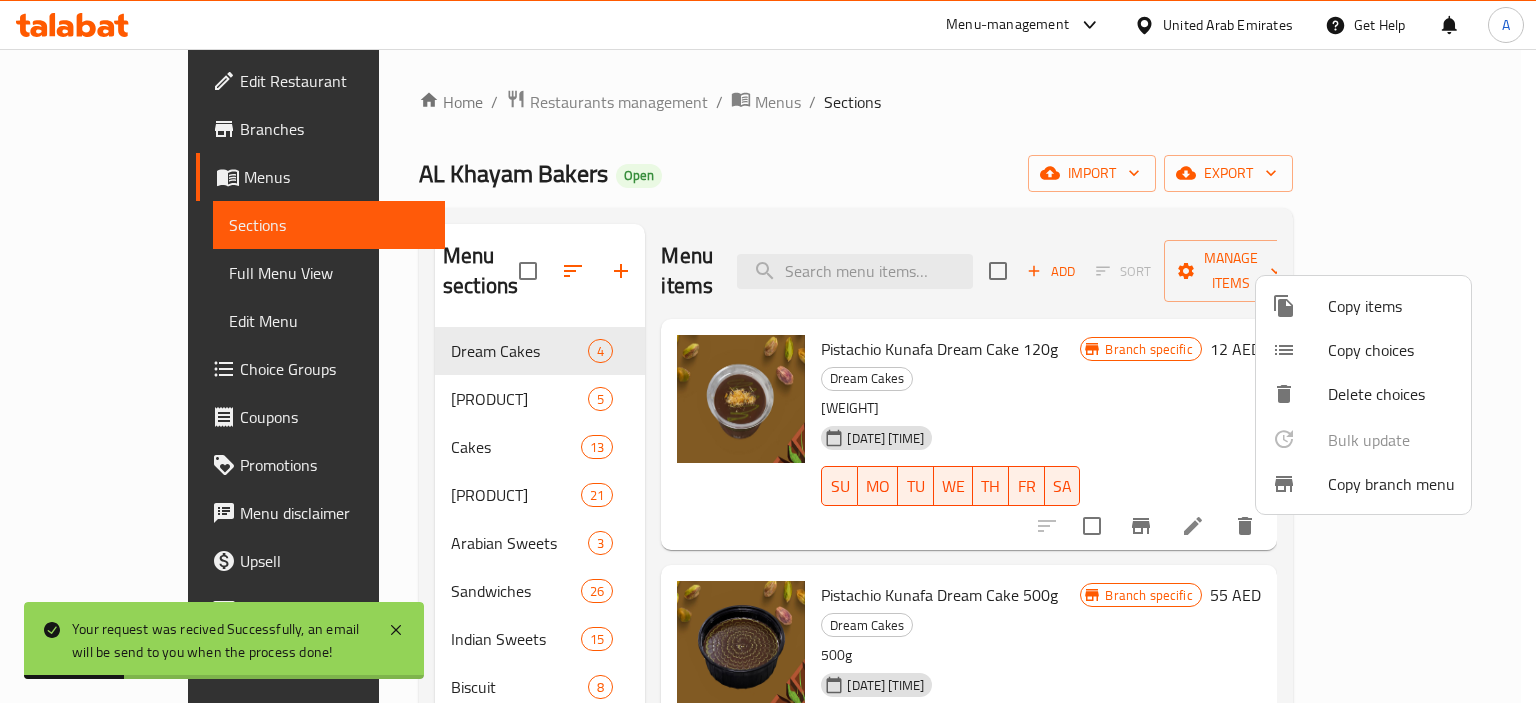 click at bounding box center (768, 351) 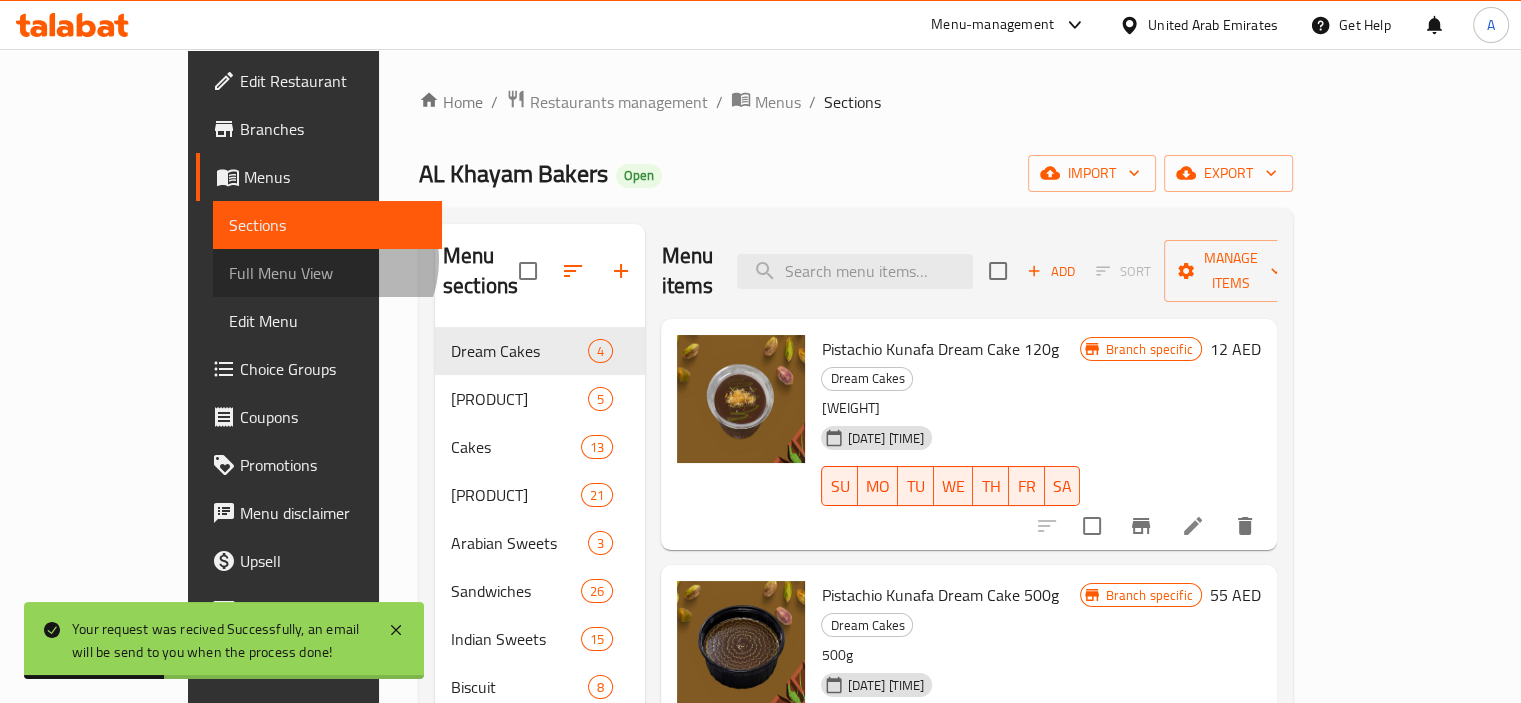 click on "Full Menu View" at bounding box center (327, 273) 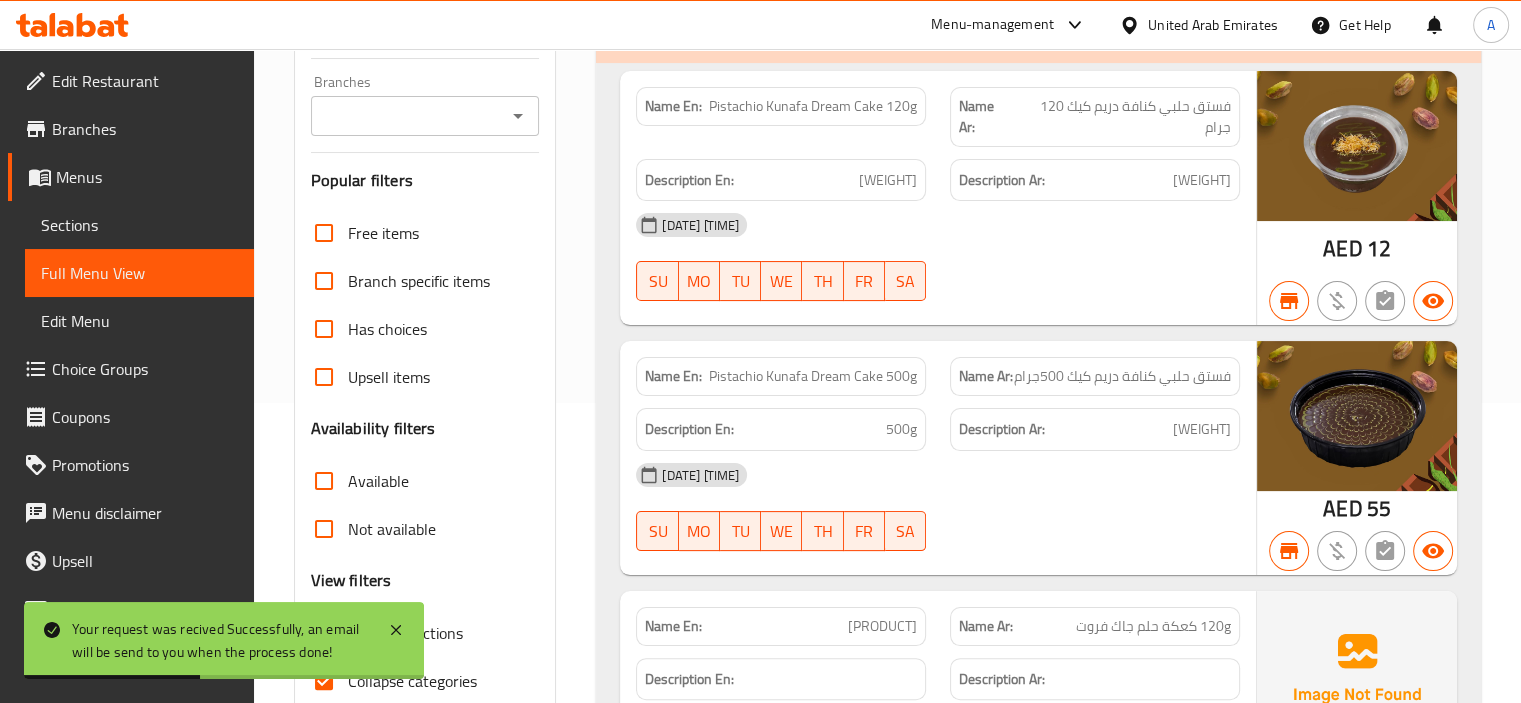 scroll, scrollTop: 500, scrollLeft: 0, axis: vertical 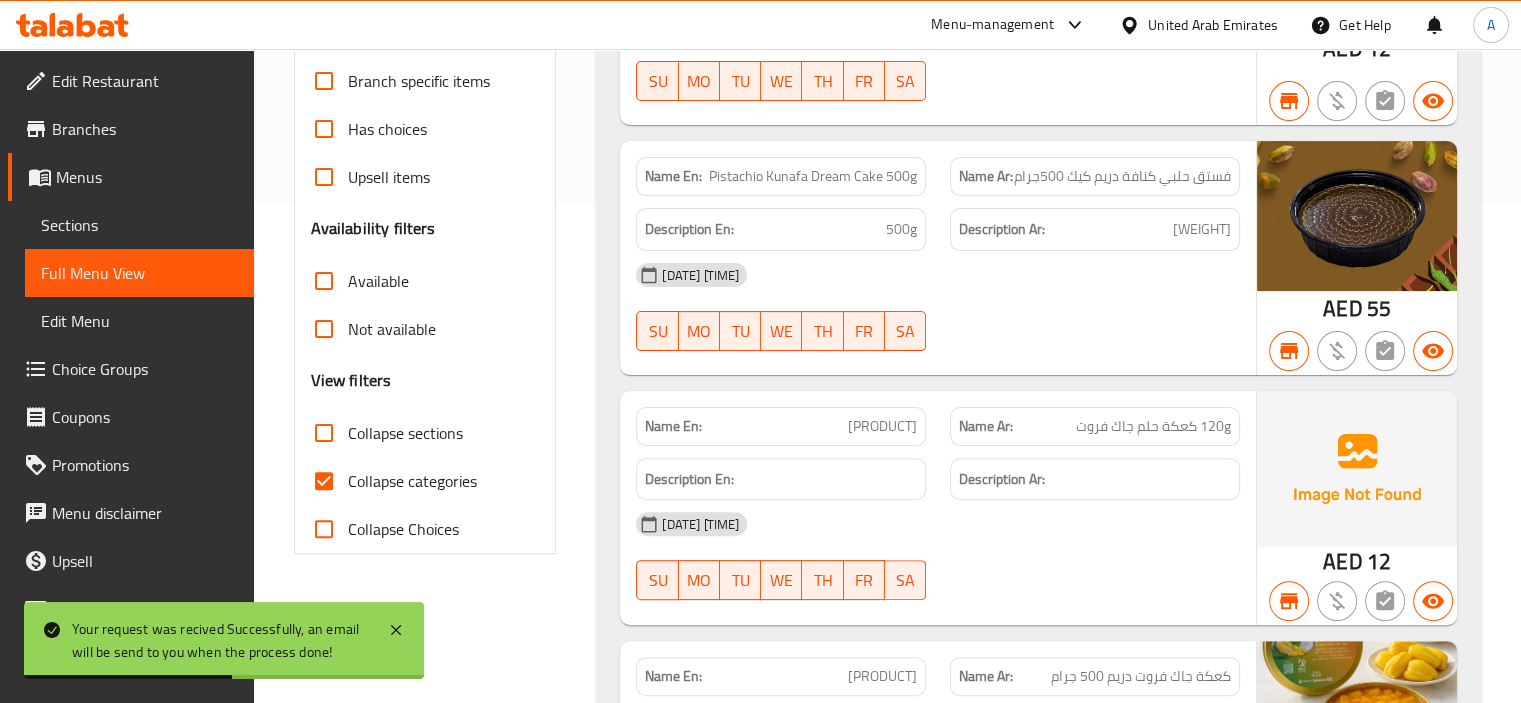 click on "Collapse categories" at bounding box center (412, 481) 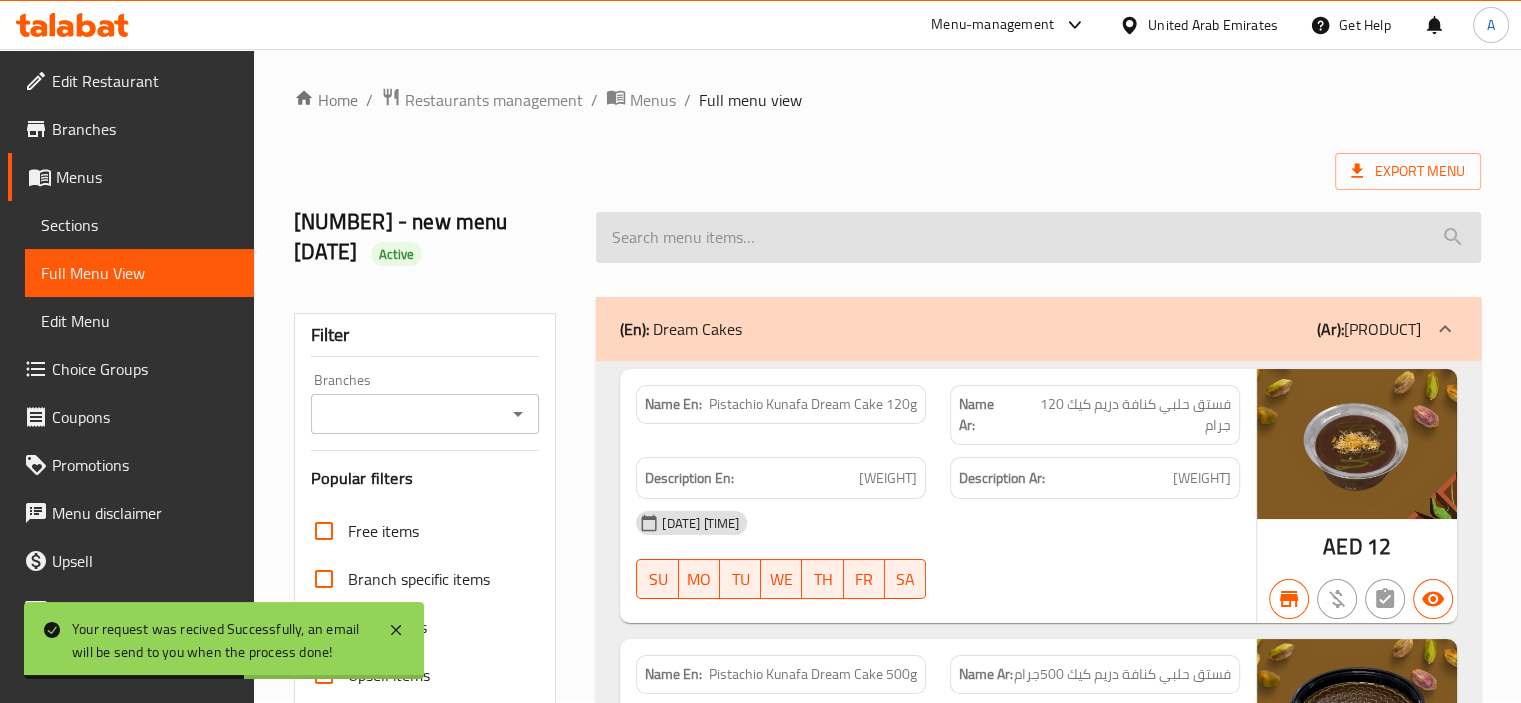 scroll, scrollTop: 0, scrollLeft: 0, axis: both 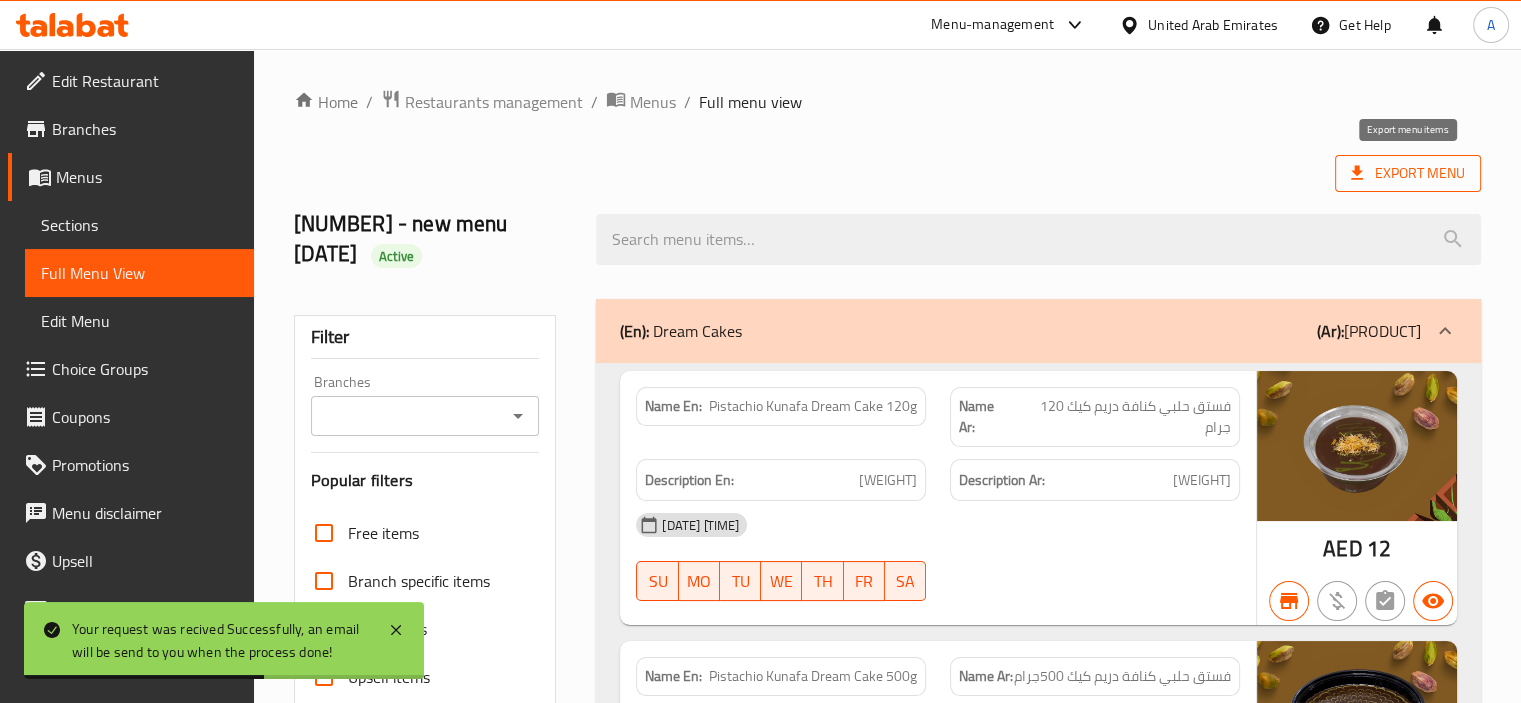 click on "Export Menu" at bounding box center [1408, 173] 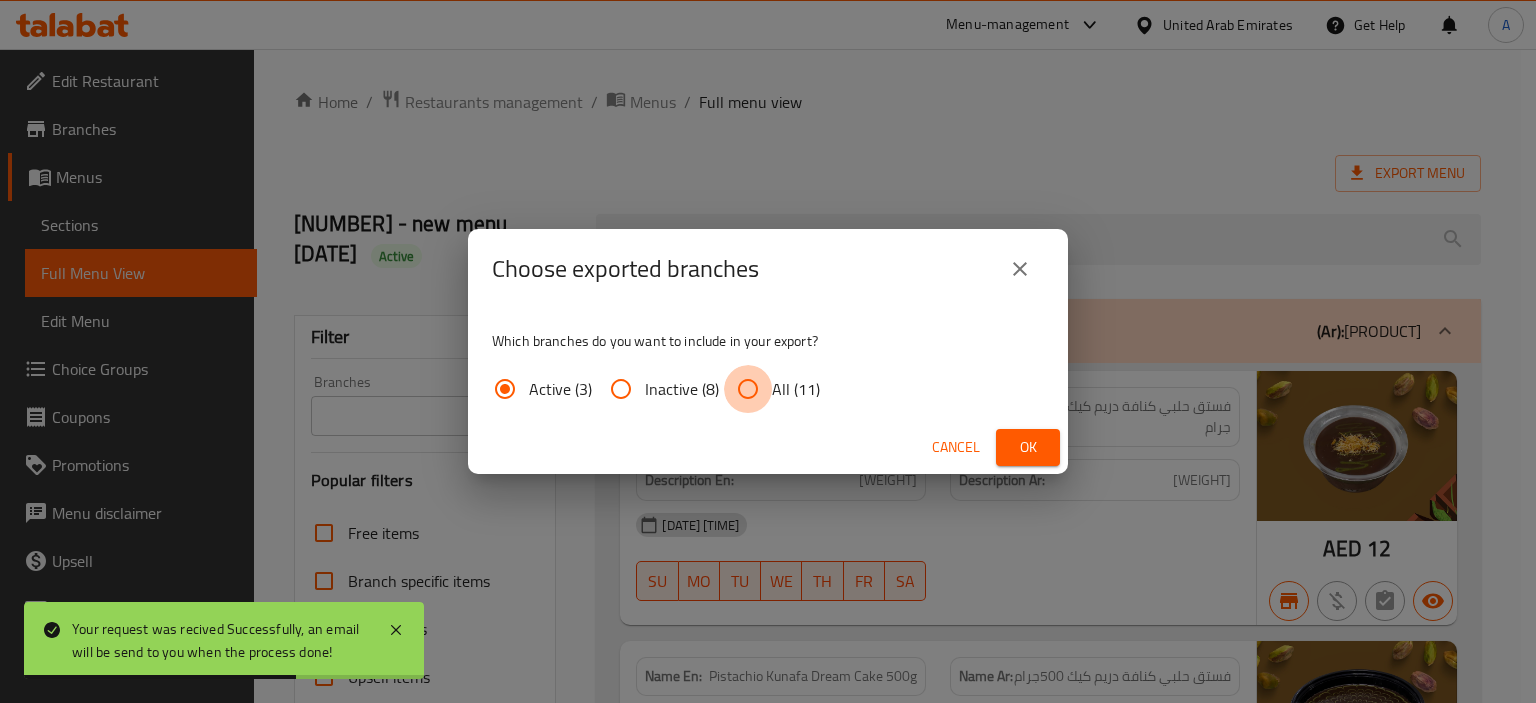 drag, startPoint x: 748, startPoint y: 384, endPoint x: 917, endPoint y: 430, distance: 175.14851 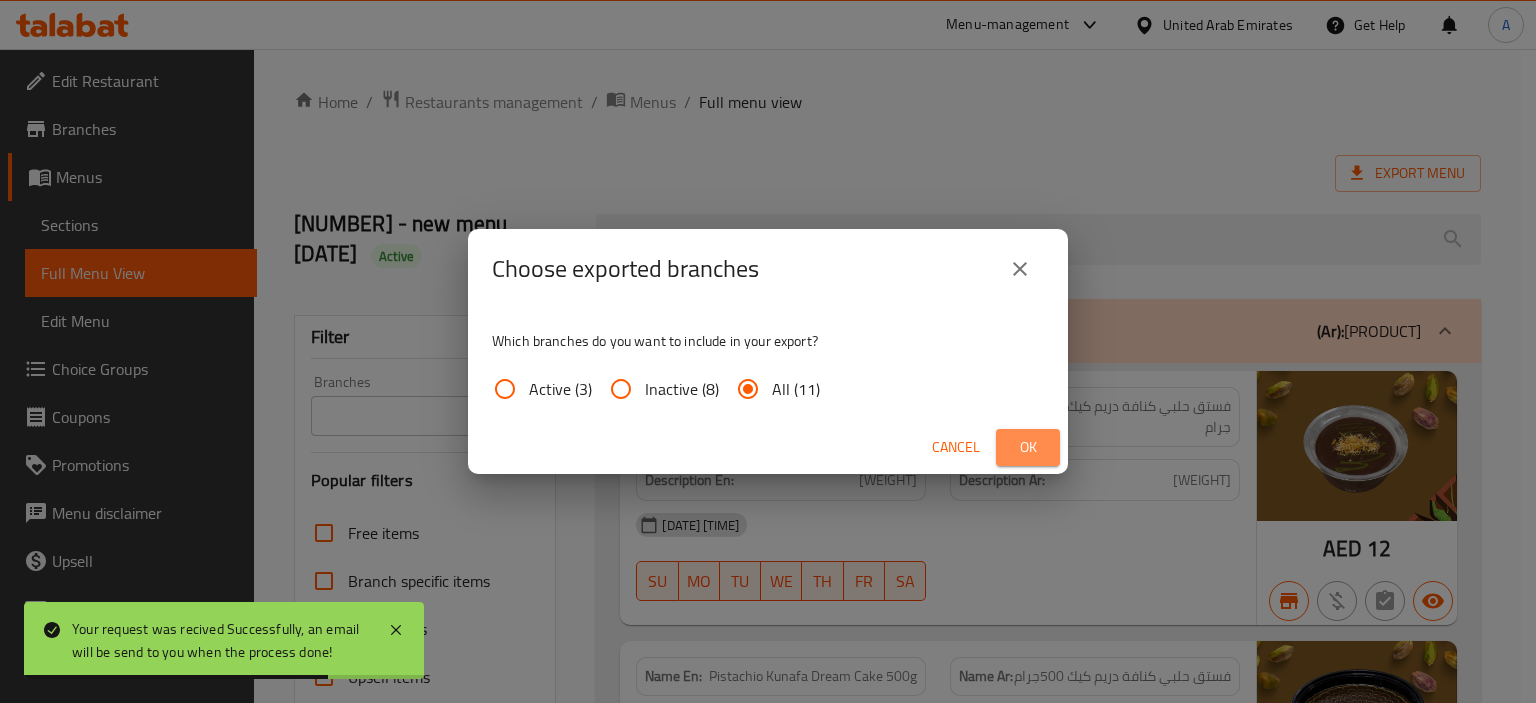click on "Ok" at bounding box center (1028, 447) 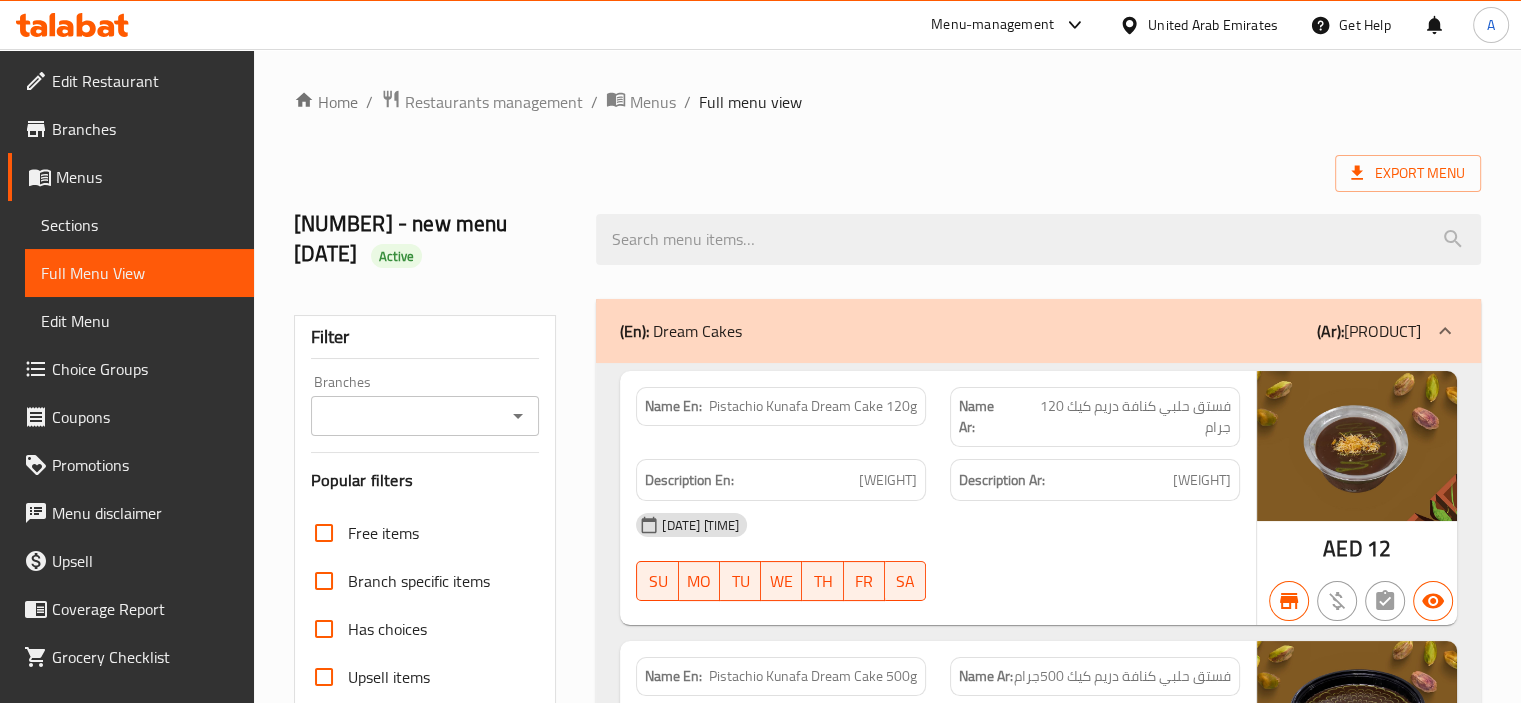 click on "Edit Restaurant" at bounding box center [145, 81] 